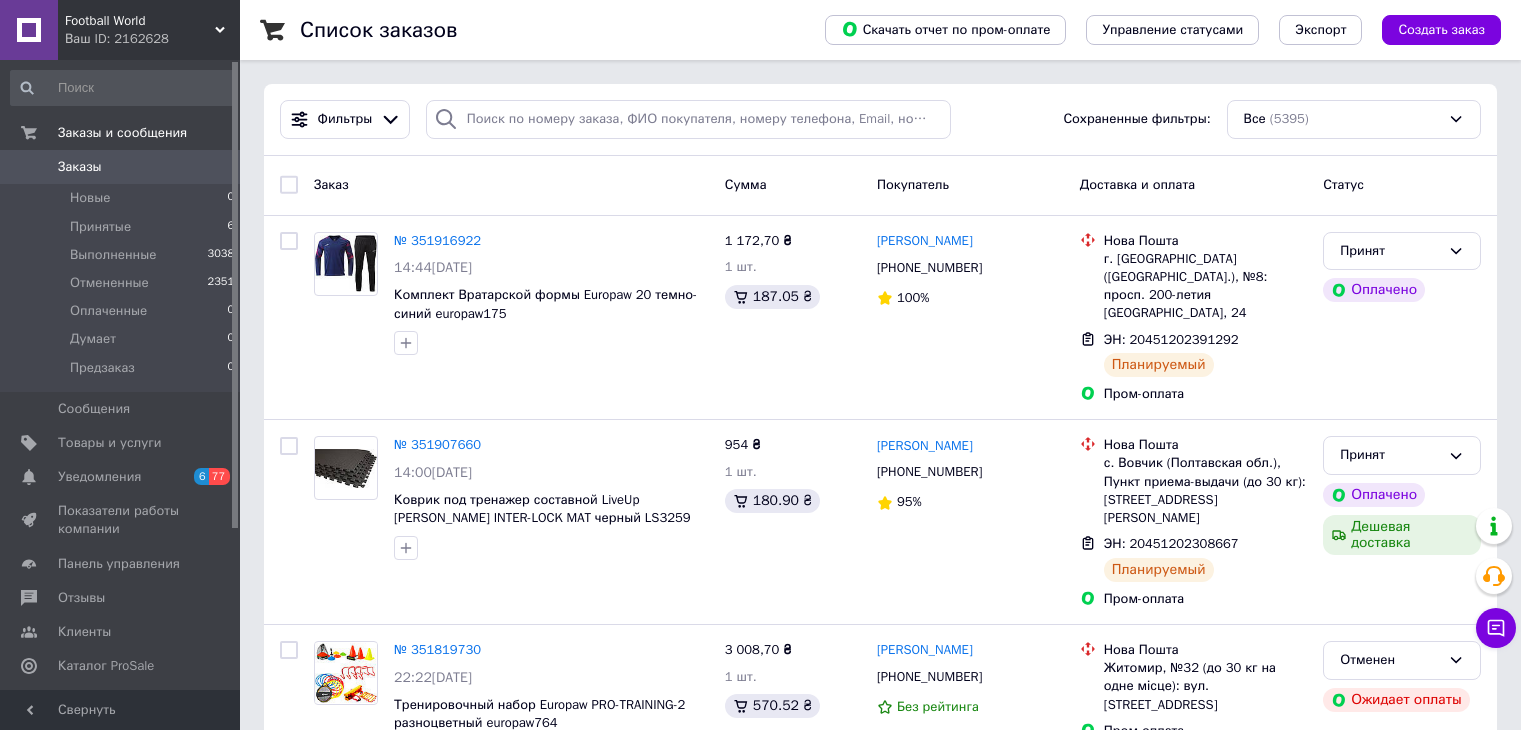scroll, scrollTop: 0, scrollLeft: 0, axis: both 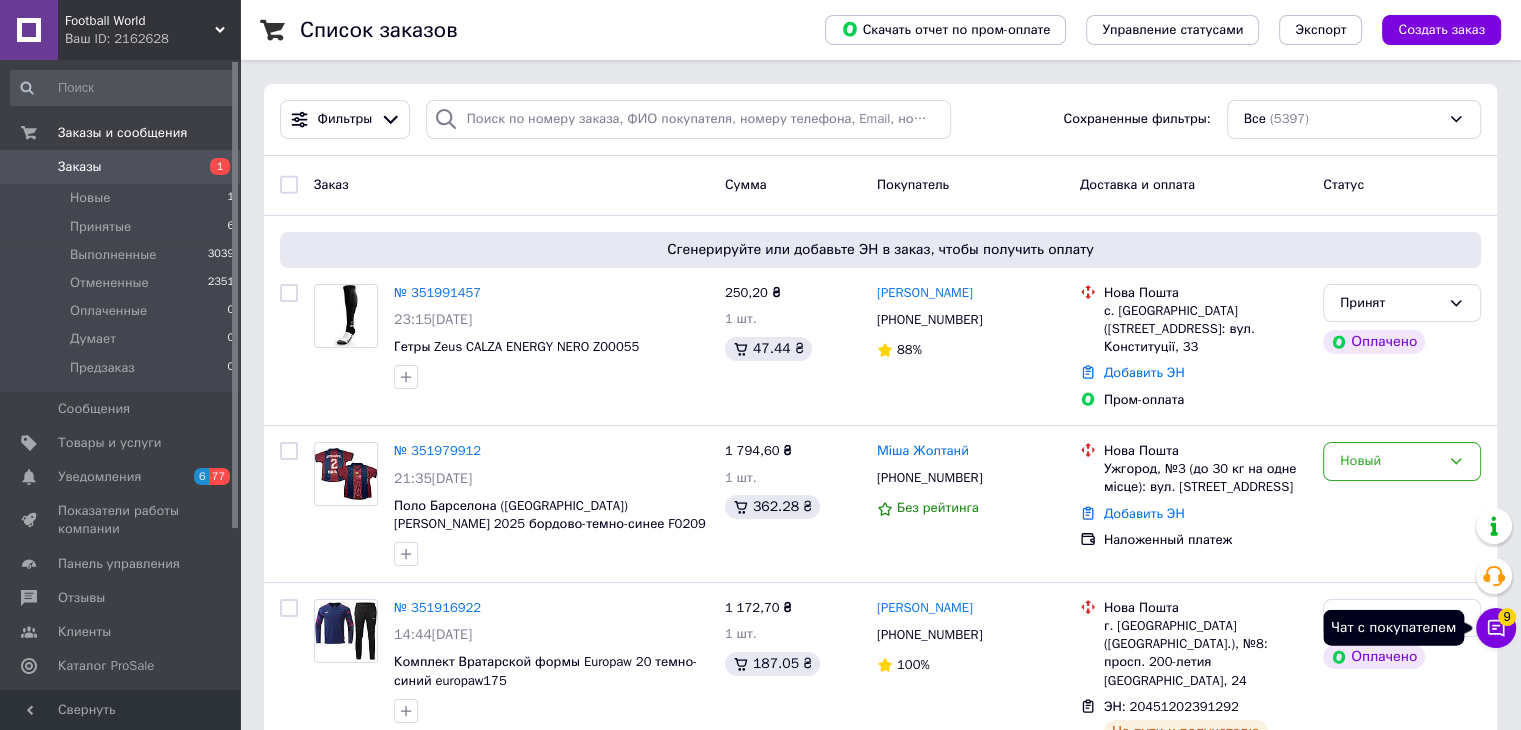 click on "Чат с покупателем 9" at bounding box center [1496, 628] 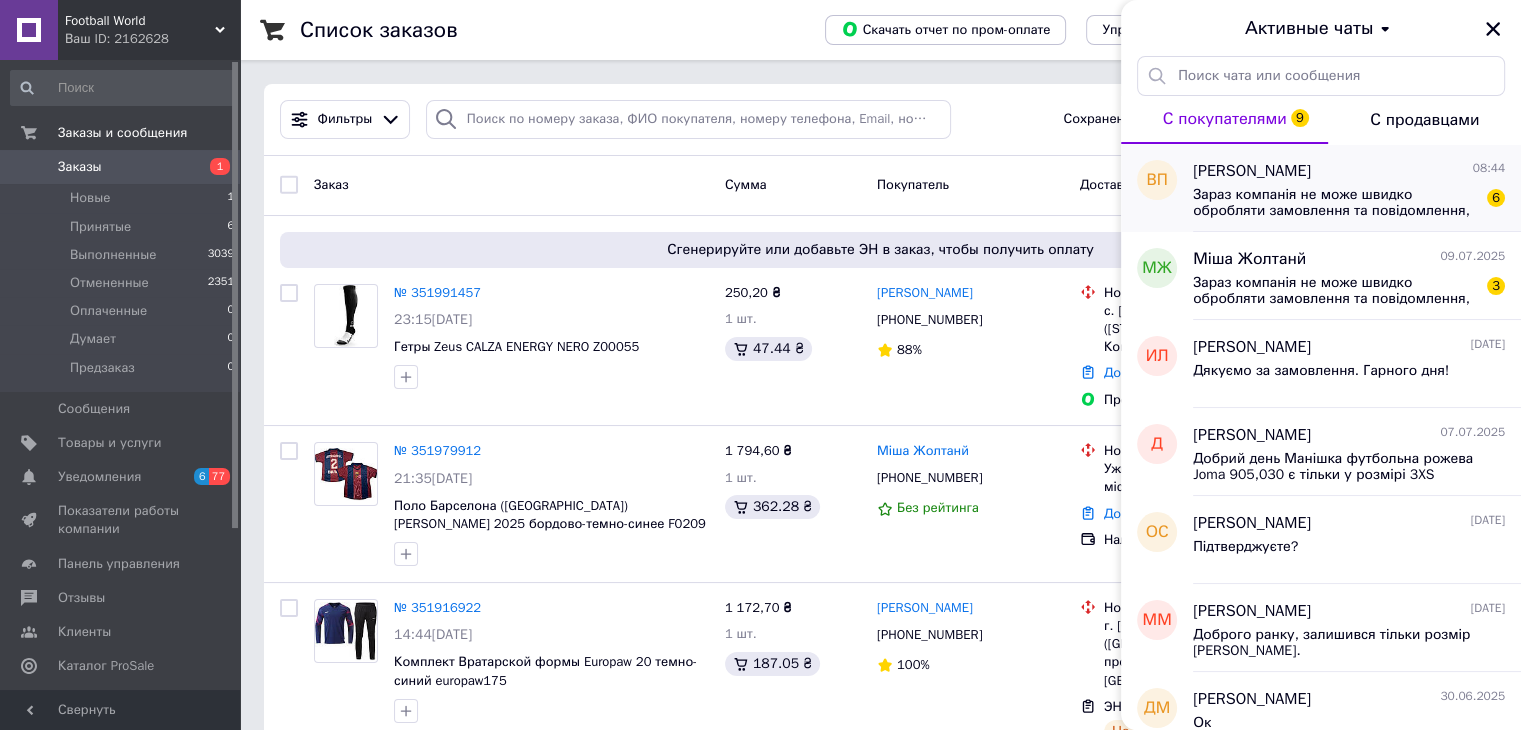 click on "Зараз компанія не може швидко обробляти замовлення та повідомлення,
оскільки за її графіком роботи сьогодні вихідний. Ваша заявка буде оброблена в найближчий робочий день." at bounding box center [1335, 203] 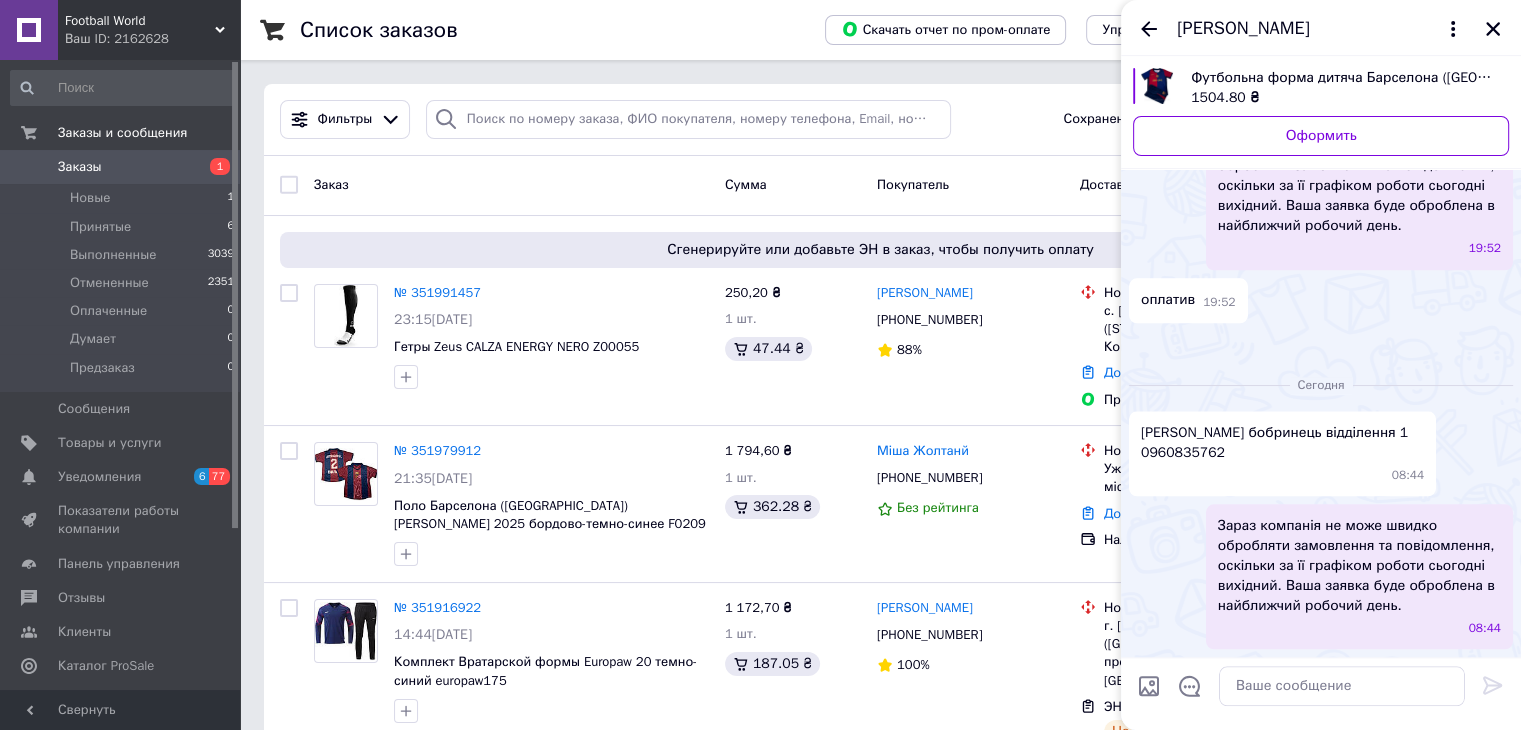 scroll, scrollTop: 2204, scrollLeft: 0, axis: vertical 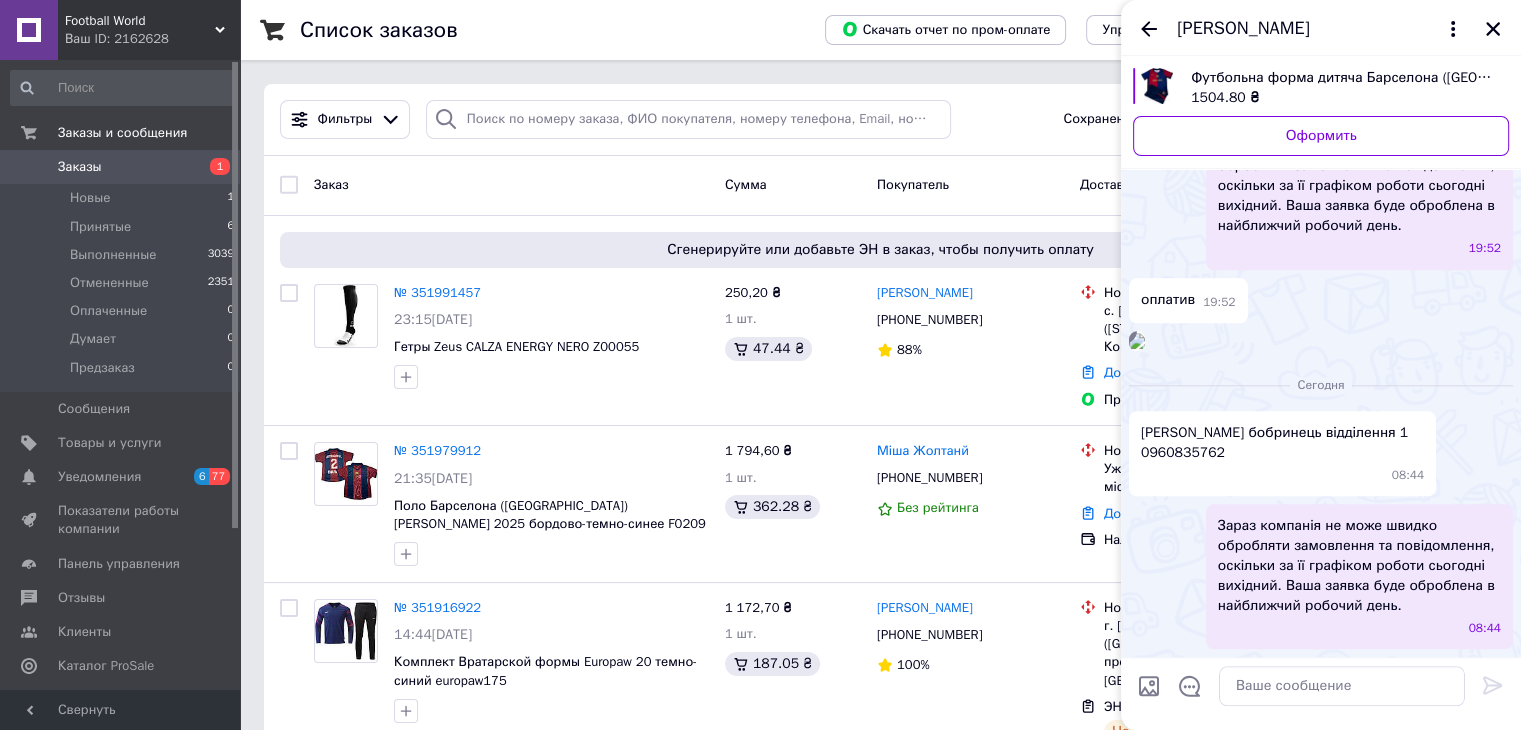 click on "пітенко віталій віталійович м бобринець відділення 1 0960835762" at bounding box center [1282, 443] 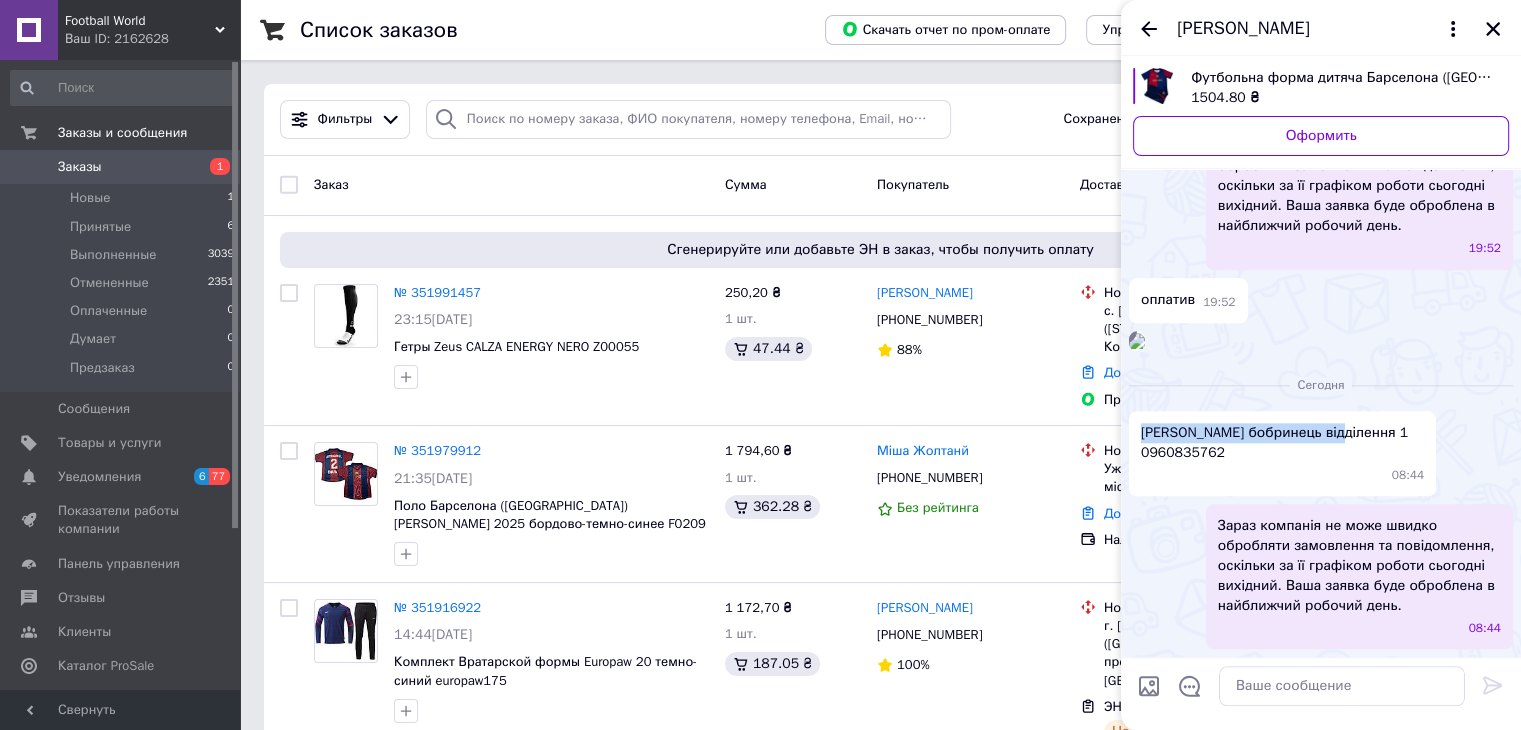 drag, startPoint x: 1141, startPoint y: 433, endPoint x: 1311, endPoint y: 432, distance: 170.00294 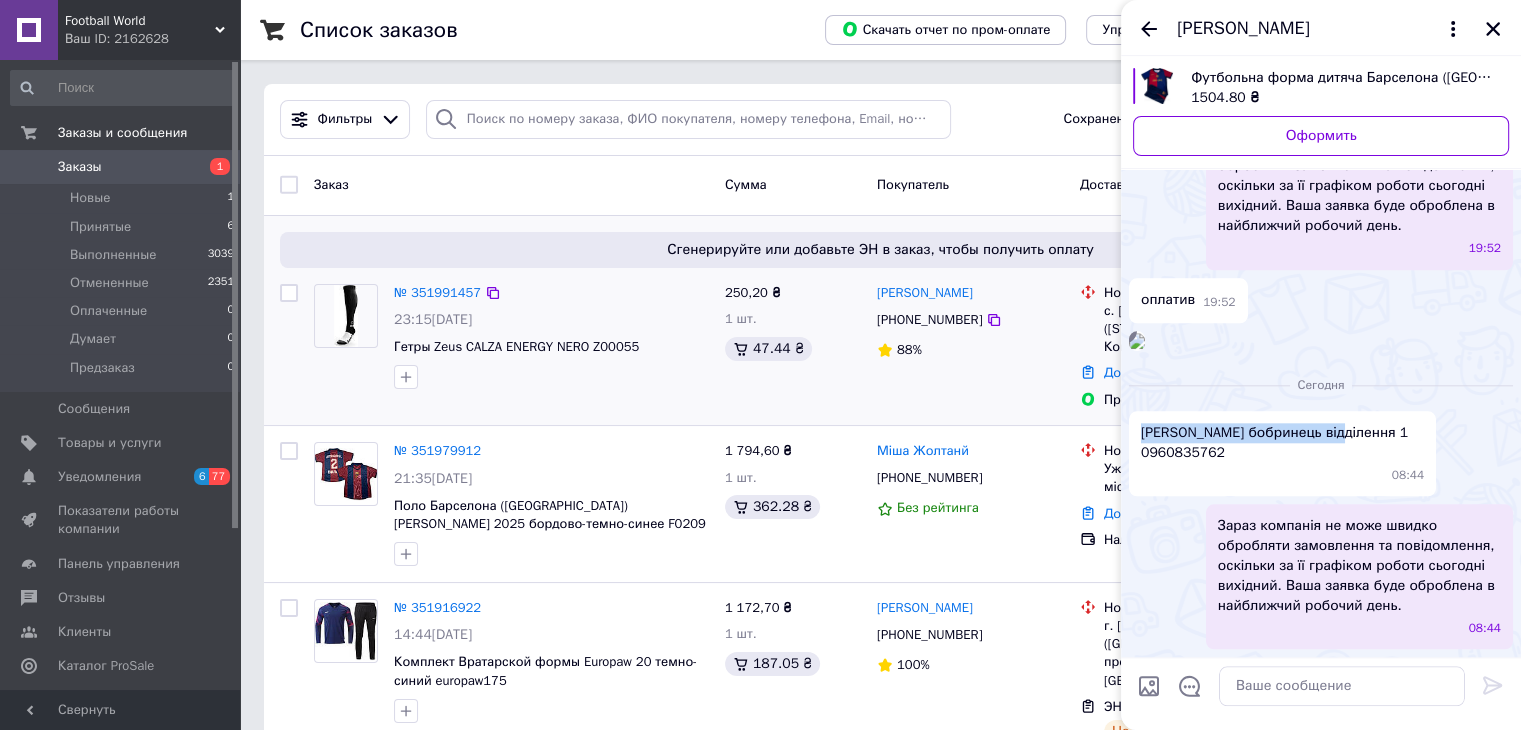 copy on "пітенко віталій віталійович" 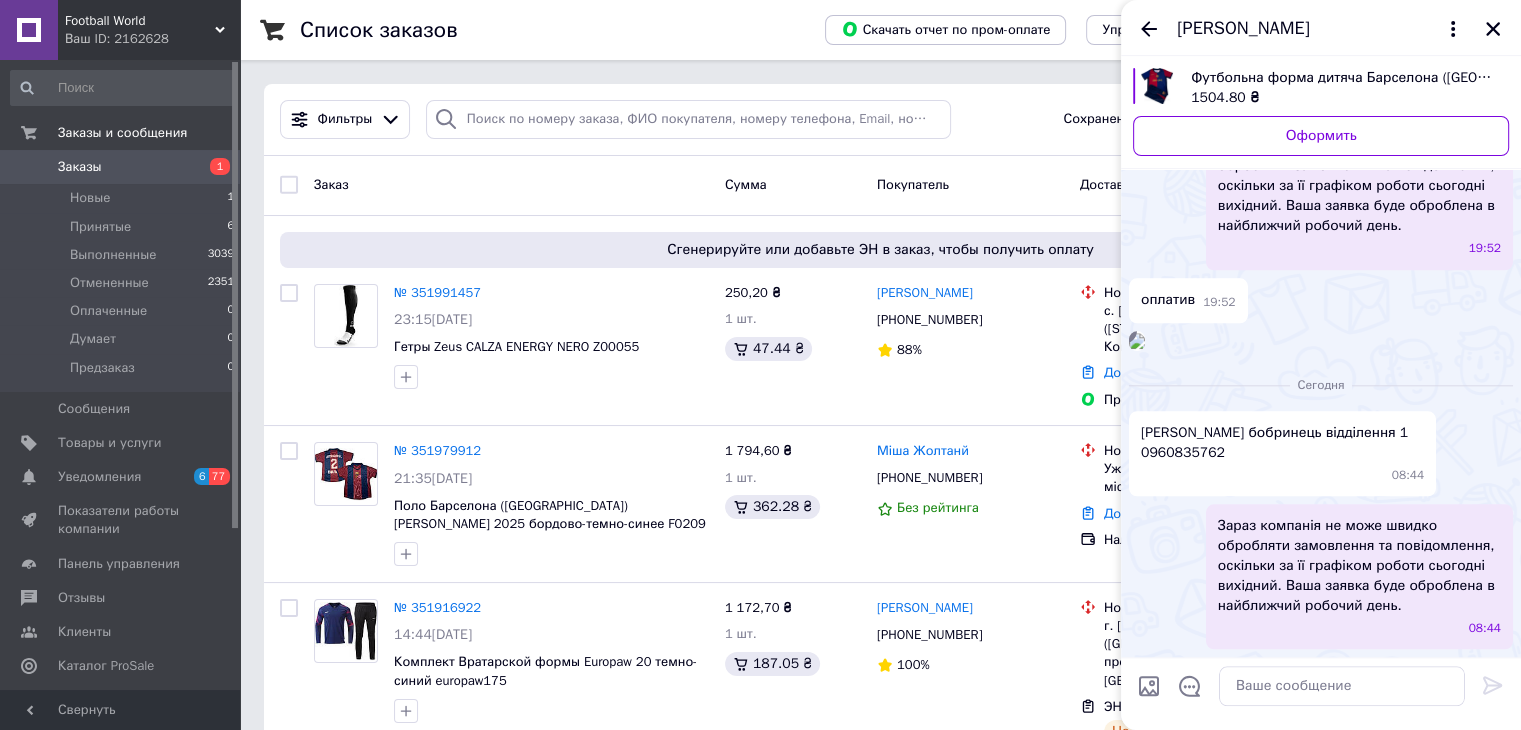 click on "пітенко віталій віталійович м бобринець відділення 1 0960835762" at bounding box center (1282, 443) 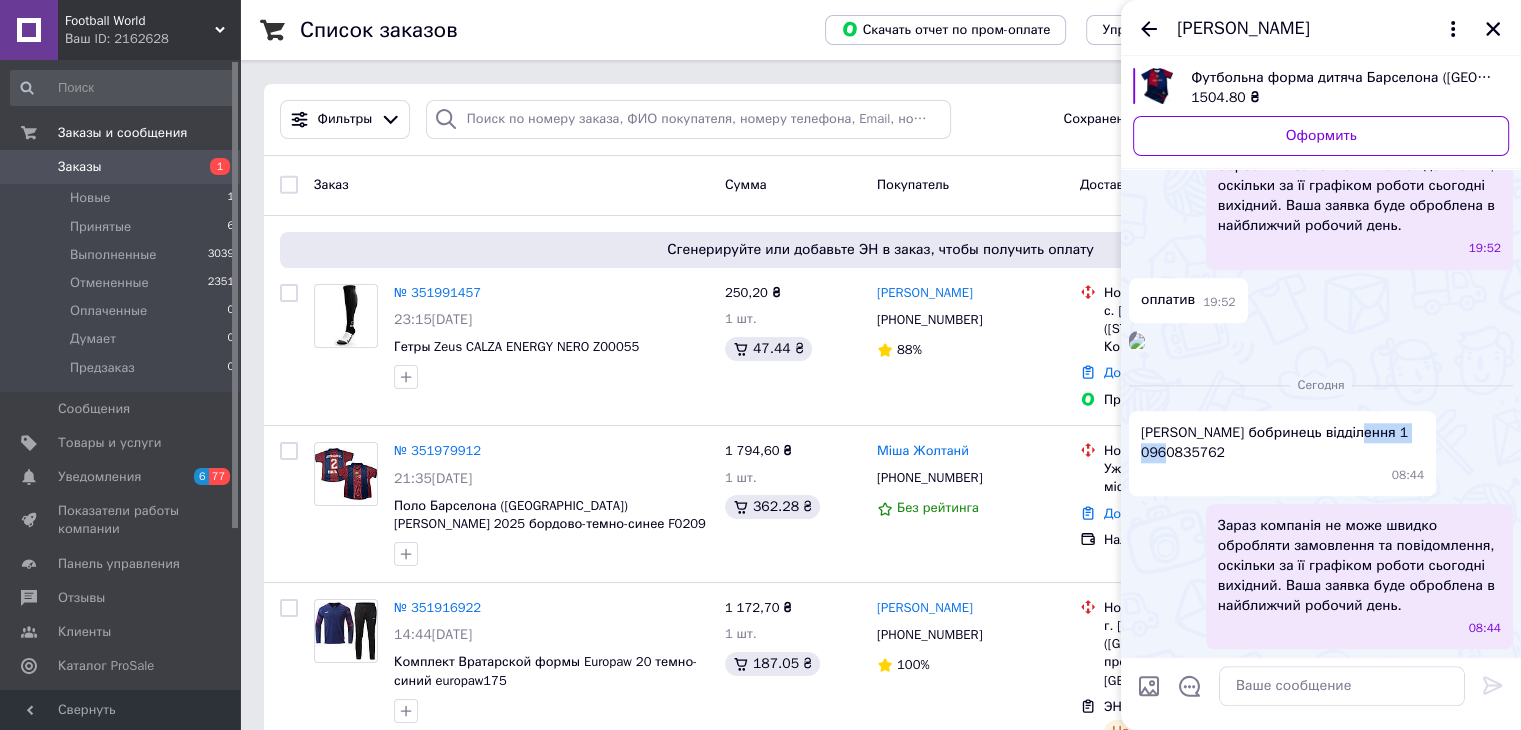click on "пітенко віталій віталійович м бобринець відділення 1 0960835762" at bounding box center [1282, 443] 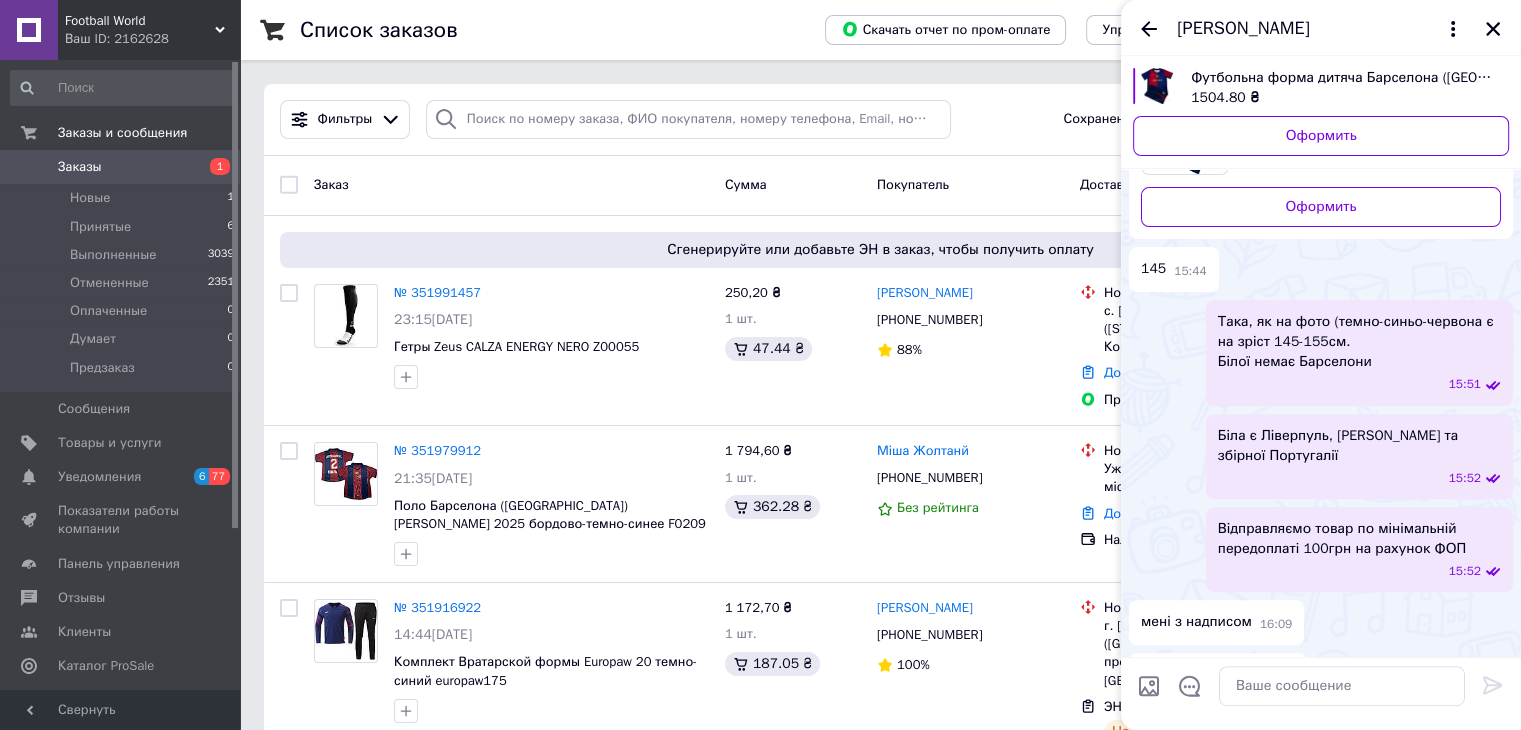 scroll, scrollTop: 604, scrollLeft: 0, axis: vertical 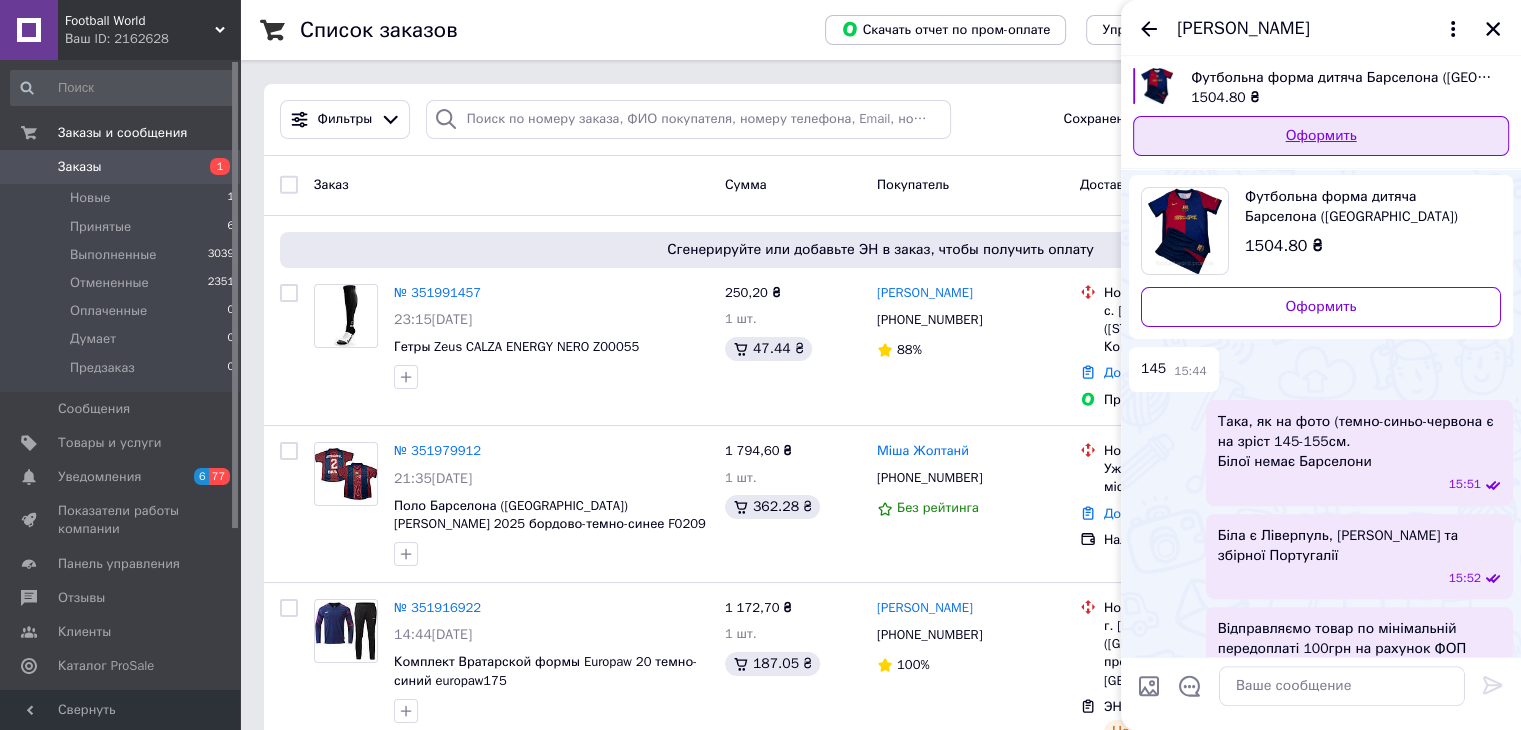 click on "Оформить" at bounding box center (1321, 136) 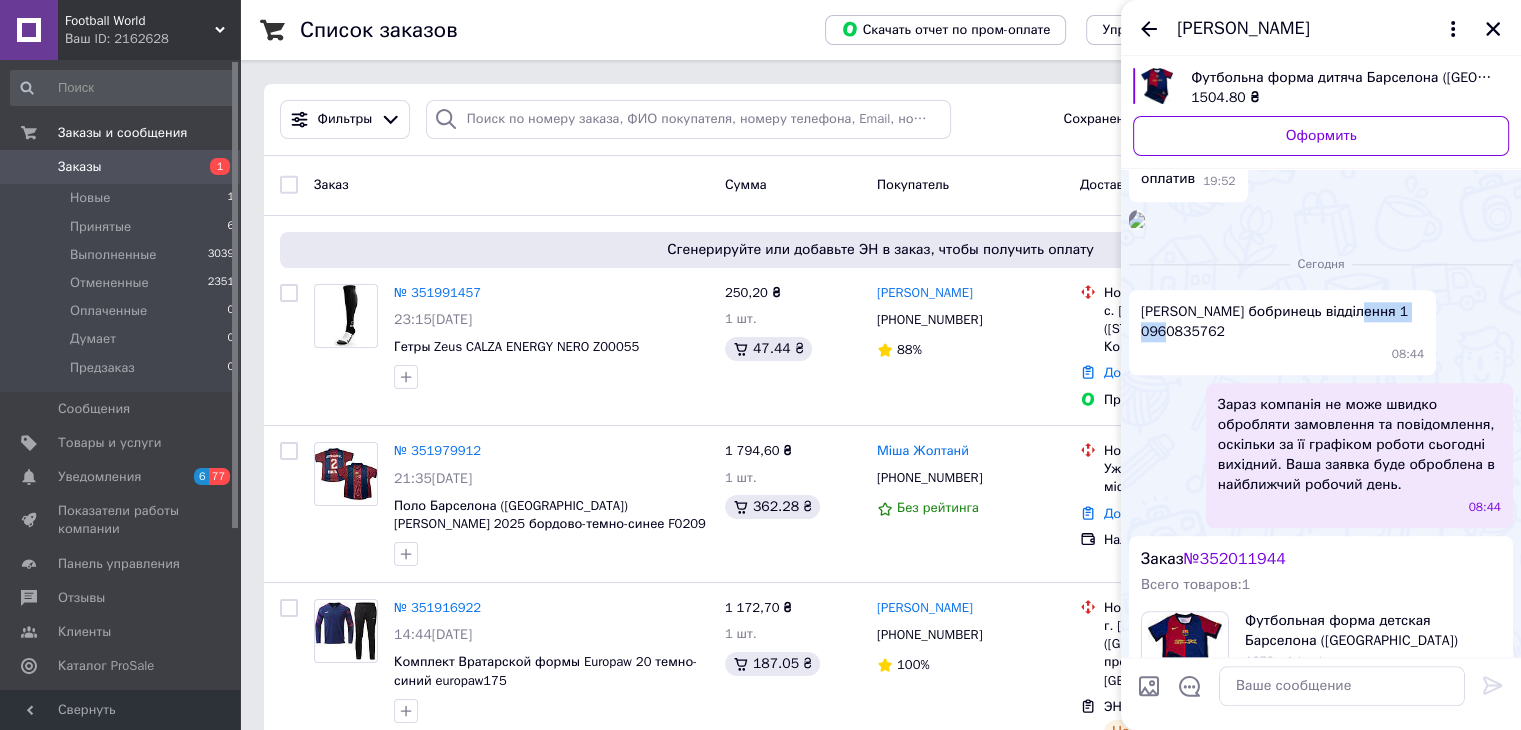 scroll, scrollTop: 2206, scrollLeft: 0, axis: vertical 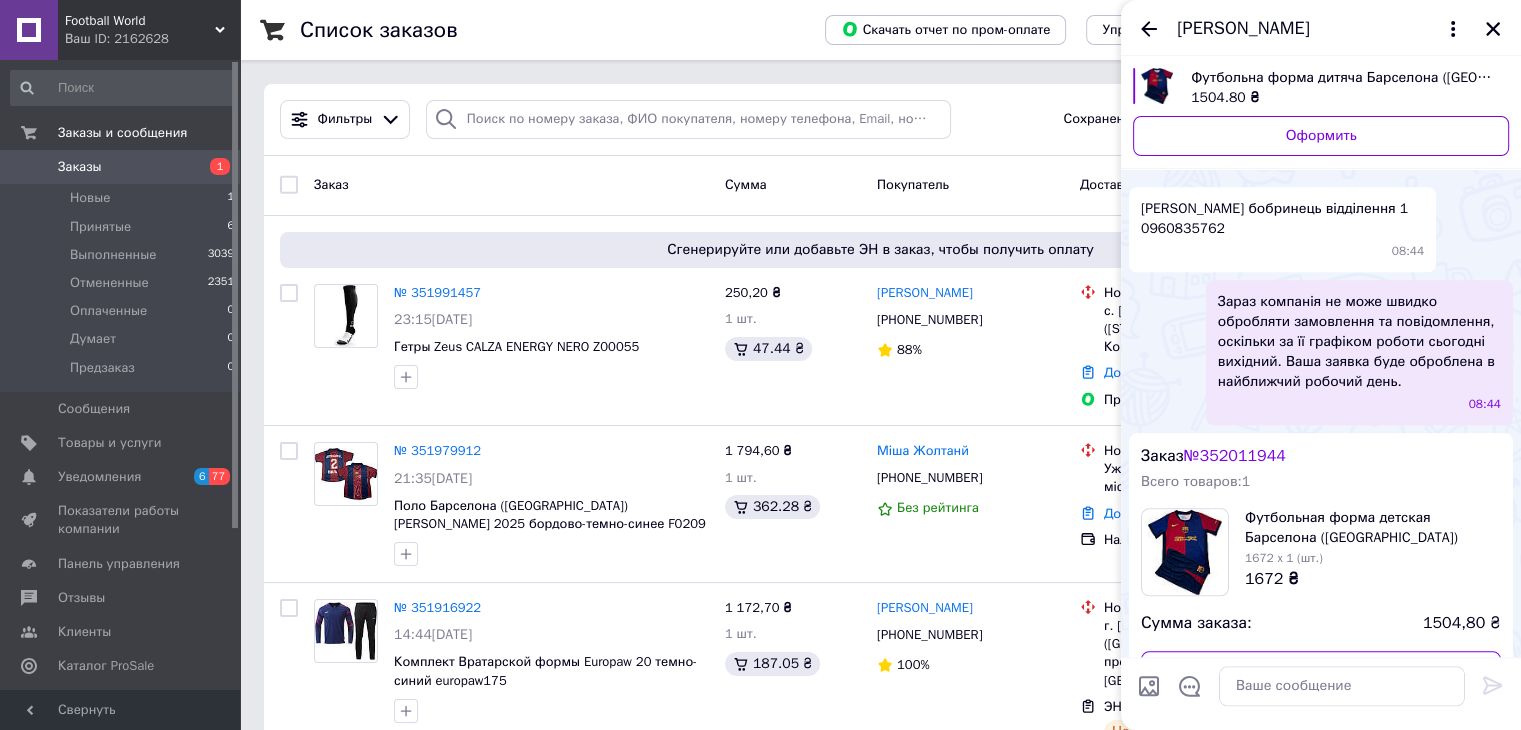 click on "пітенко віталій віталійович м бобринець відділення 1 0960835762" at bounding box center (1282, 219) 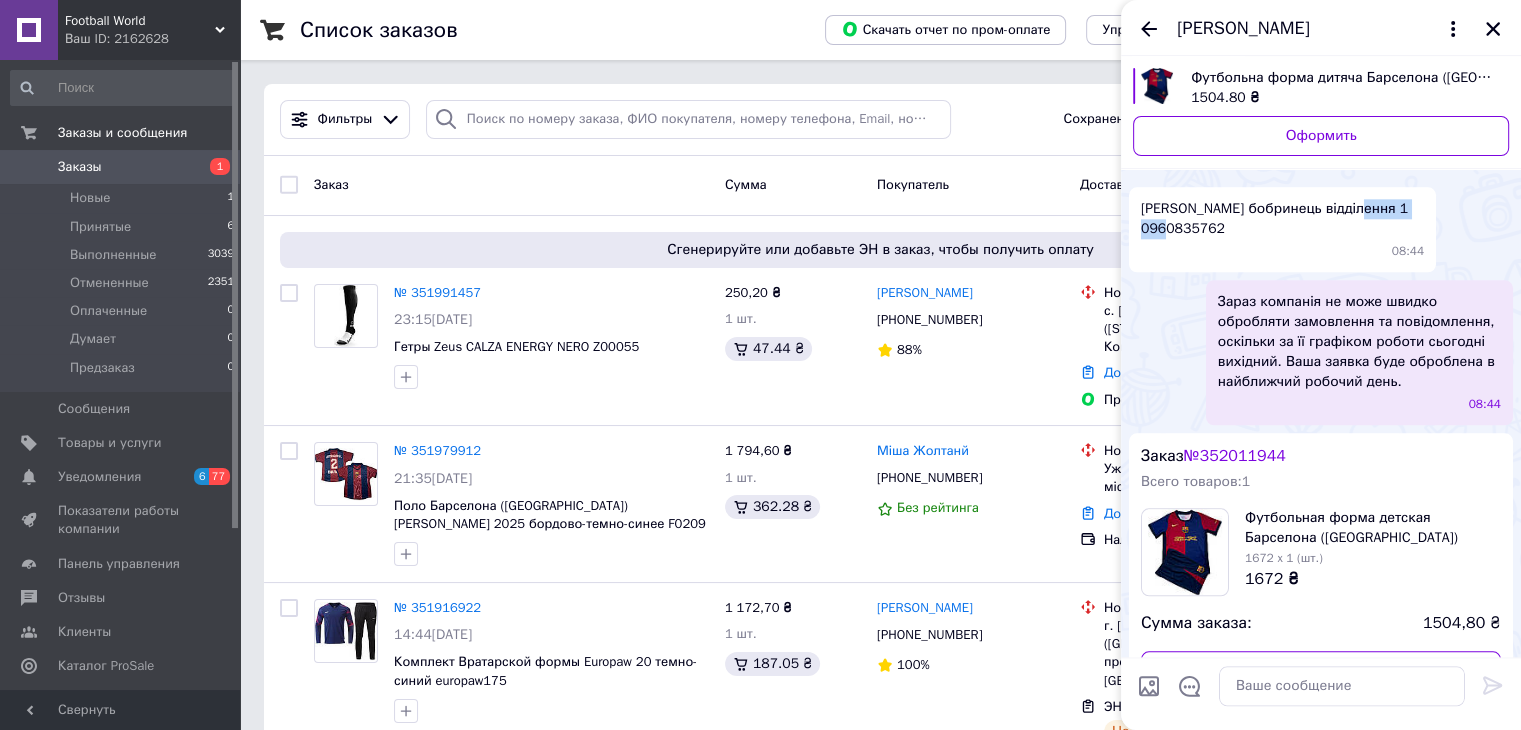 click on "пітенко віталій віталійович м бобринець відділення 1 0960835762" at bounding box center [1282, 219] 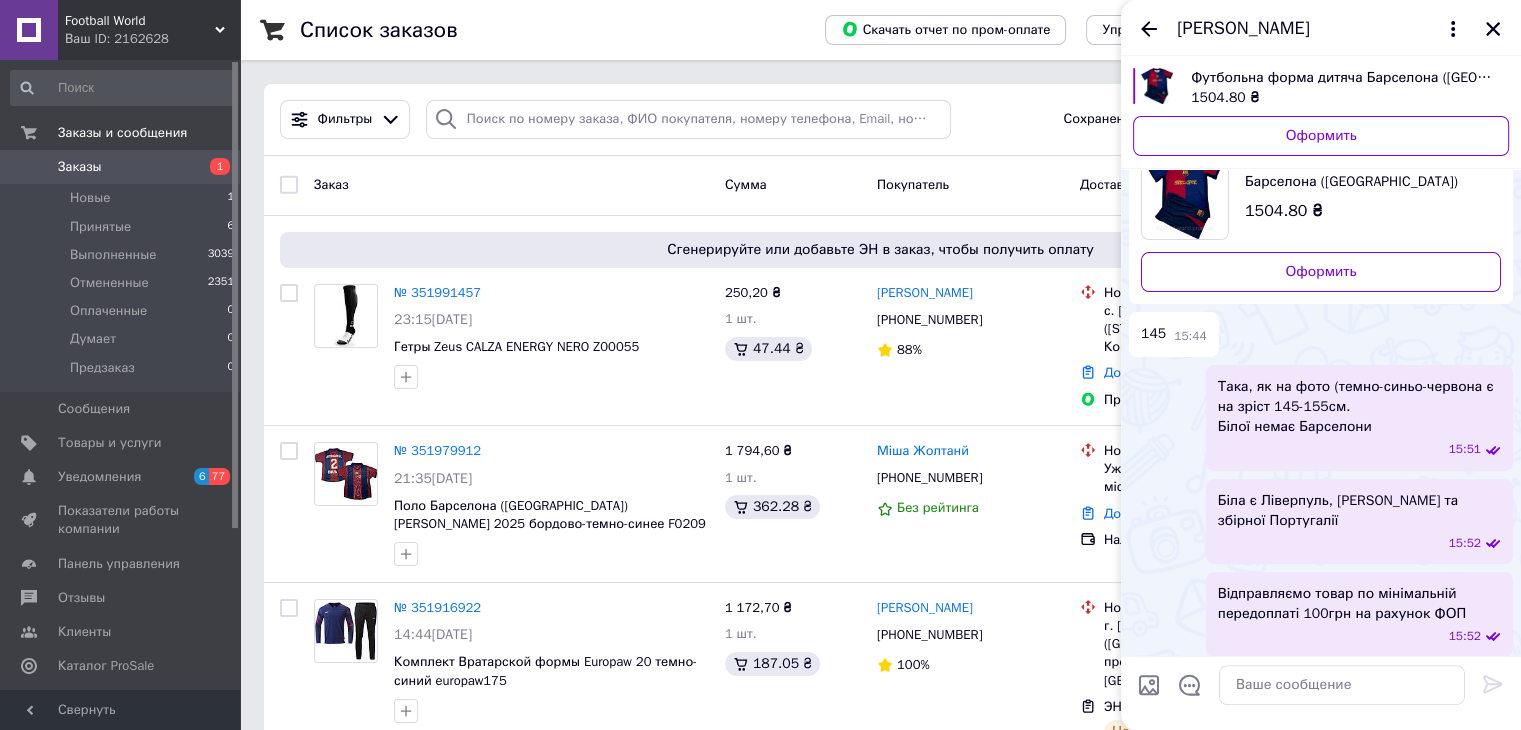 scroll, scrollTop: 606, scrollLeft: 0, axis: vertical 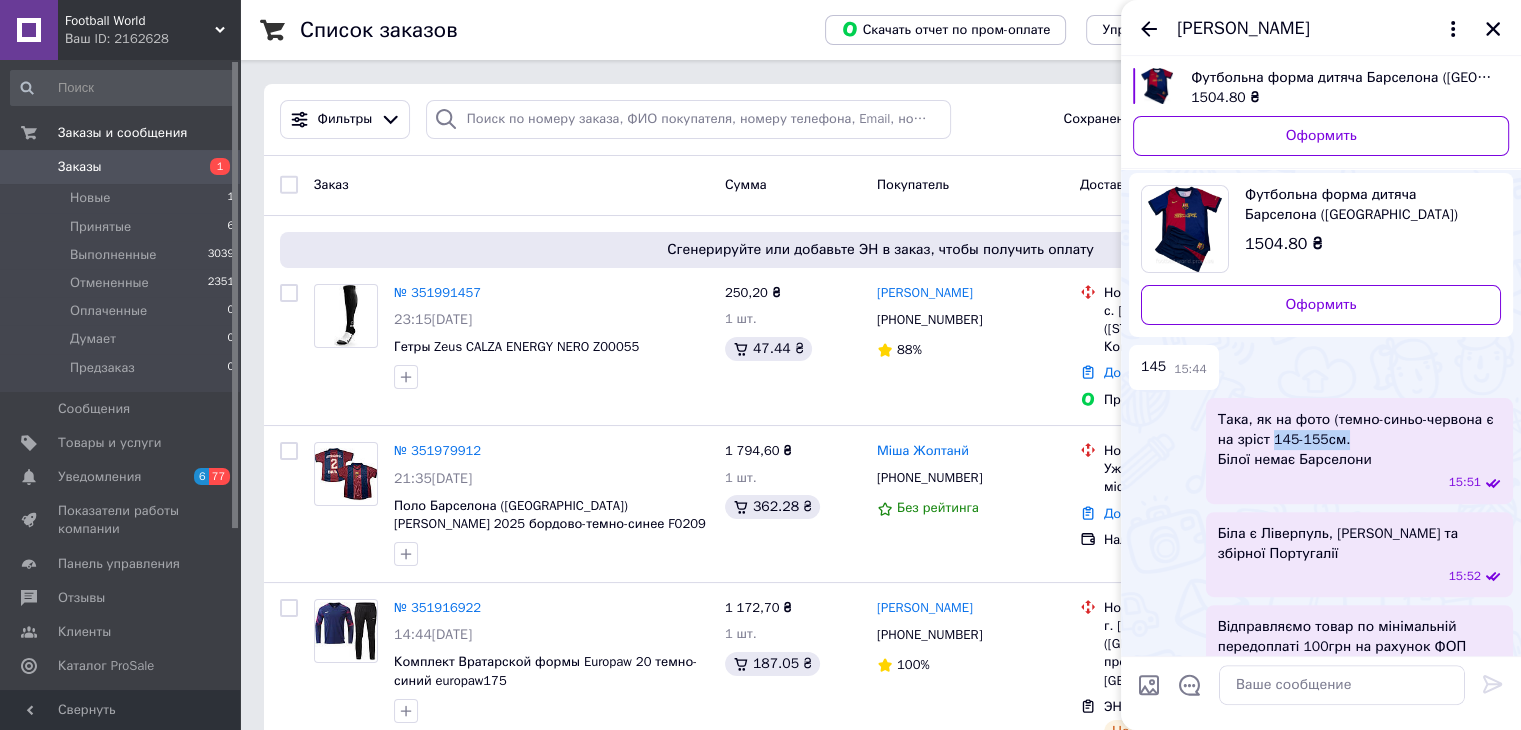drag, startPoint x: 1320, startPoint y: 422, endPoint x: 1272, endPoint y: 422, distance: 48 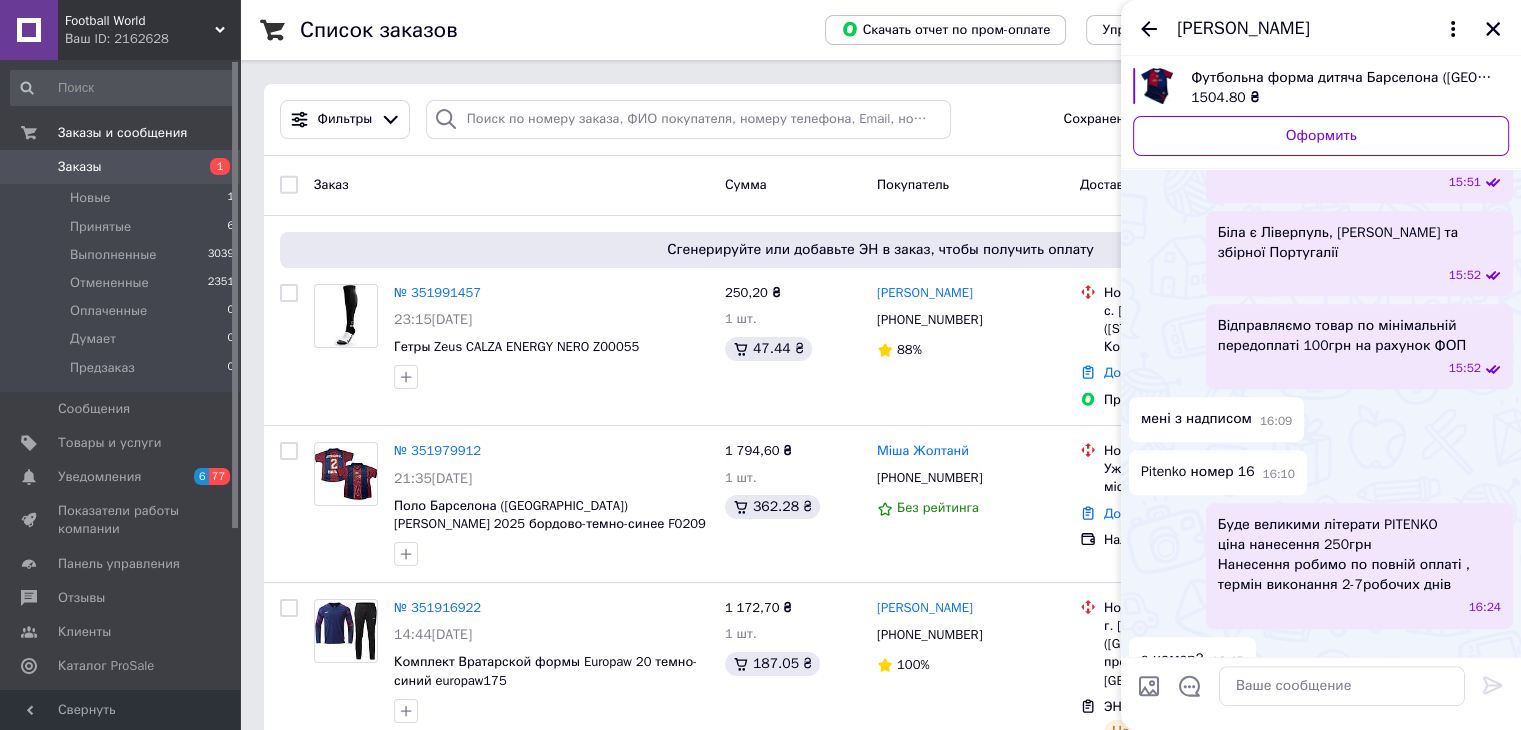 click on "Буде великими літерати PITENKO ціна нанесення 250грн Нанесення робимо по повній оплаті , термін виконання 2-7робочих днів" at bounding box center [1359, 555] 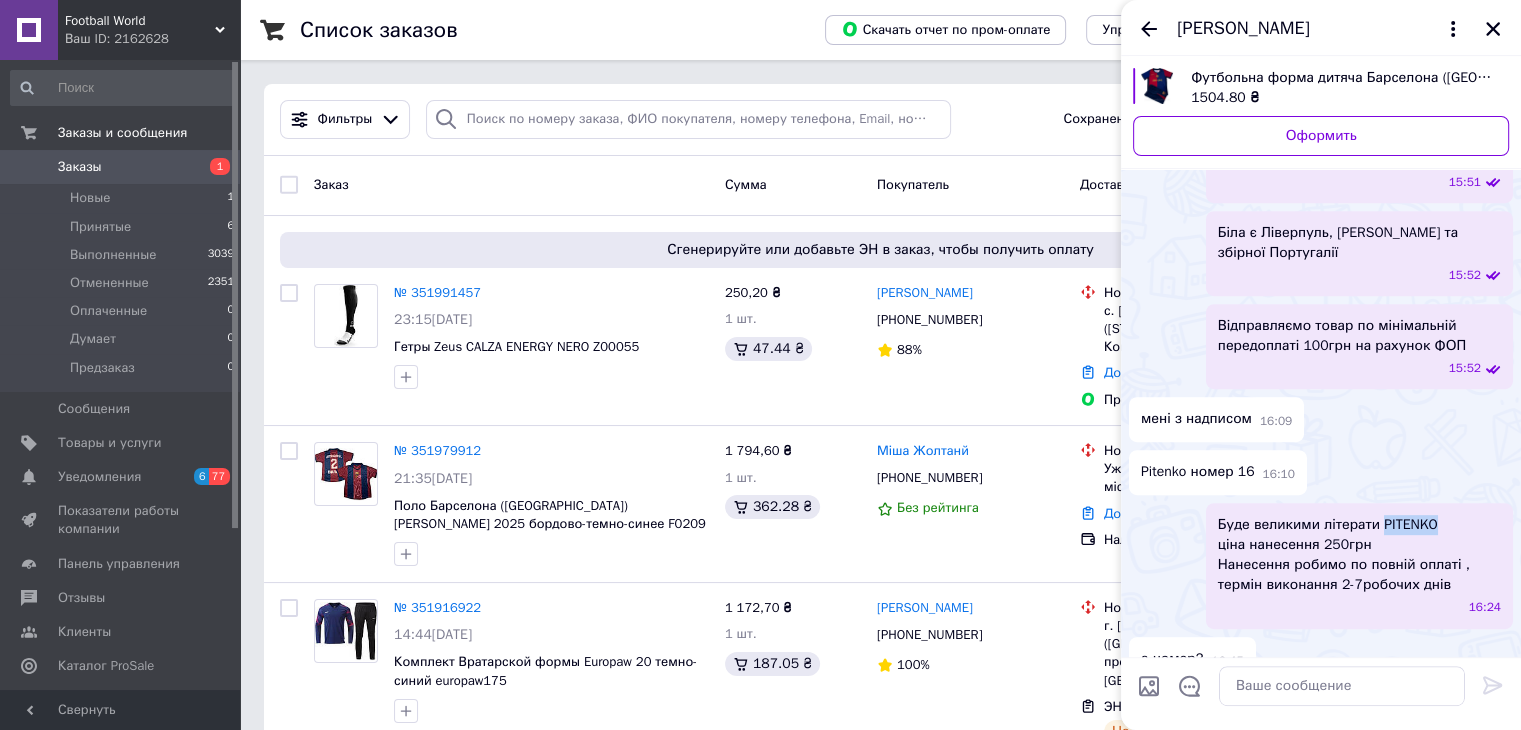click on "Буде великими літерати PITENKO ціна нанесення 250грн Нанесення робимо по повній оплаті , термін виконання 2-7робочих днів" at bounding box center (1359, 555) 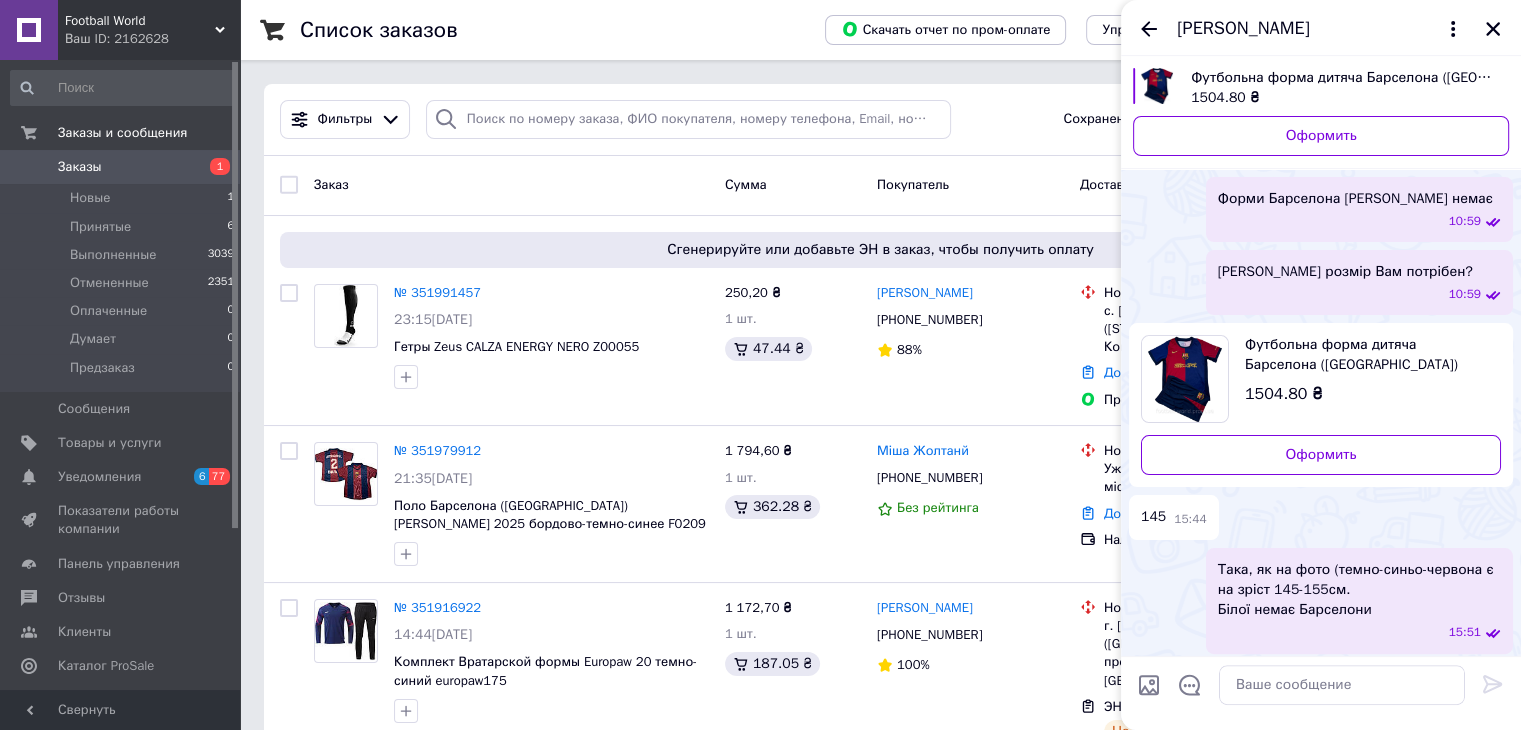 scroll, scrollTop: 455, scrollLeft: 0, axis: vertical 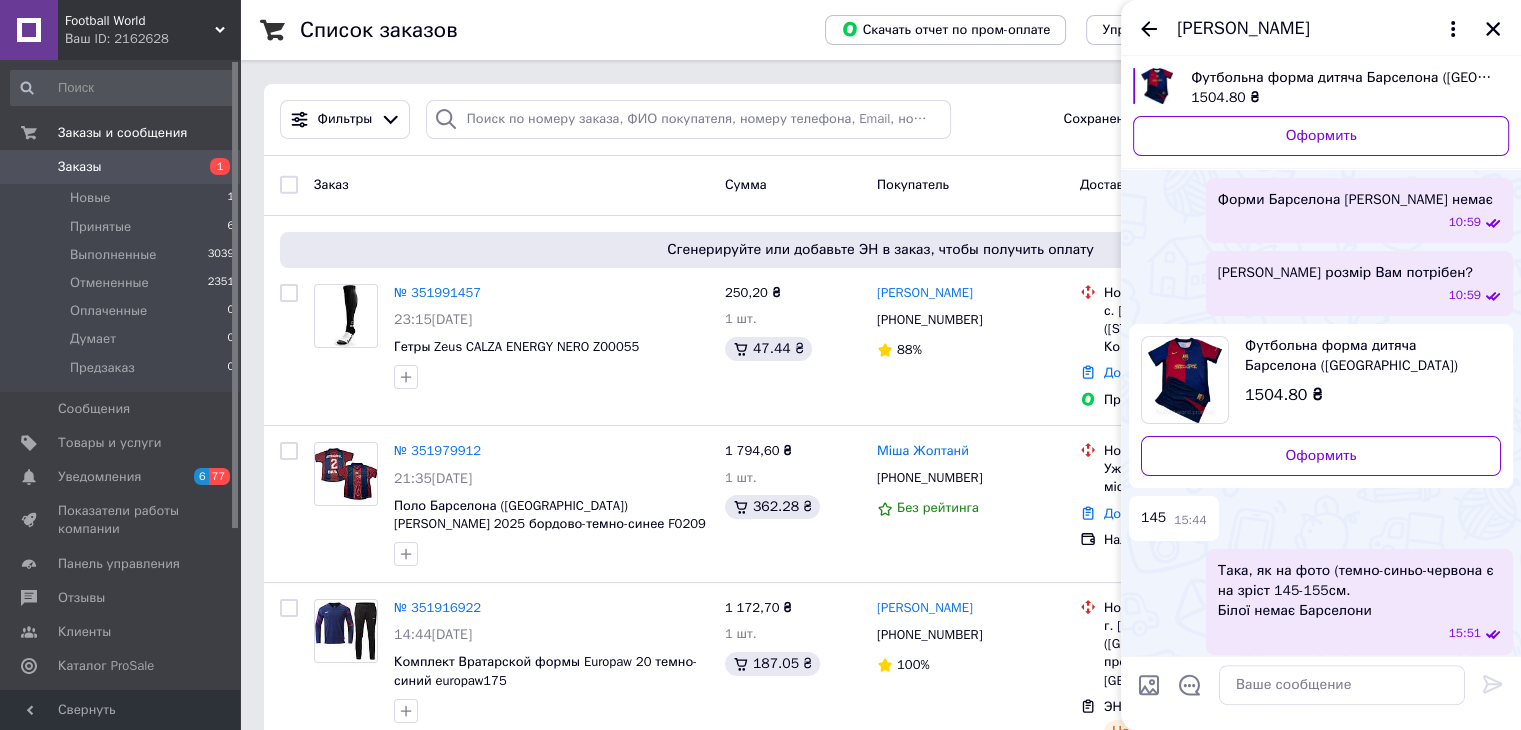 click on "Футбольна форма дитяча Барселона (Barcelona) Travis Scott 2024-2025 домашня темно-синьо-червона F0198" at bounding box center (1365, 356) 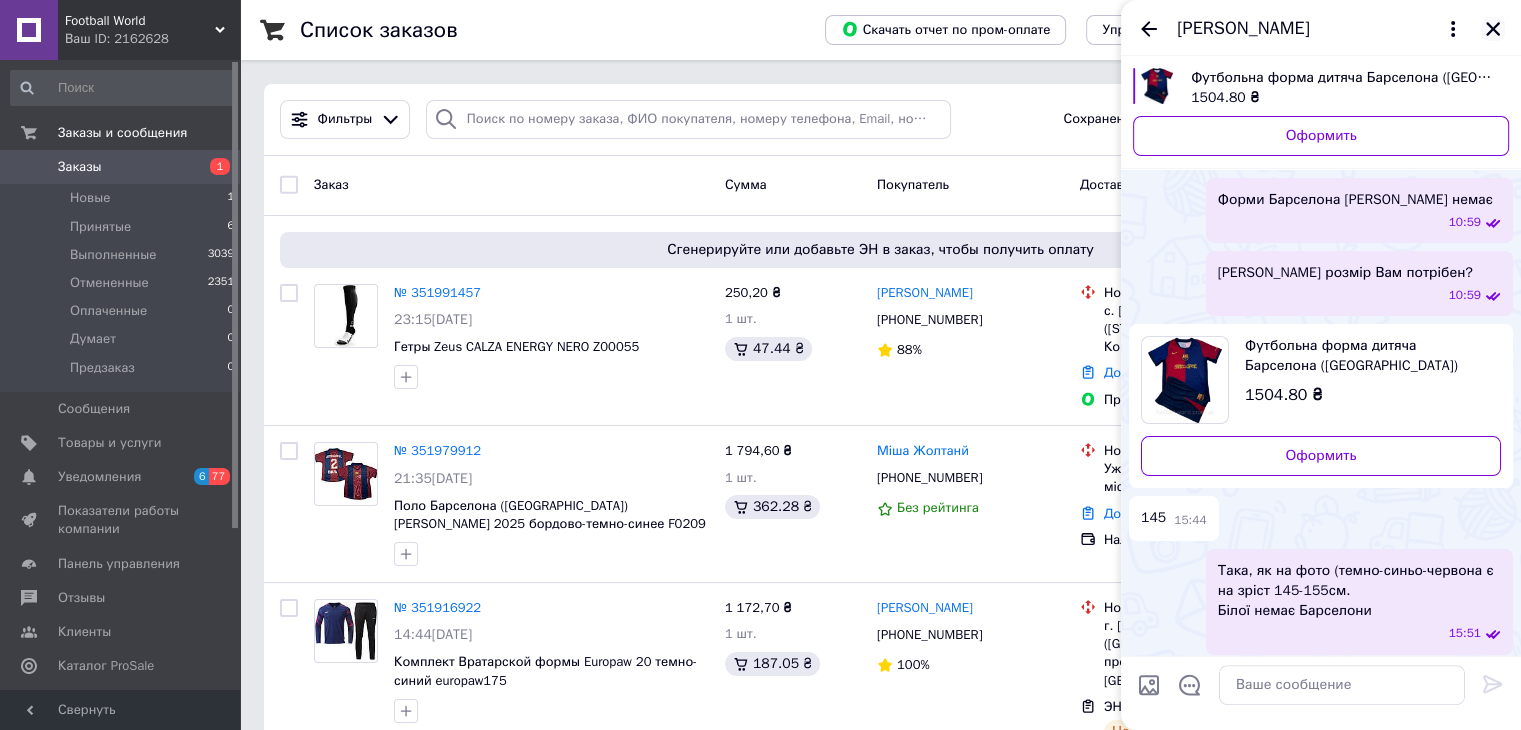 click 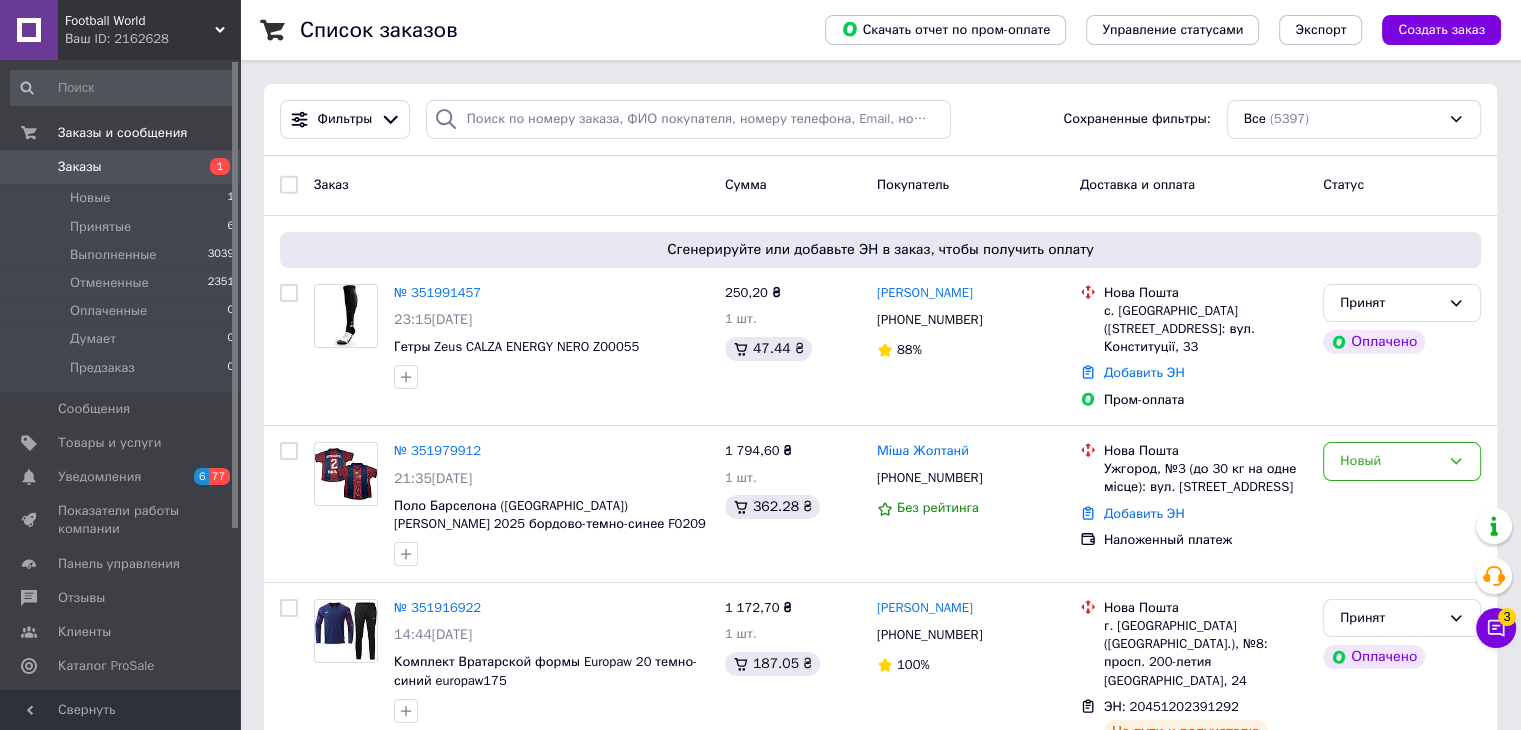 click on "Заказы" at bounding box center (80, 167) 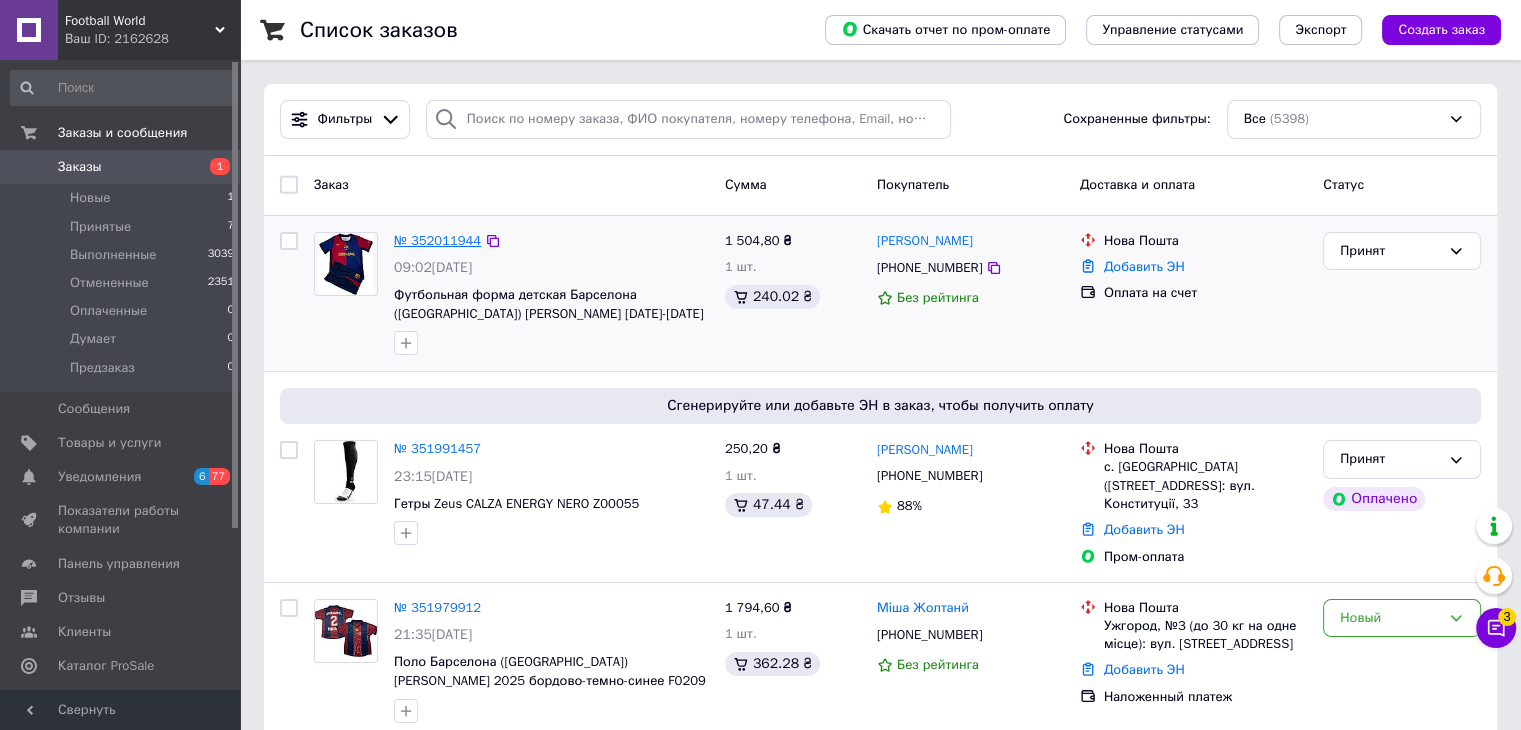 click on "№ 352011944" at bounding box center [437, 240] 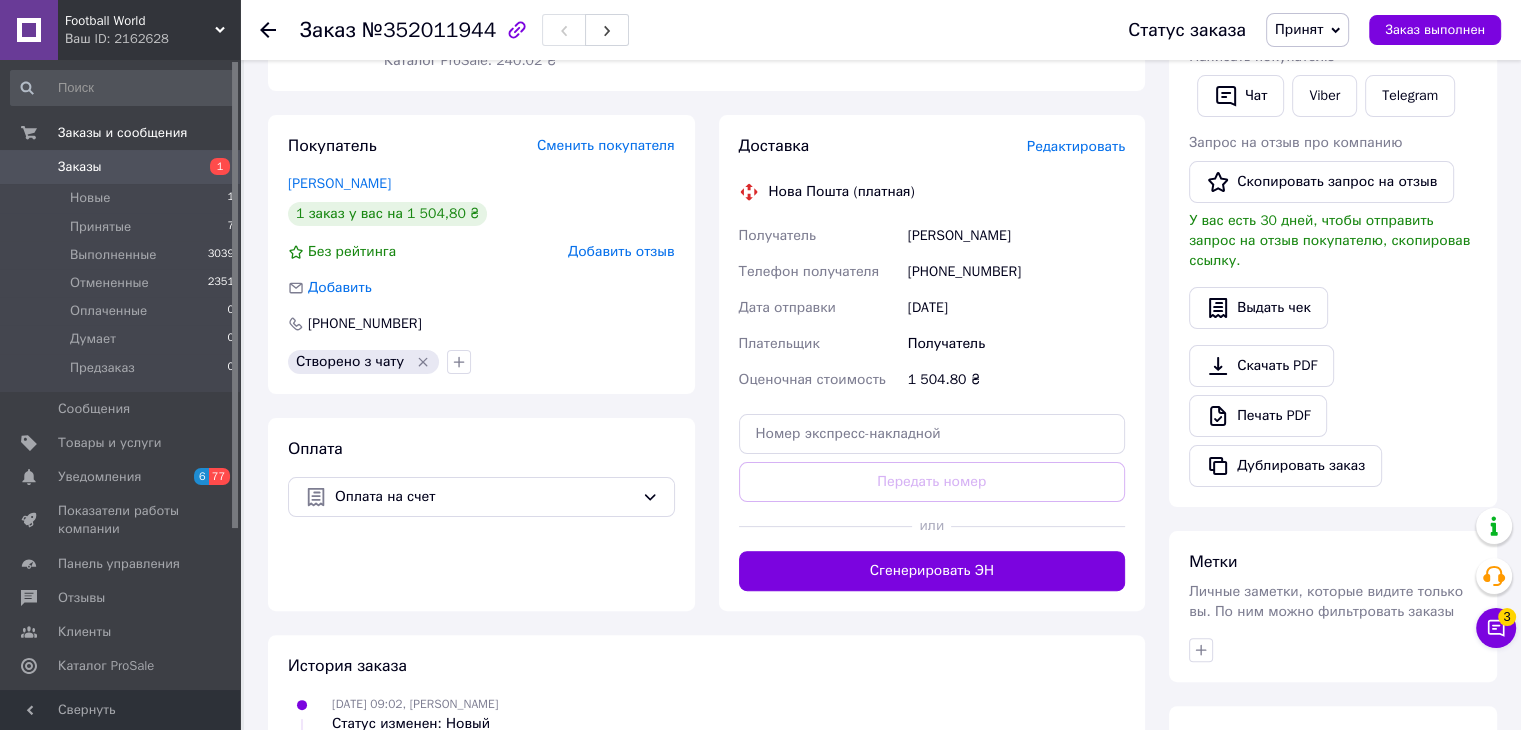 scroll, scrollTop: 300, scrollLeft: 0, axis: vertical 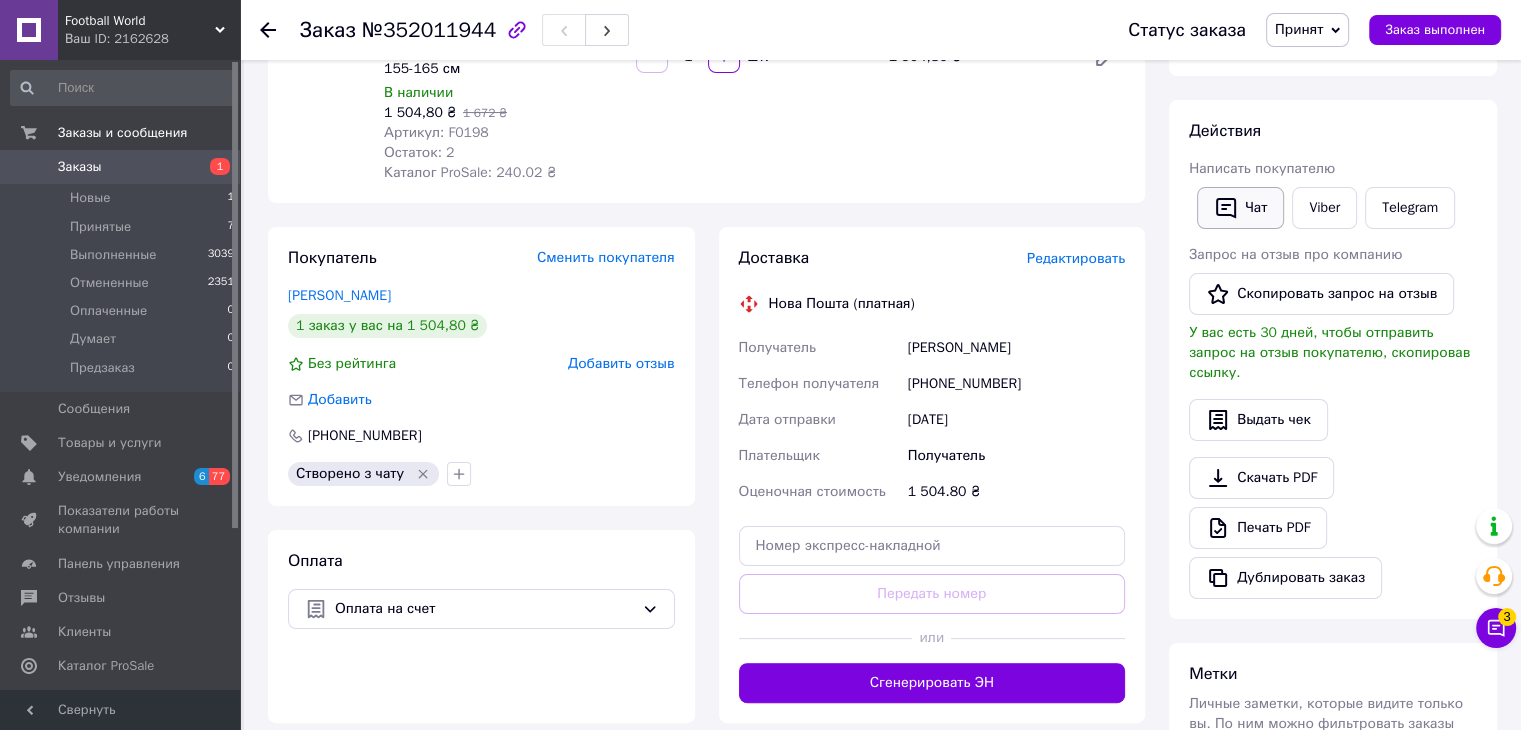 click on "Чат" at bounding box center [1240, 208] 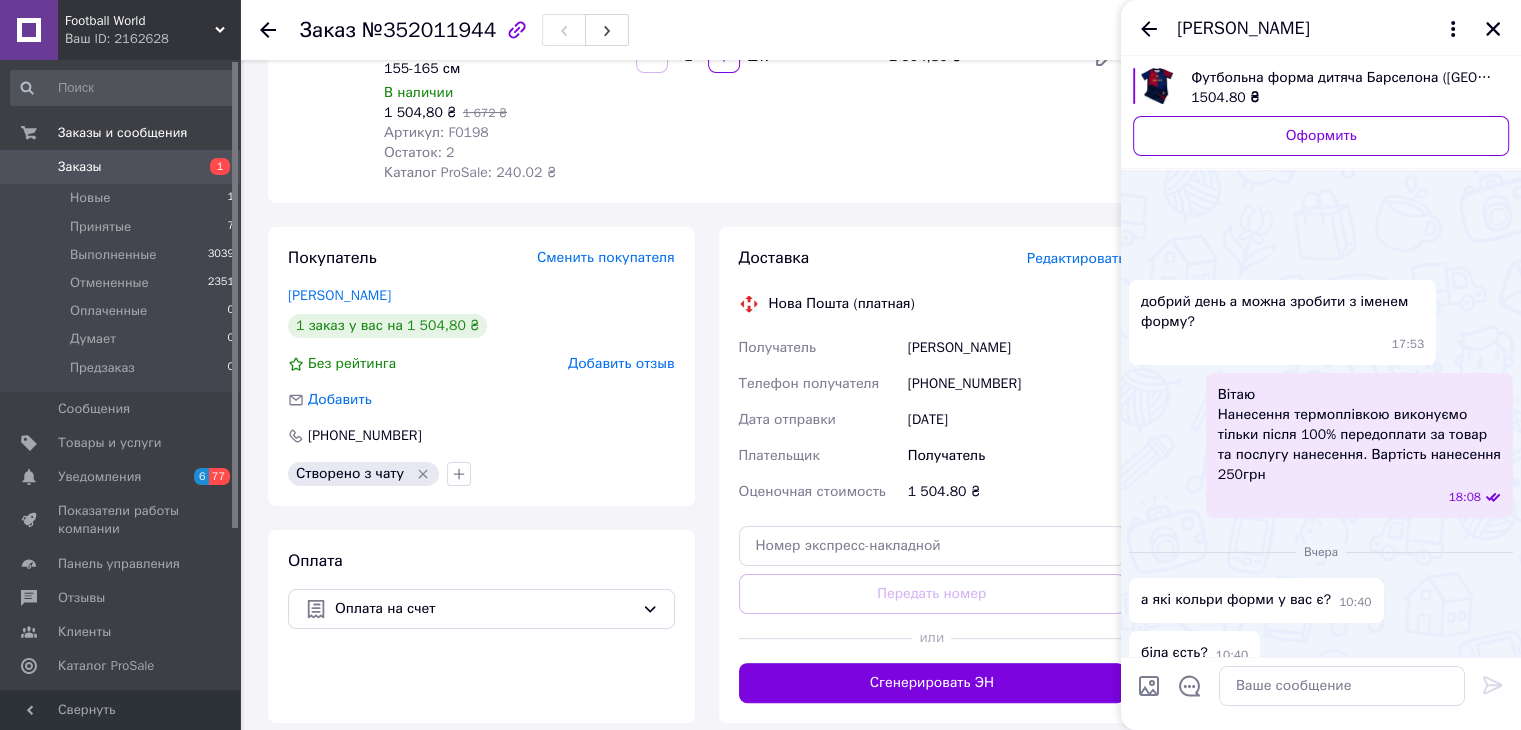 scroll, scrollTop: 2572, scrollLeft: 0, axis: vertical 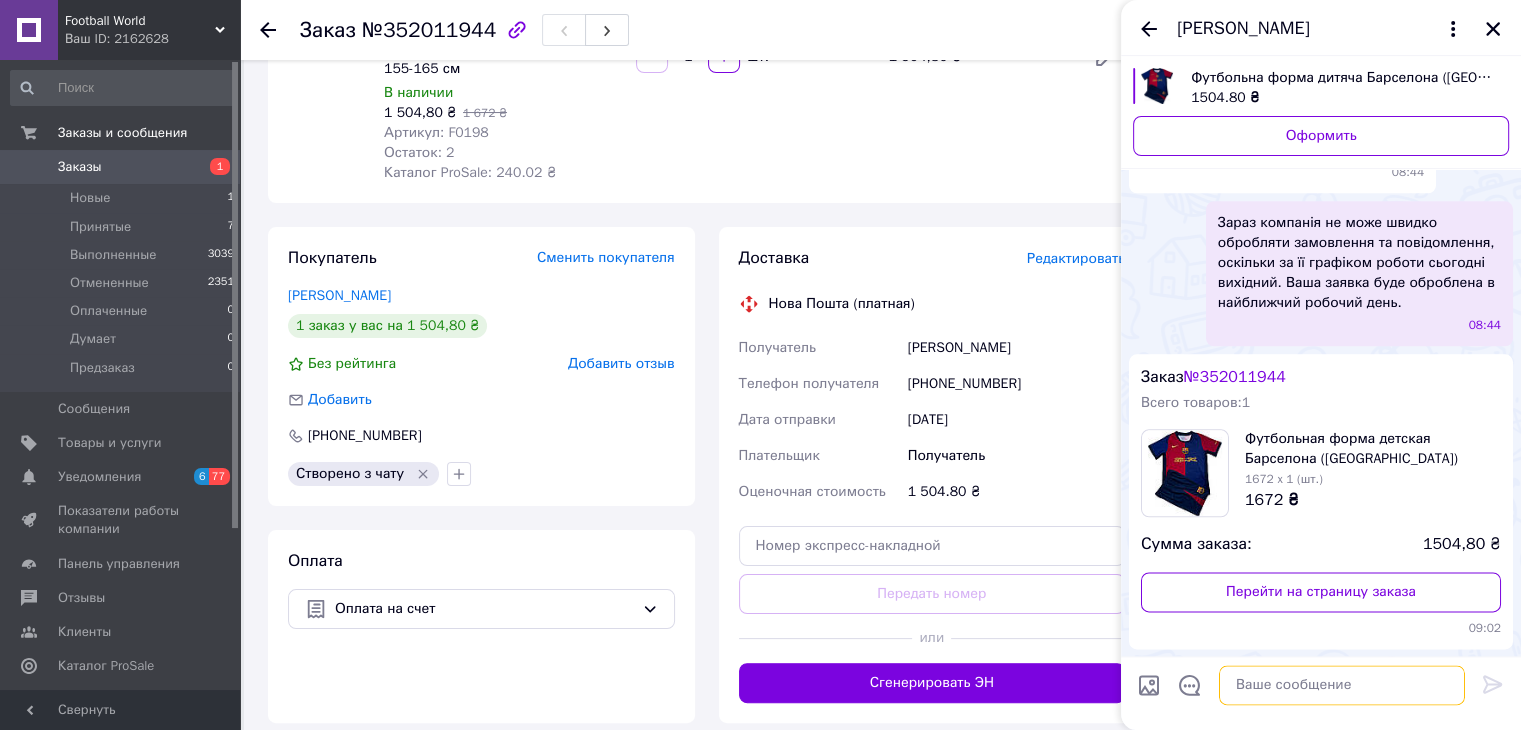 click at bounding box center [1342, 686] 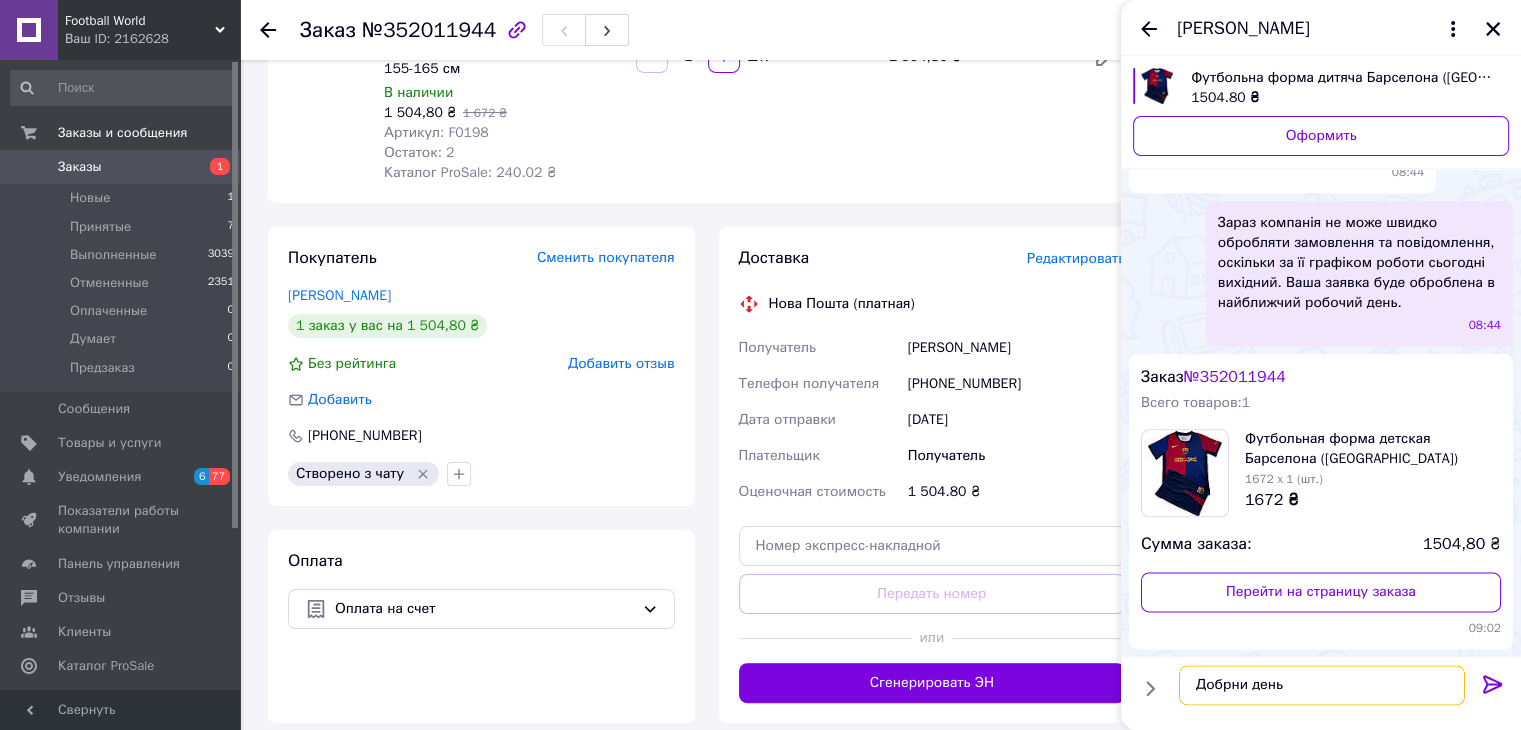 click on "Добрни день" at bounding box center (1322, 686) 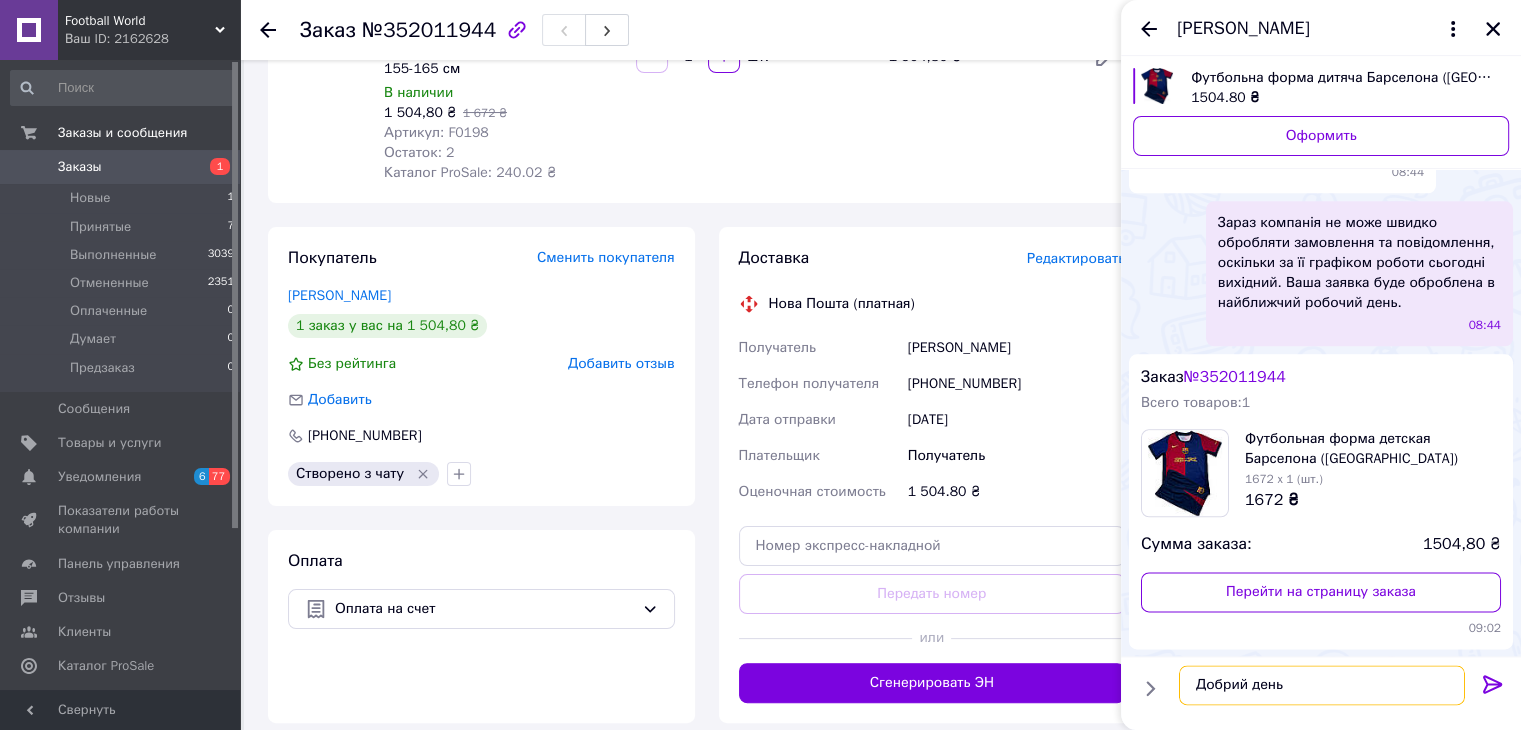 type on "Добрий день" 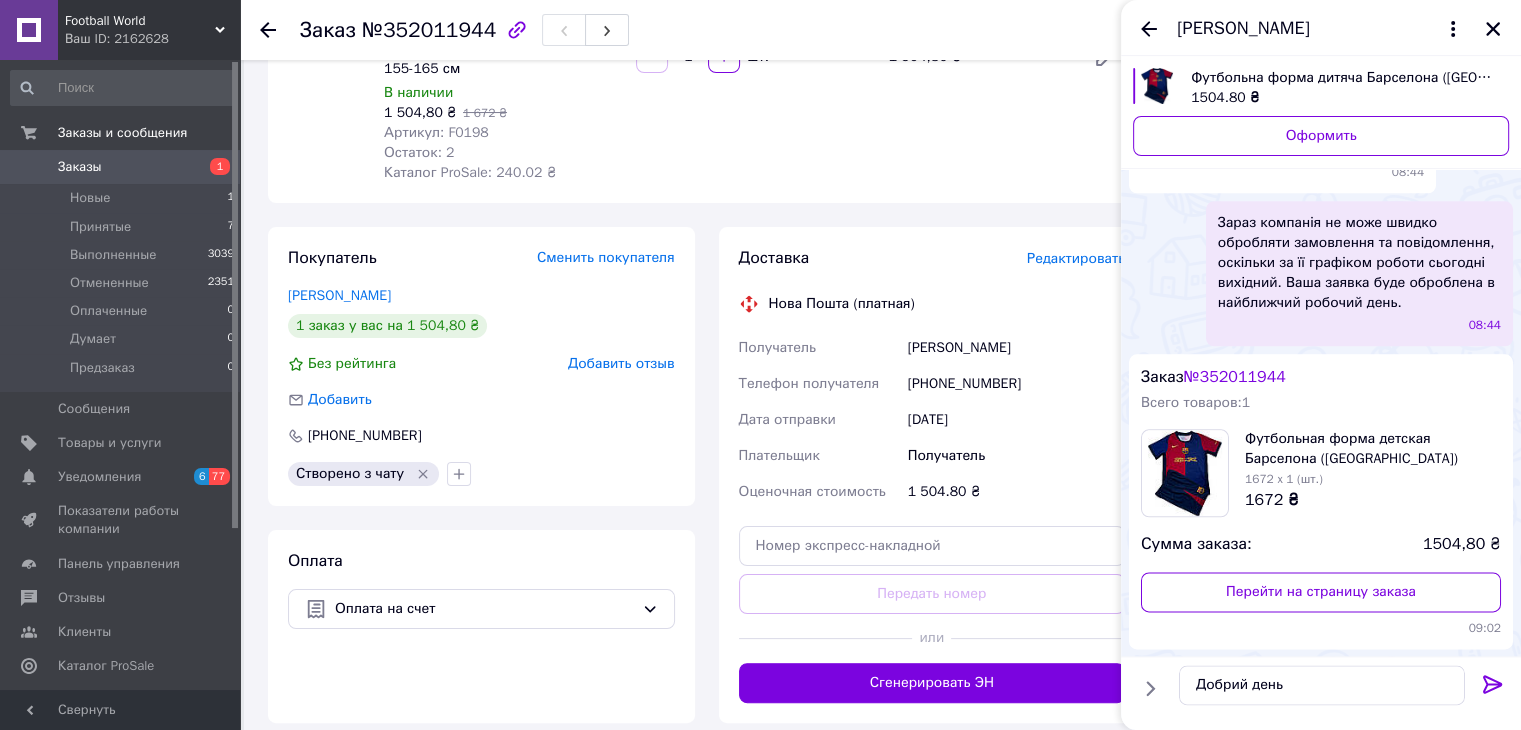 click 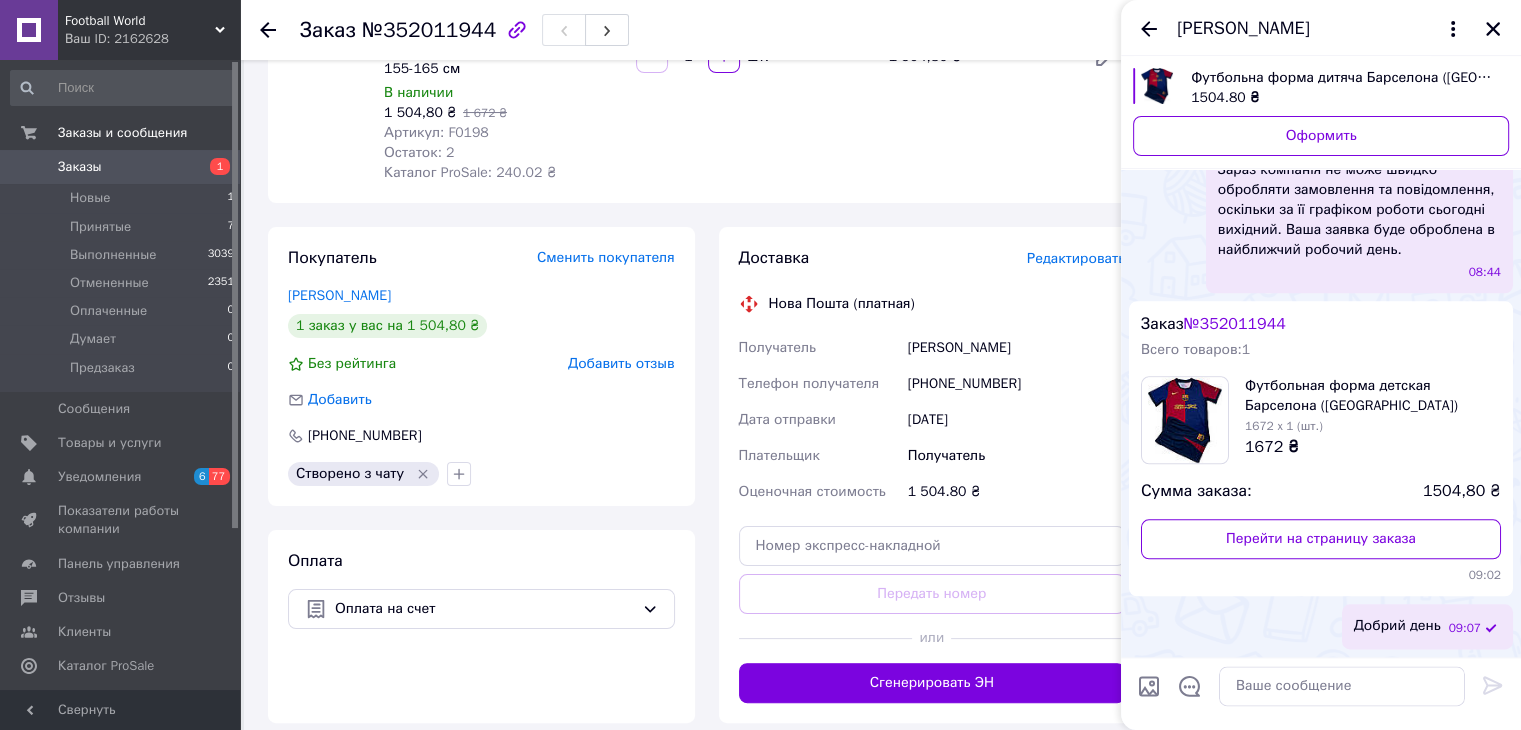 scroll, scrollTop: 2523, scrollLeft: 0, axis: vertical 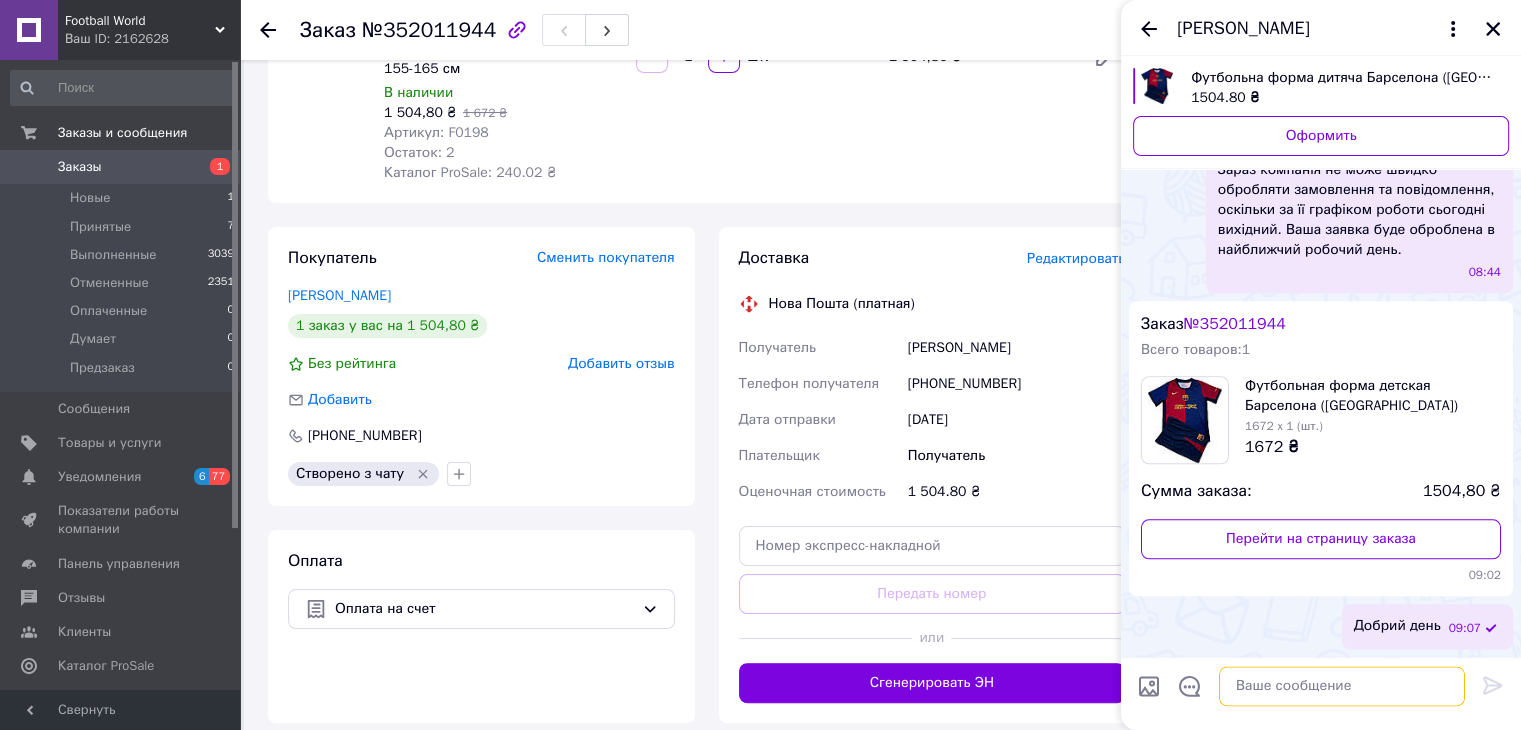 click at bounding box center (1342, 686) 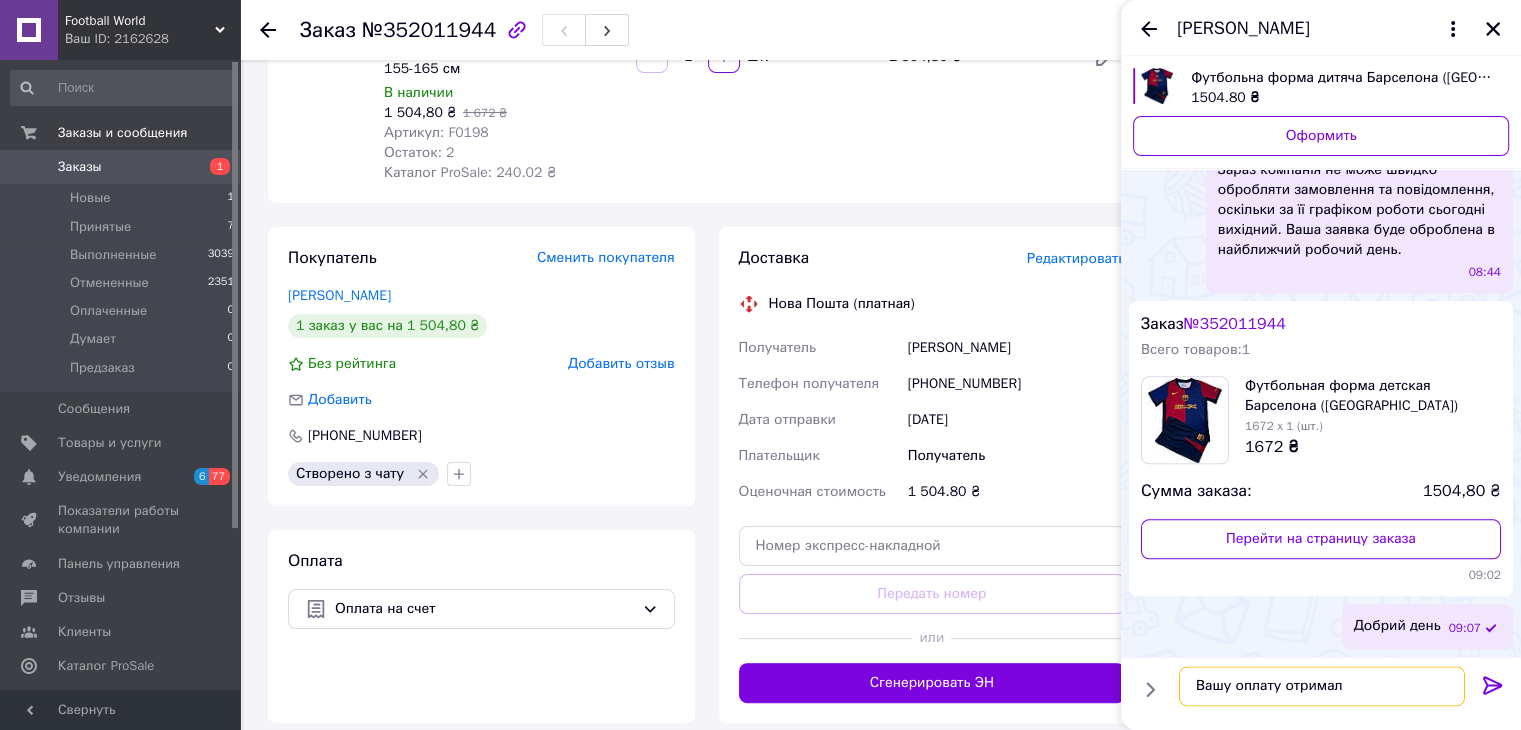 type on "Вашу оплату отримали" 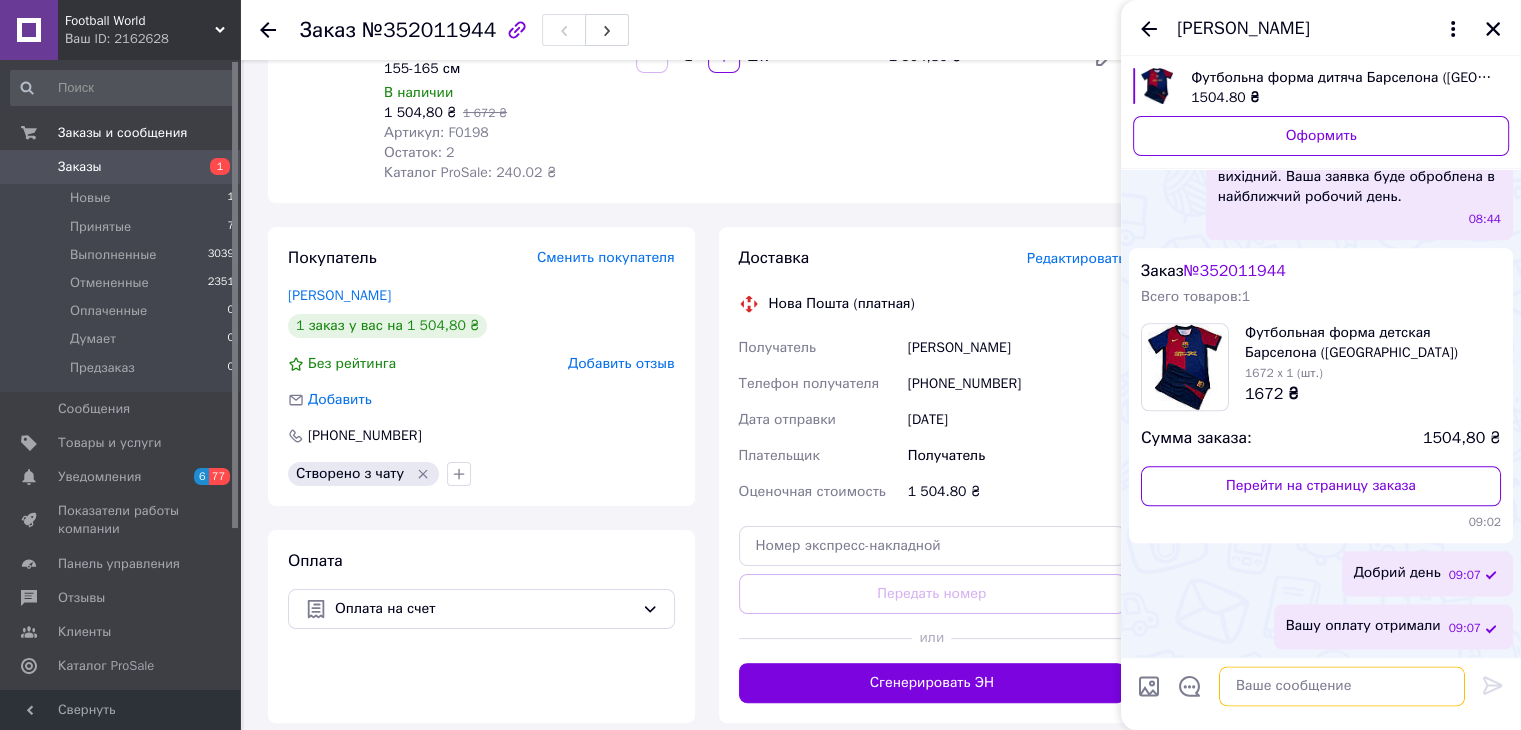 scroll, scrollTop: 2576, scrollLeft: 0, axis: vertical 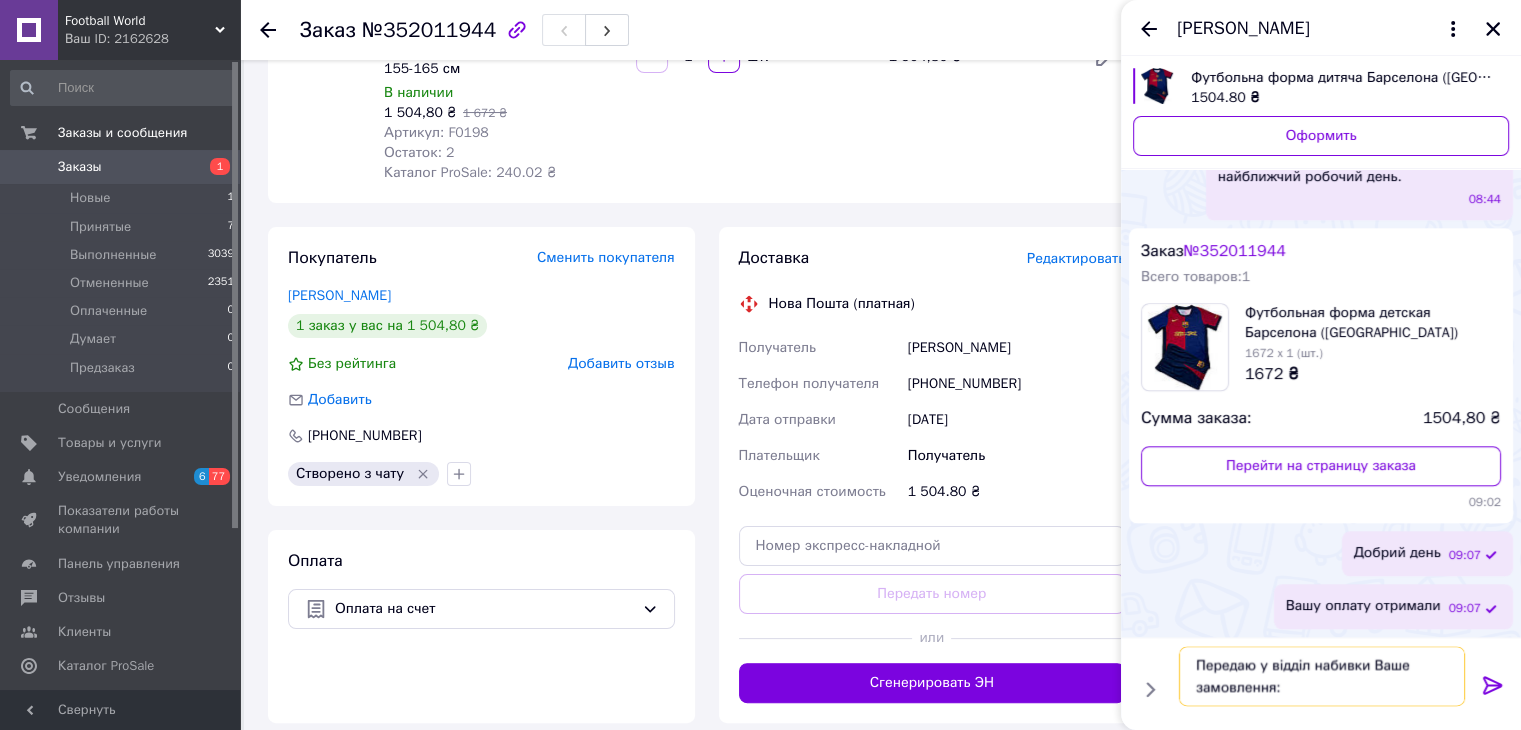 type on "Передаю у відділ набивки Ваше замовлення:" 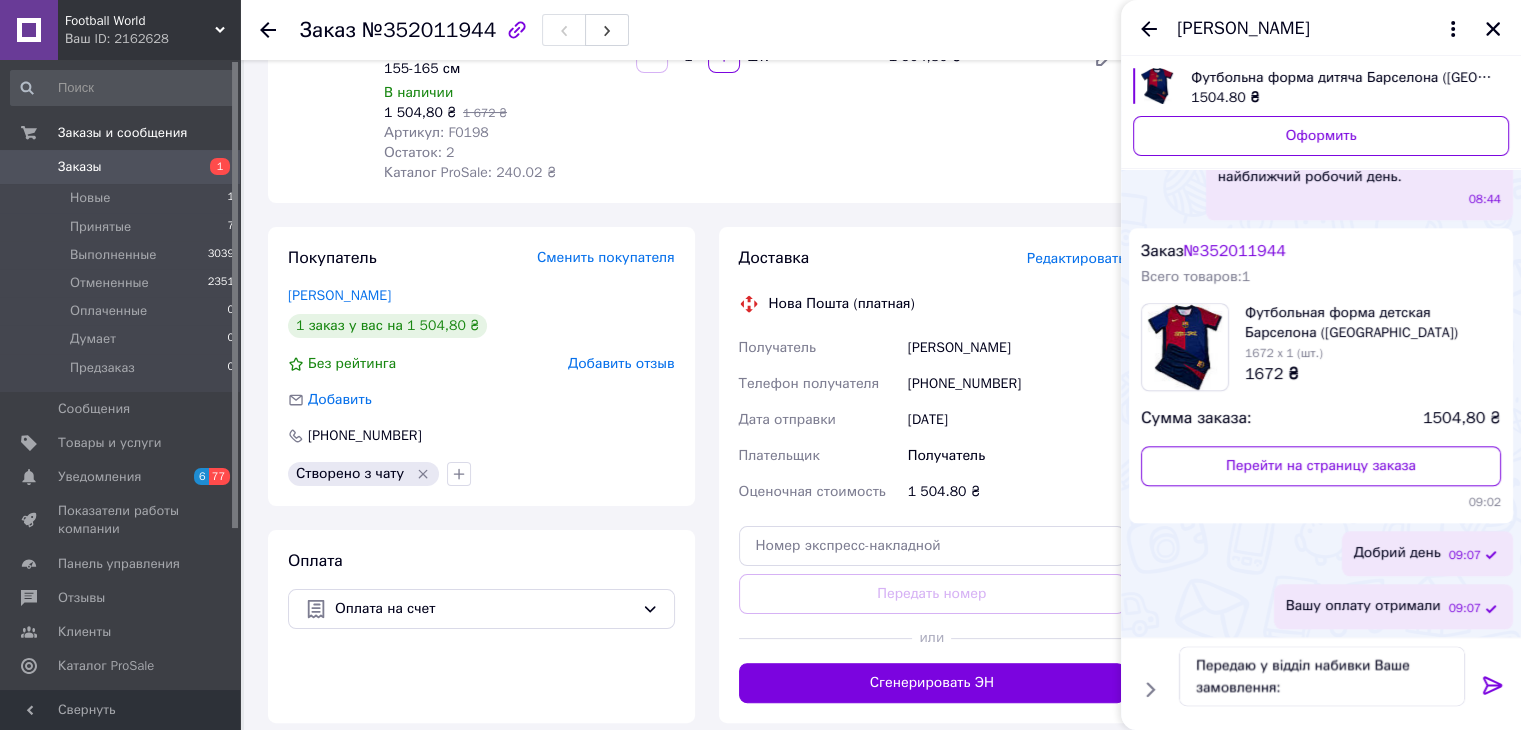 drag, startPoint x: 1488, startPoint y: 694, endPoint x: 1431, endPoint y: 717, distance: 61.46544 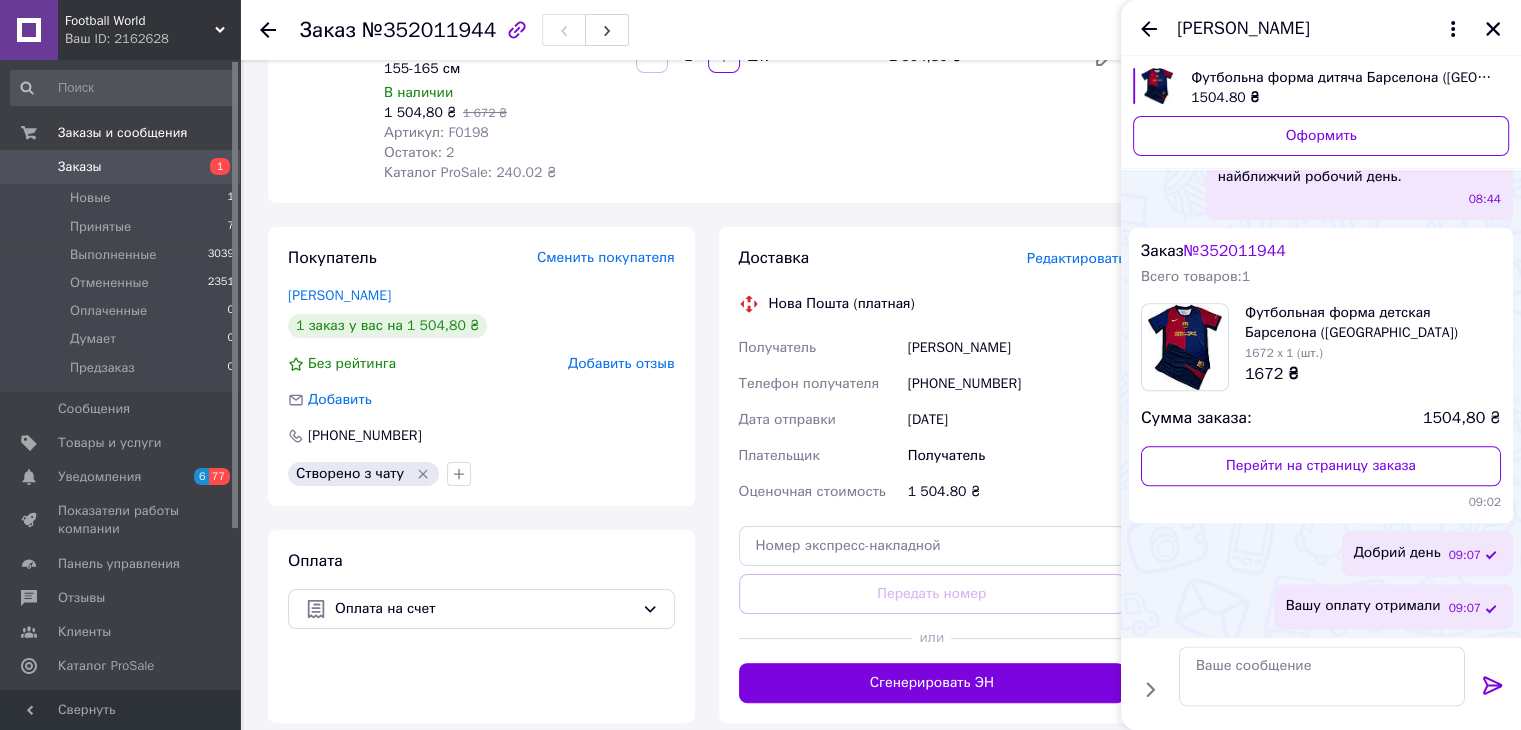 scroll, scrollTop: 2669, scrollLeft: 0, axis: vertical 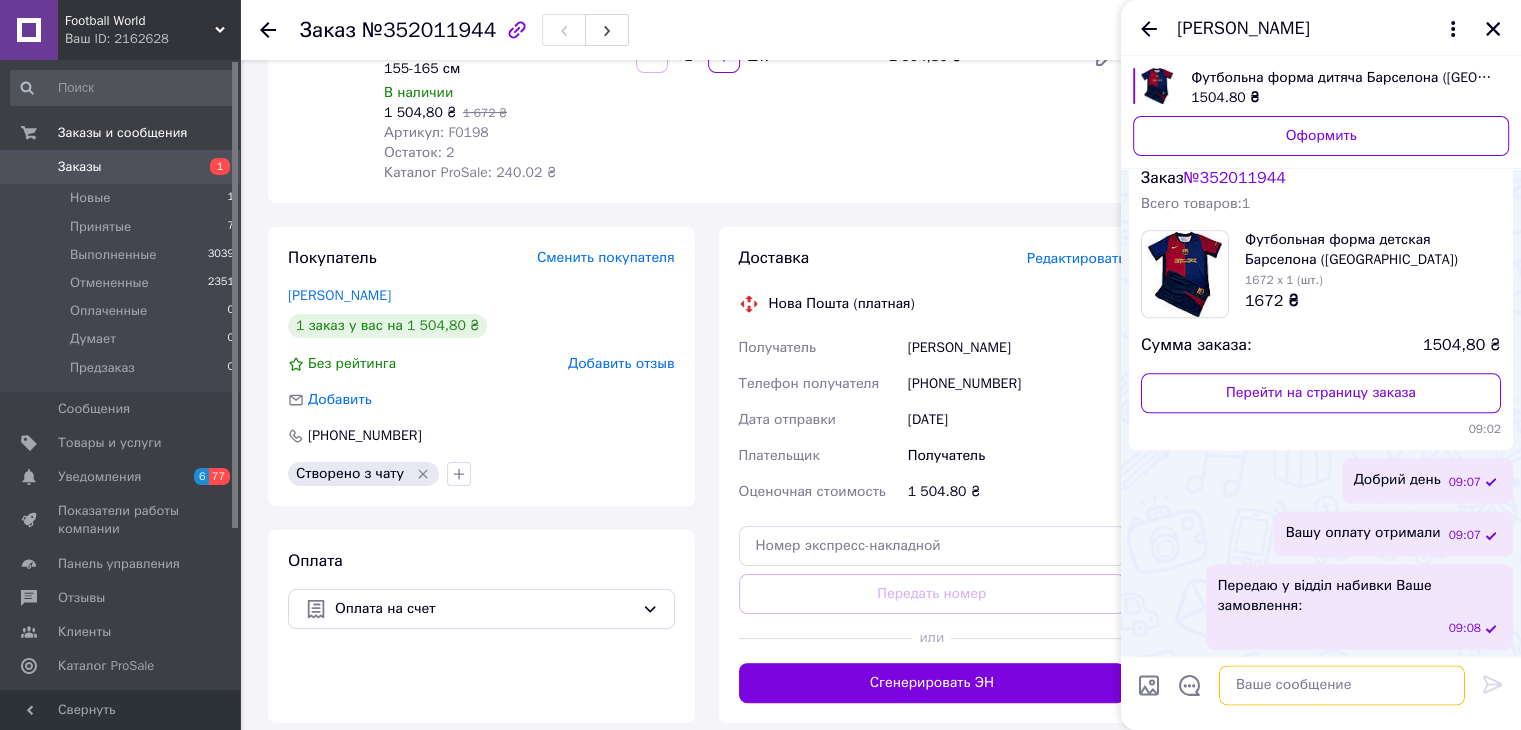 click at bounding box center [1342, 686] 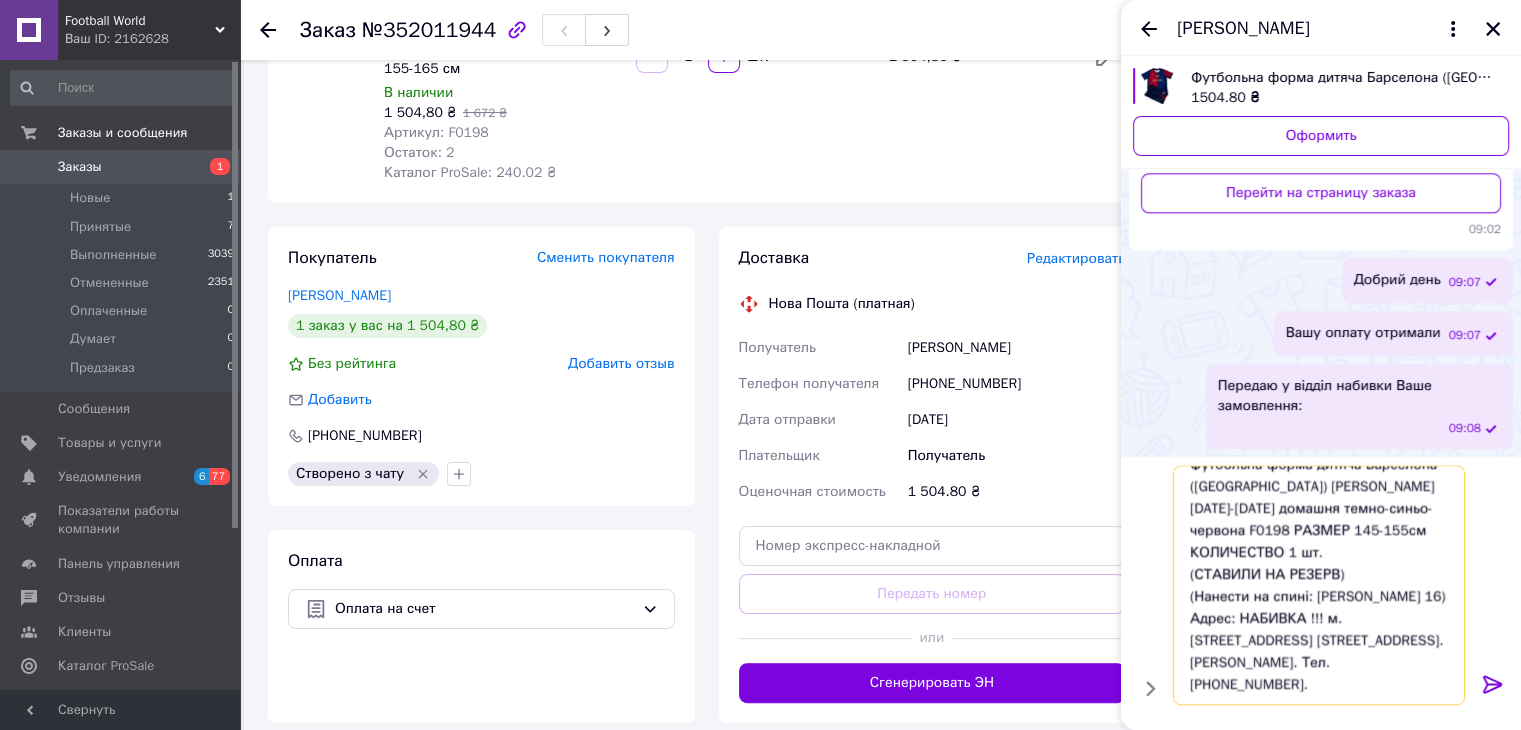 scroll, scrollTop: 0, scrollLeft: 0, axis: both 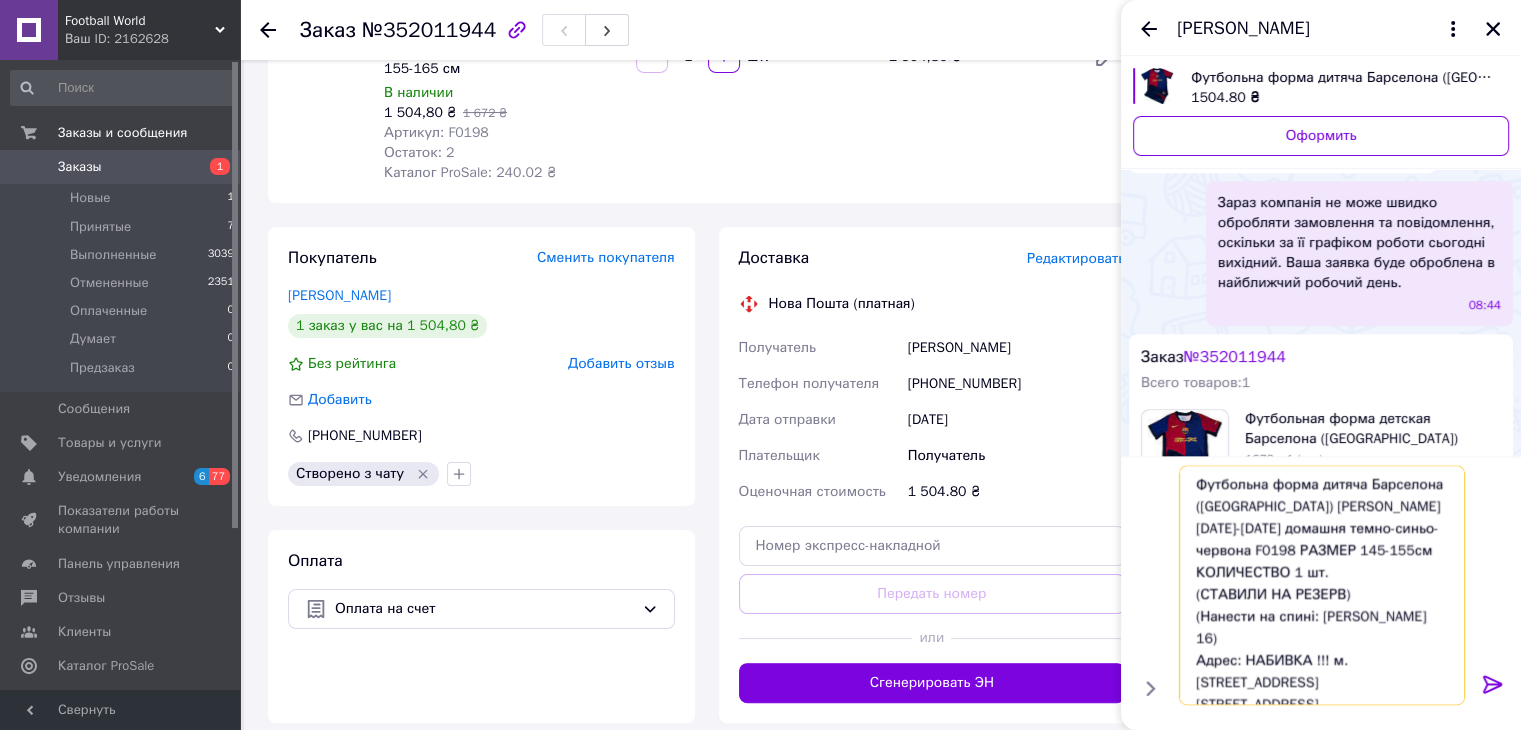 click on "Футбольна форма дитяча Барселона (Barcelona) Travis Scott 2024-2025 домашня темно-синьо-червона F0198 РАЗМЕР 145-155см КОЛИЧЕСТВО 1 шт.
(СТАВИЛИ НА РЕЗЕРВ)
(Нанести на спині: PITENKO 16)
Адрес: НАБИВКА !!! м. Бобринець, Кіровоградська обл., Відд 1, вул. Шевченка, 54а.
Пітенко Віталій. Тел. 0960835762." at bounding box center [1322, 586] 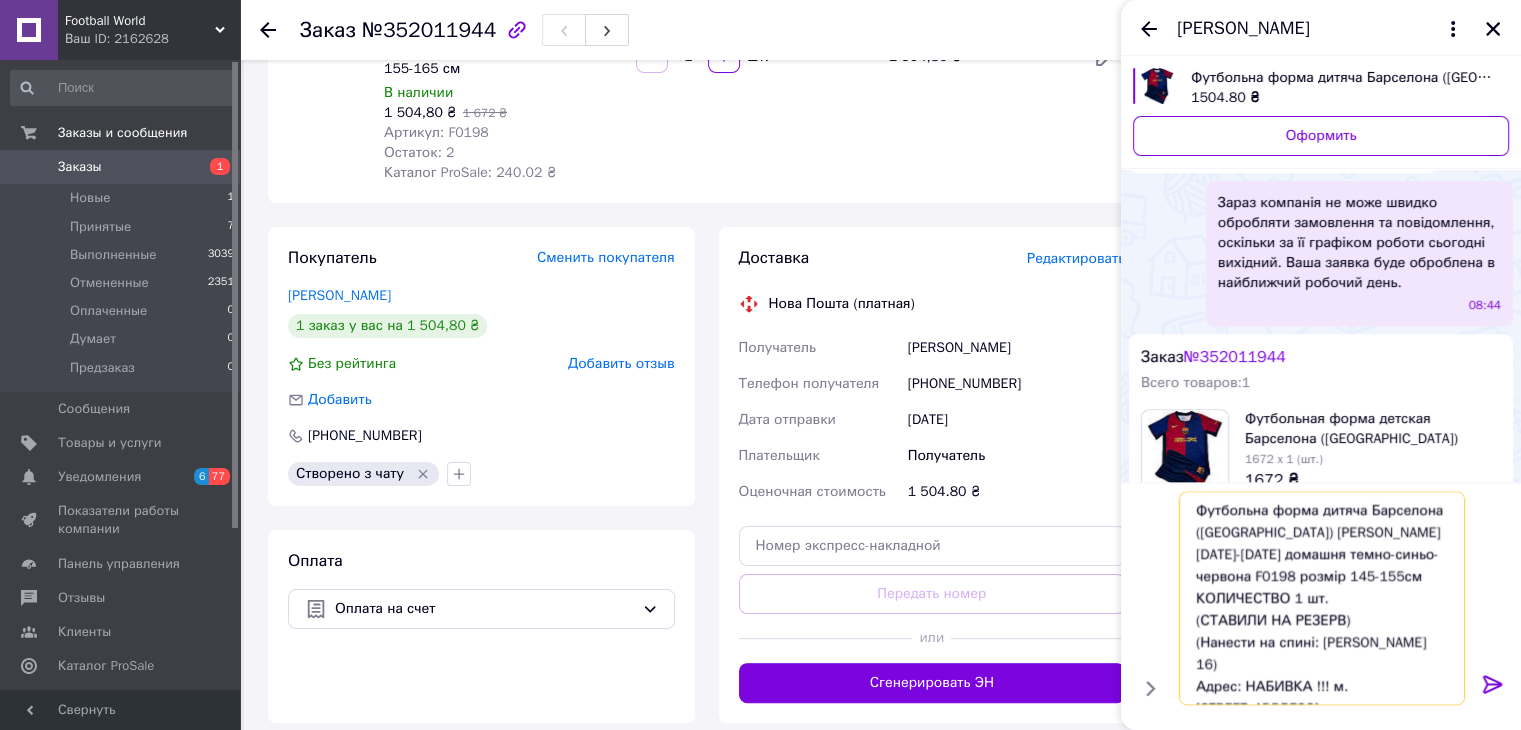 click on "Футбольна форма дитяча Барселона (Barcelona) Travis Scott 2024-2025 домашня темно-синьо-червона F0198 розмір 145-155см КОЛИЧЕСТВО 1 шт.
(СТАВИЛИ НА РЕЗЕРВ)
(Нанести на спині: PITENKO 16)
Адрес: НАБИВКА !!! м. Бобринець, Кіровоградська обл., Відд 1, вул. Шевченка, 54а.
Пітенко Віталій. Тел. 0960835762." at bounding box center (1322, 599) 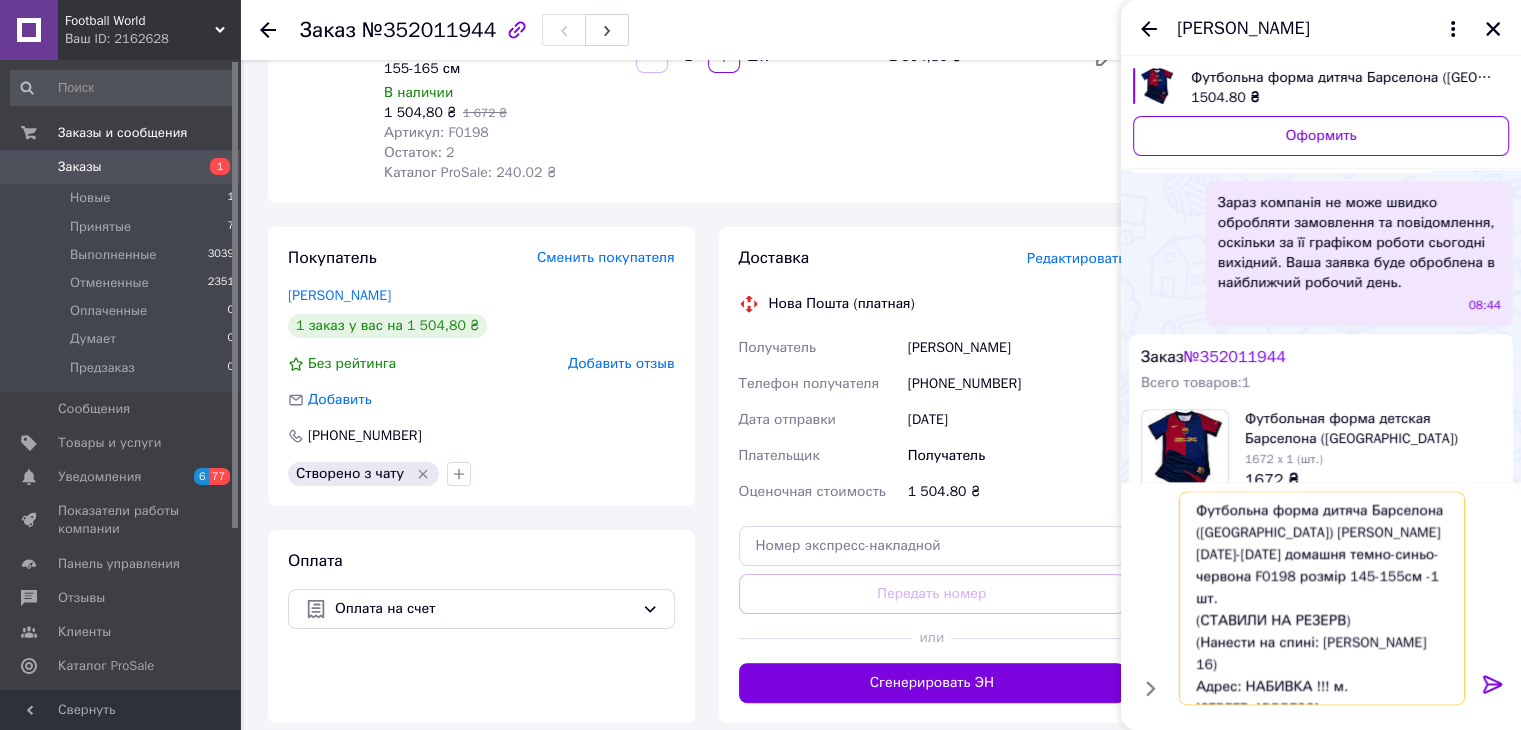 drag, startPoint x: 1352, startPoint y: 602, endPoint x: 1194, endPoint y: 601, distance: 158.00316 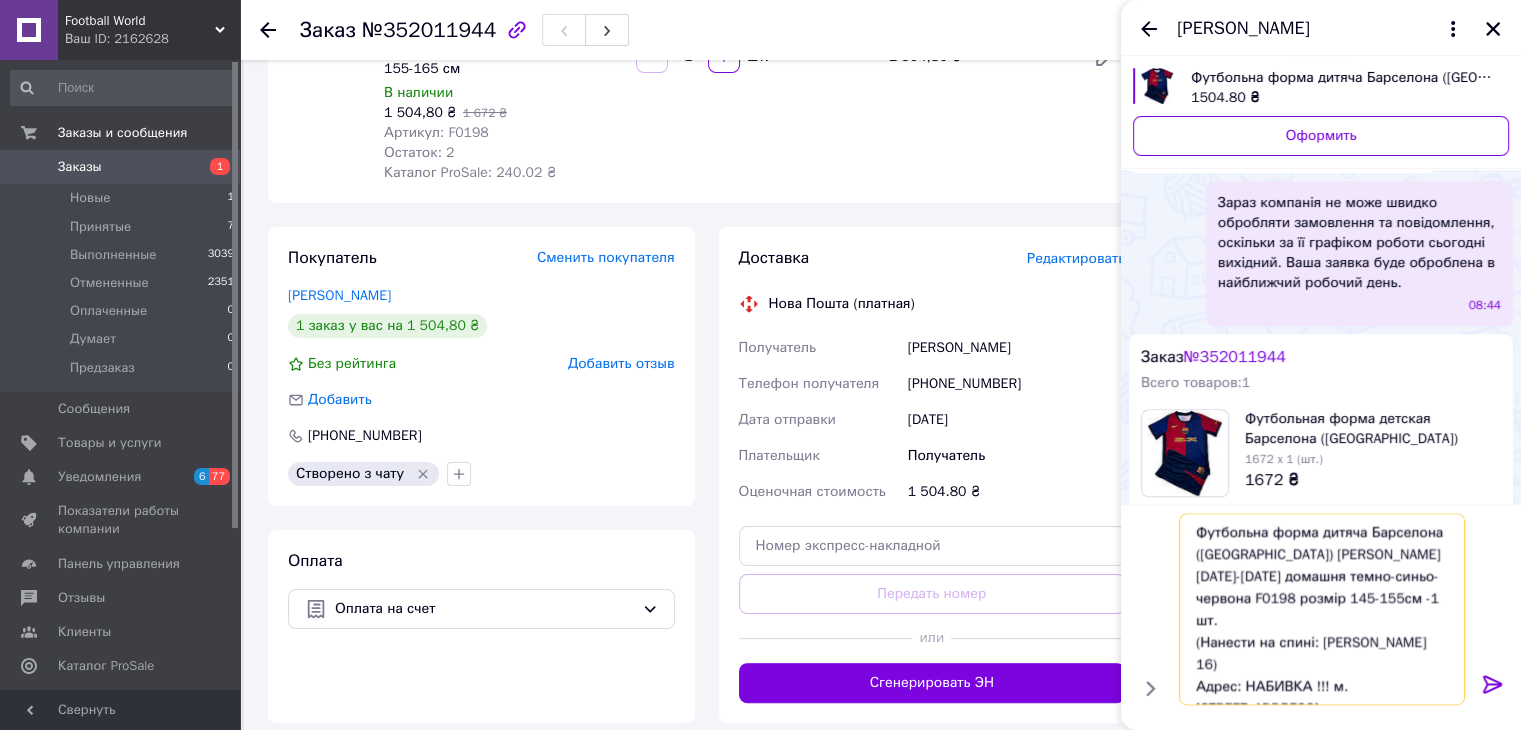 click on "Футбольна форма дитяча Барселона (Barcelona) Travis Scott 2024-2025 домашня темно-синьо-червона F0198 розмір 145-155см -1 шт.
(Нанести на спині: PITENKO 16)
Адрес: НАБИВКА !!! м. Бобринець, Кіровоградська обл., Відд 1, вул. Шевченка, 54а.
Пітенко Віталій. Тел. 0960835762." at bounding box center [1322, 610] 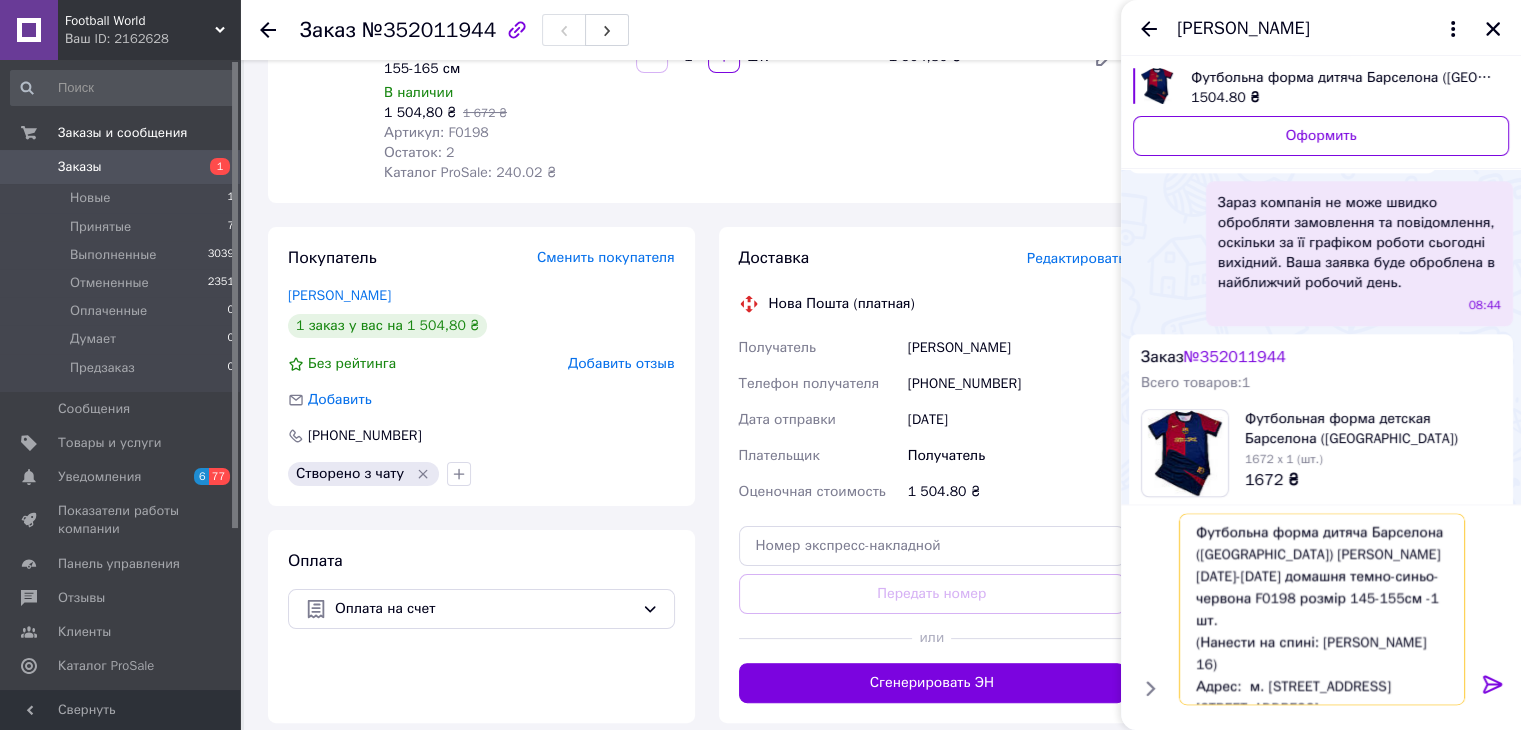 click on "Футбольна форма дитяча Барселона (Barcelona) Travis Scott 2024-2025 домашня темно-синьо-червона F0198 розмір 145-155см -1 шт.
(Нанести на спині: PITENKO 16)
Адрес:  м. Бобринець, Кіровоградська обл., Відд 1, вул. Шевченка, 54а.
Пітенко Віталій. Тел. 0960835762." at bounding box center (1322, 610) 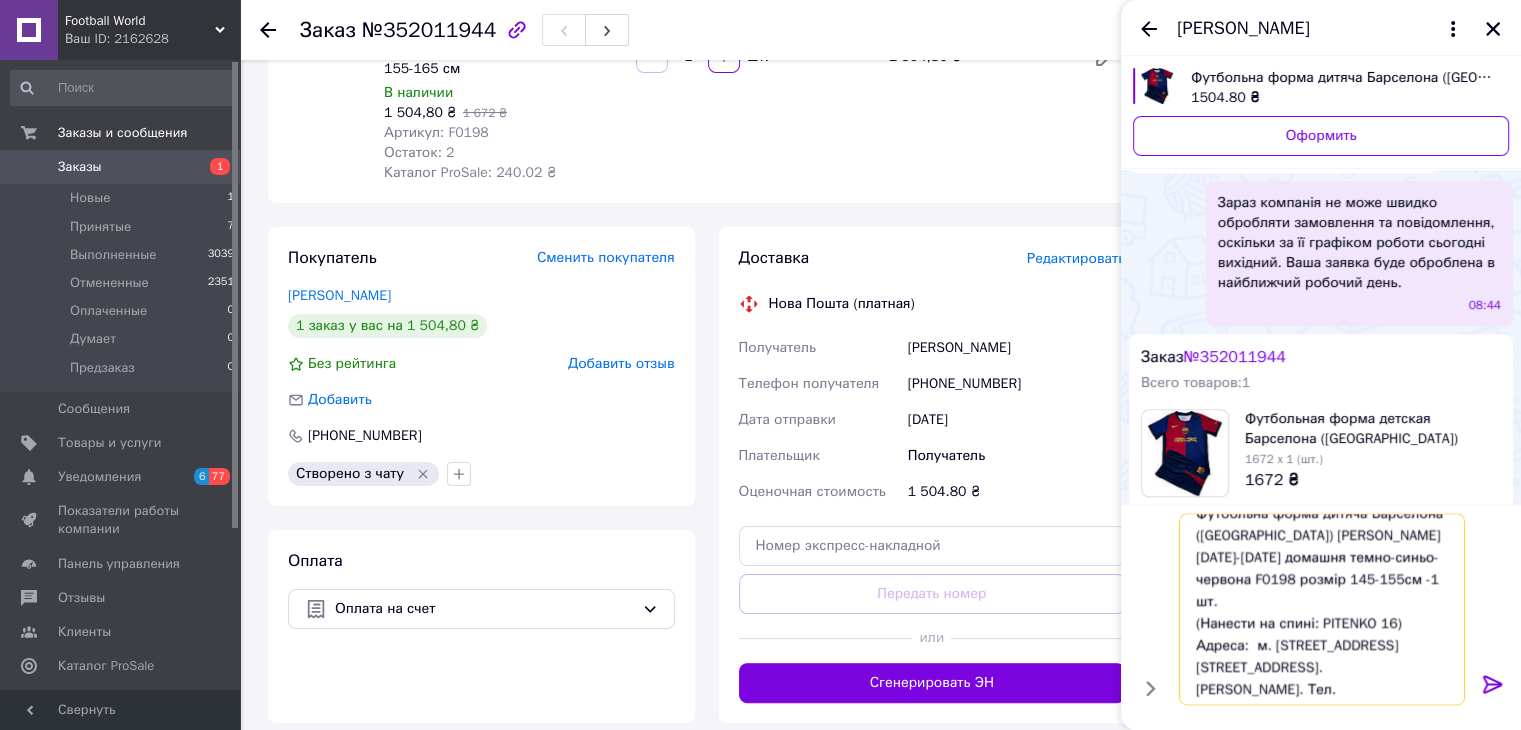 scroll, scrollTop: 24, scrollLeft: 0, axis: vertical 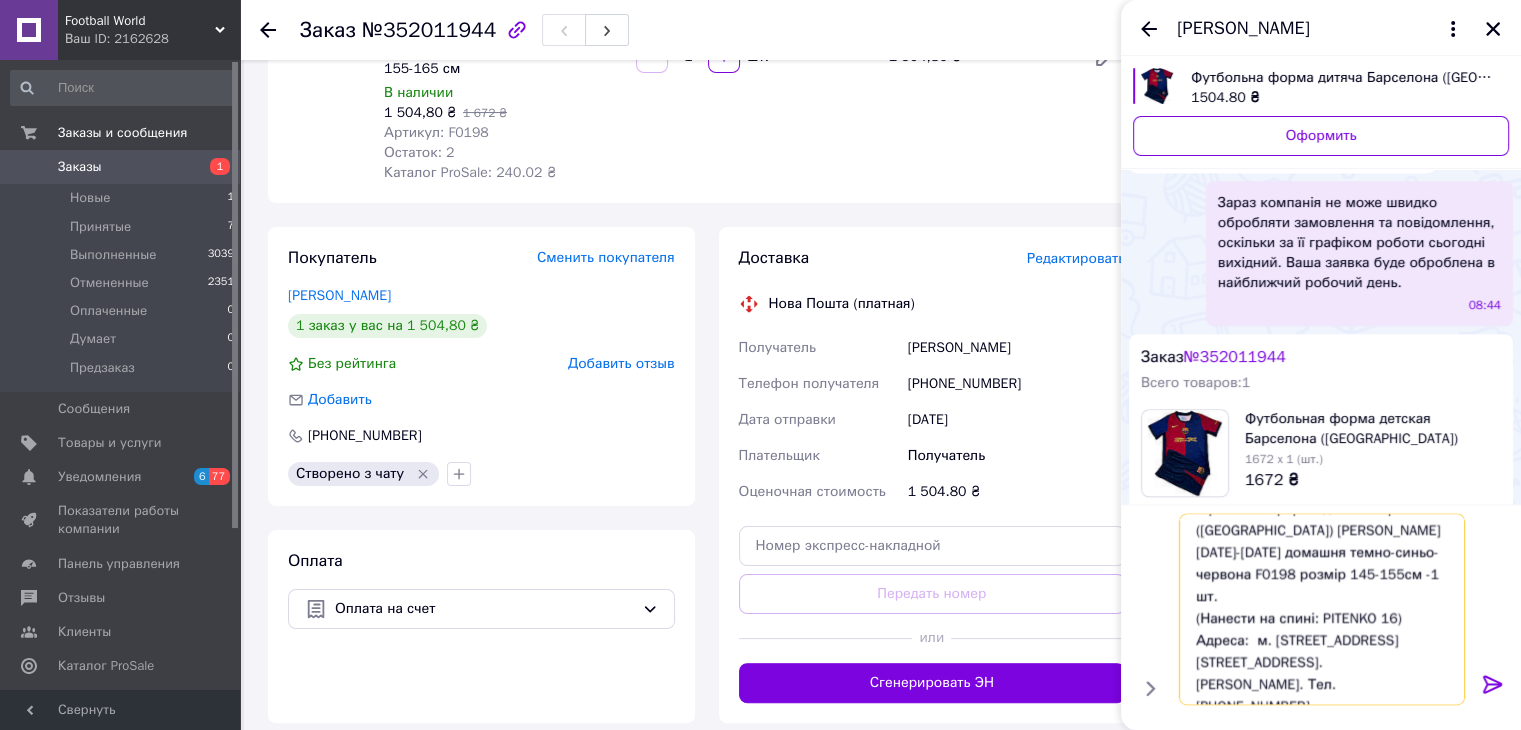 type on "Футбольна форма дитяча Барселона (Barcelona) Travis Scott 2024-2025 домашня темно-синьо-червона F0198 розмір 145-155см -1 шт.
(Нанести на спині: PITENKO 16)
Адреса:  м. Бобринець, Кіровоградська обл., Відд 1, вул. Шевченка, 54а.
Пітенко Віталій. Тел. 0960835762." 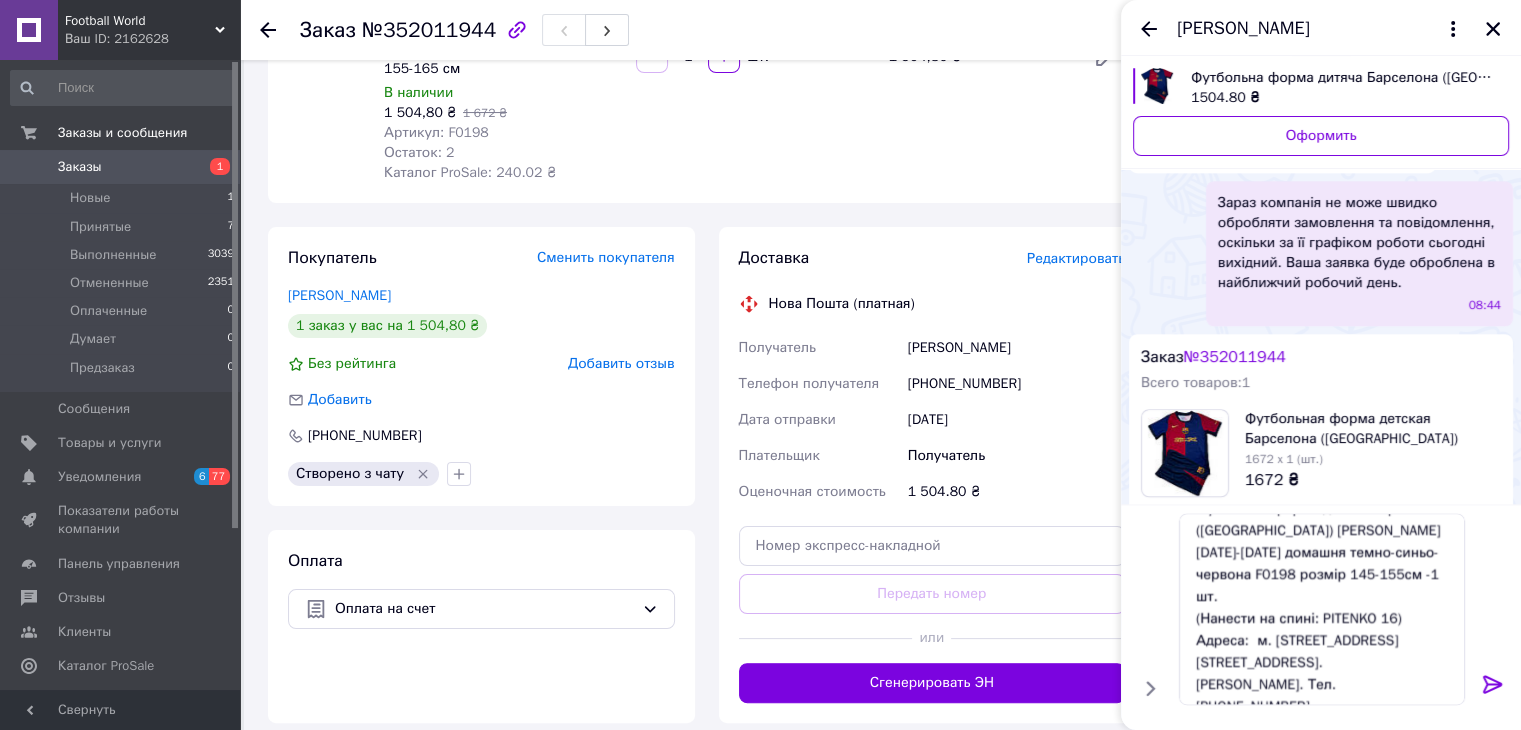 click 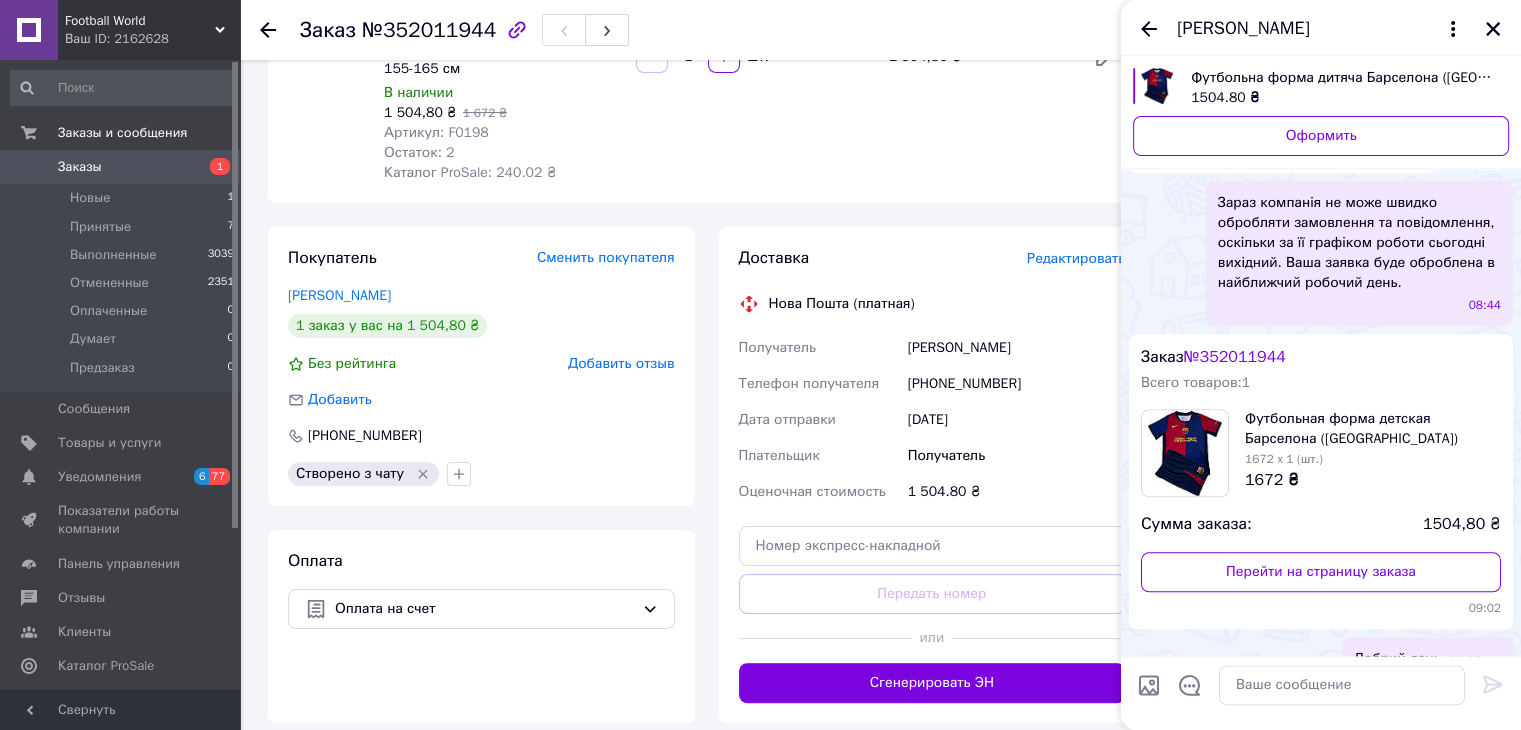 scroll, scrollTop: 0, scrollLeft: 0, axis: both 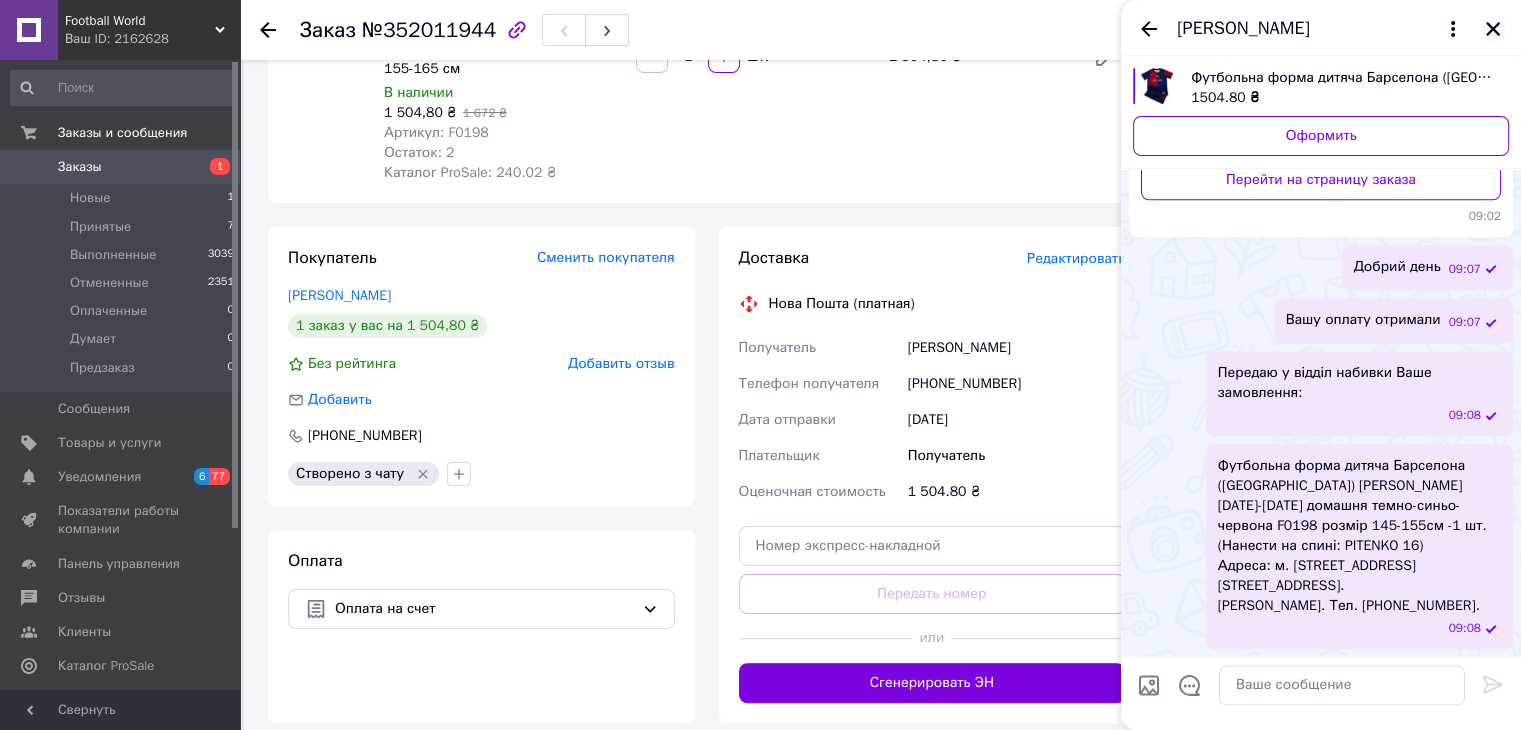 click at bounding box center (1493, 29) 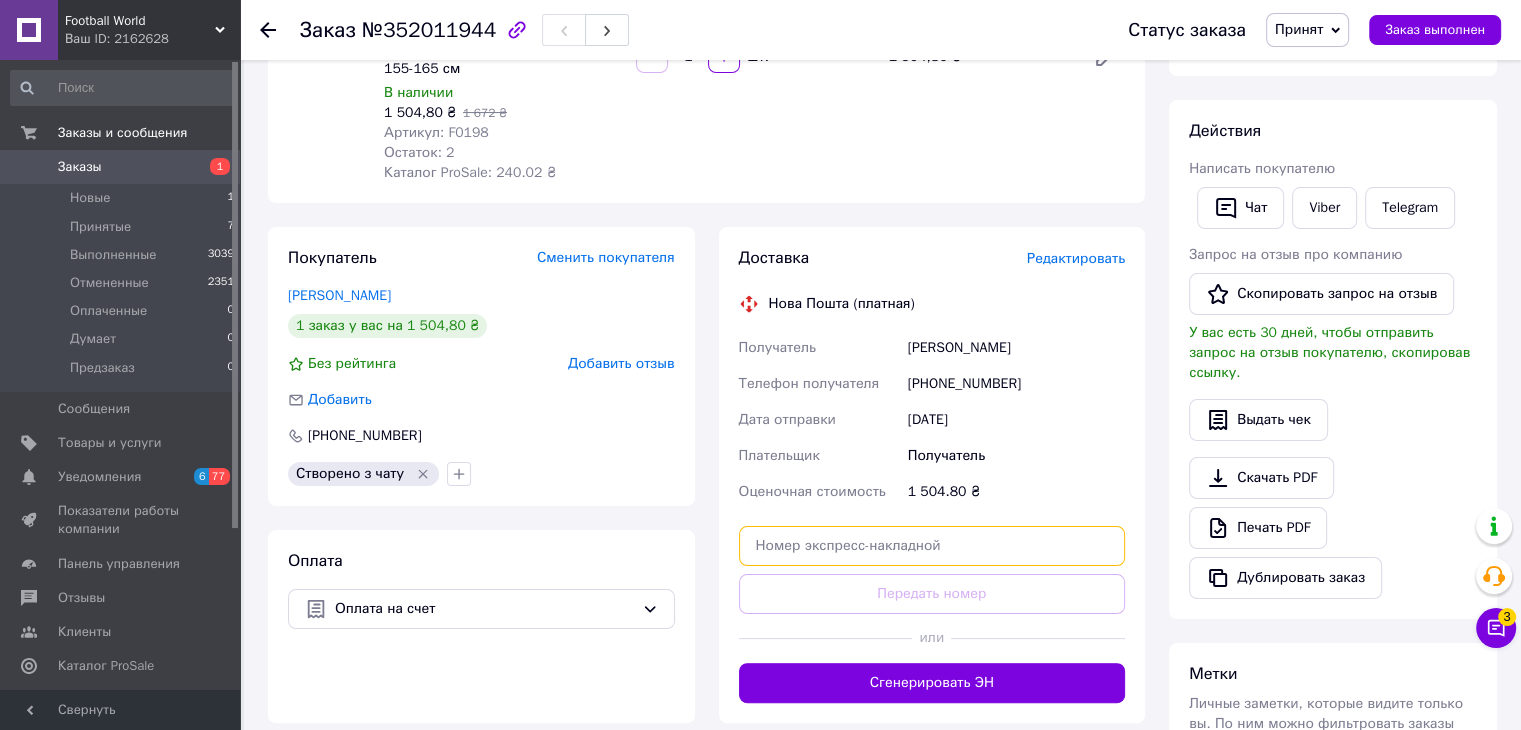 click at bounding box center (932, 546) 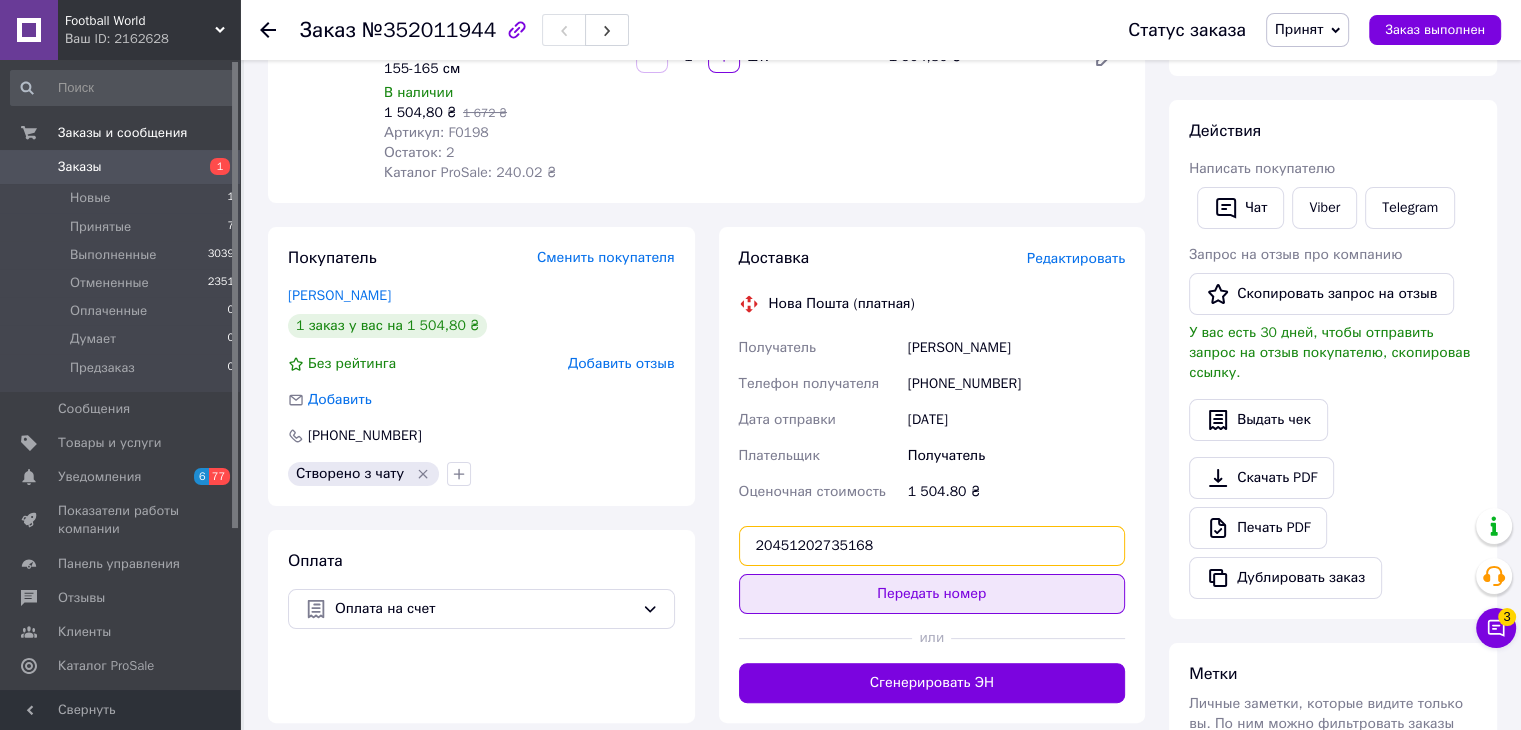 type on "20451202735168" 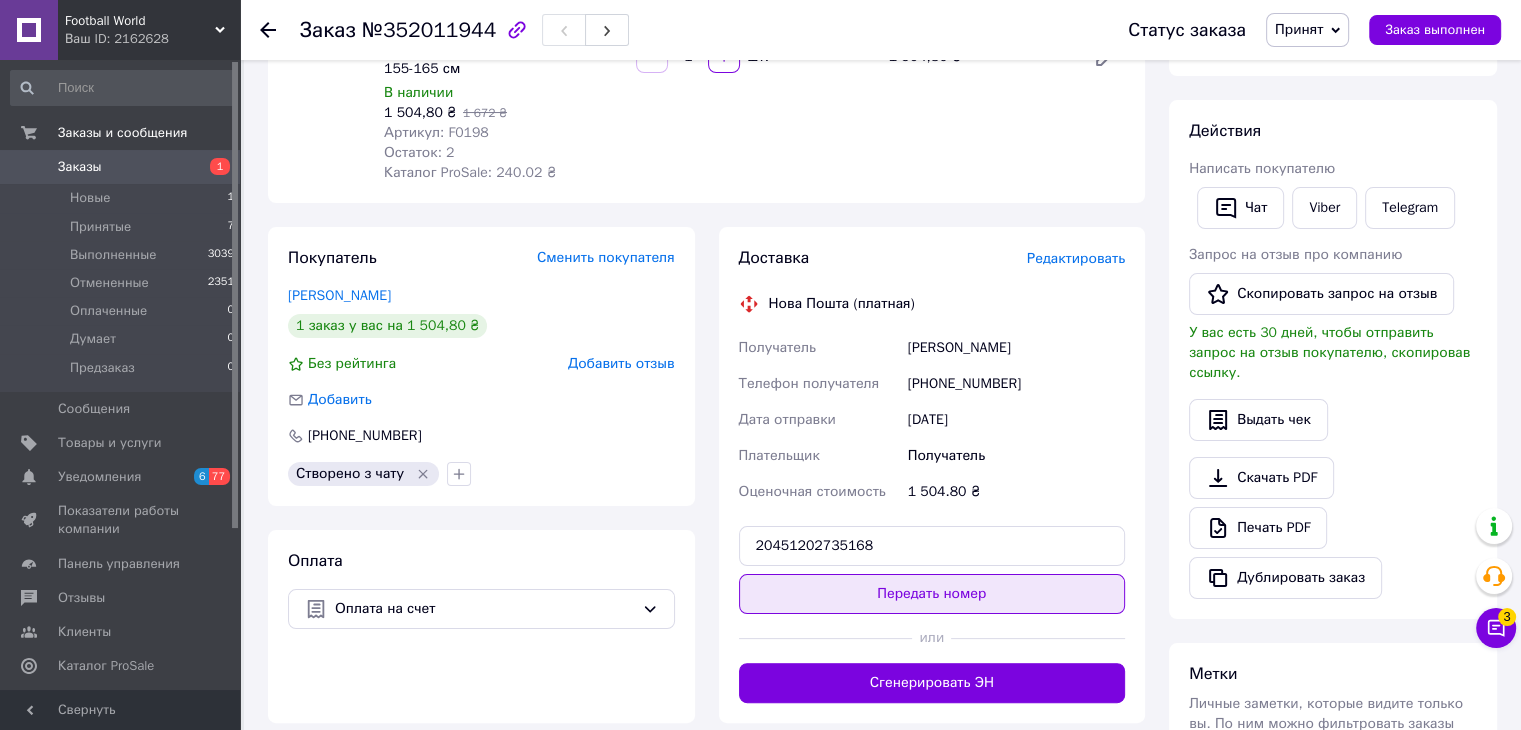click on "Передать номер" at bounding box center [932, 594] 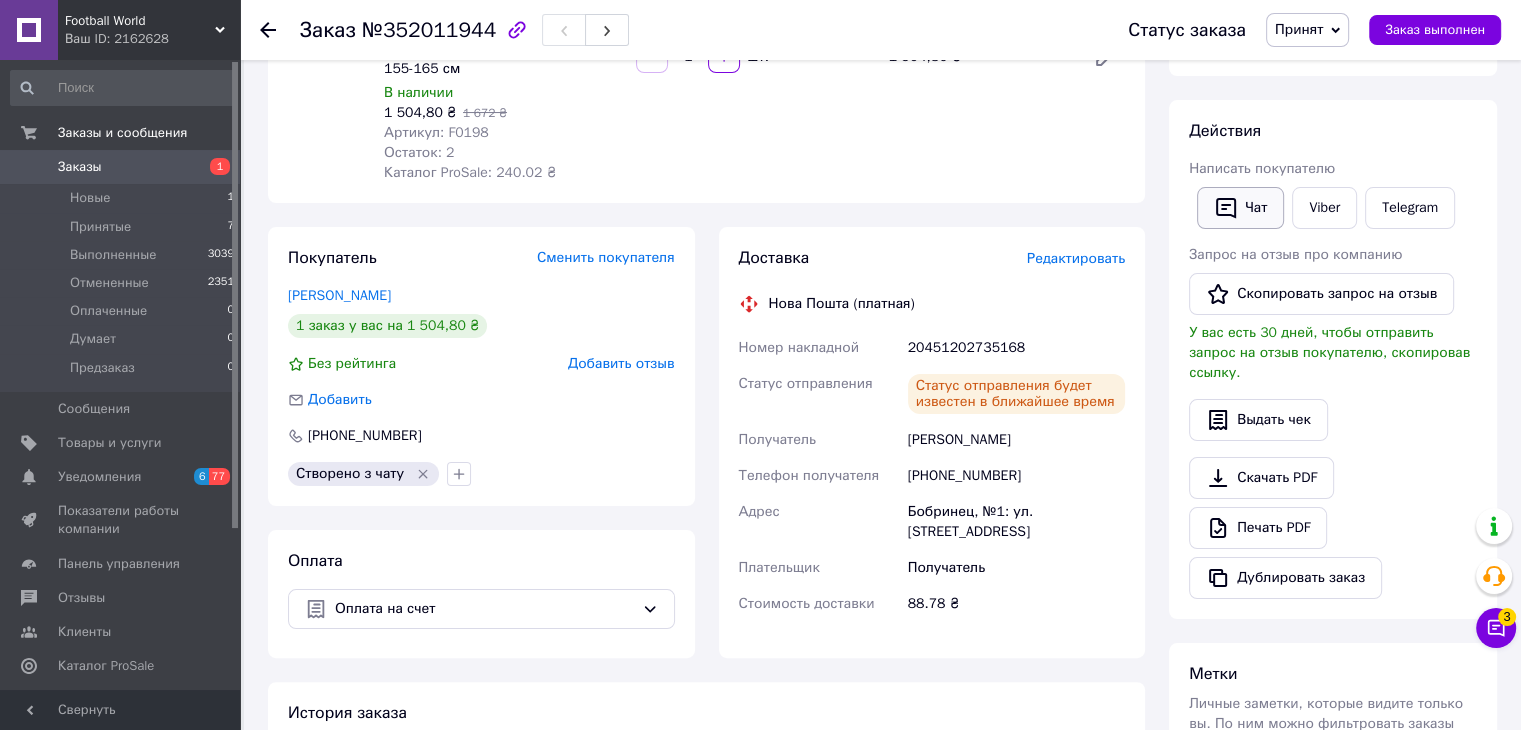 click on "Чат" at bounding box center (1240, 208) 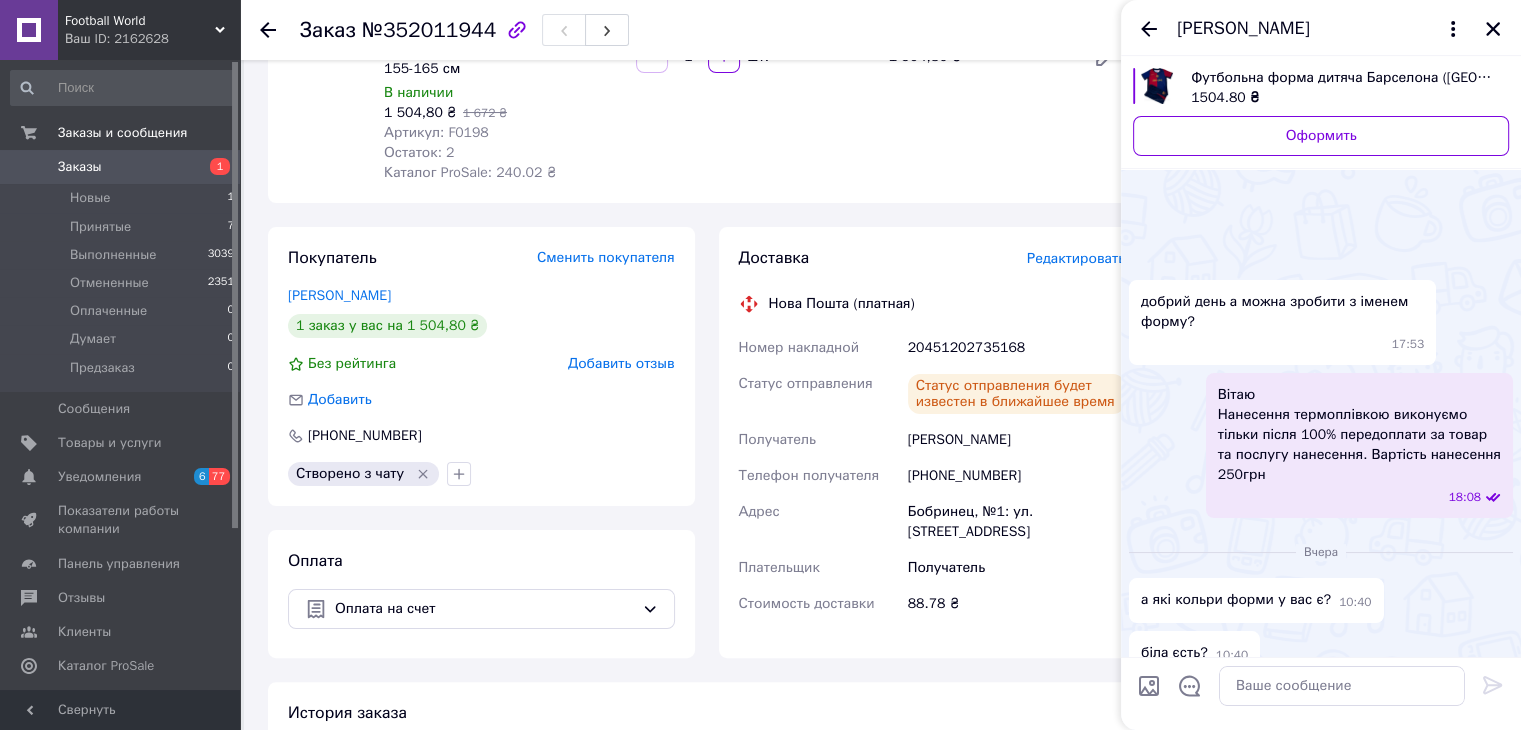 scroll, scrollTop: 2984, scrollLeft: 0, axis: vertical 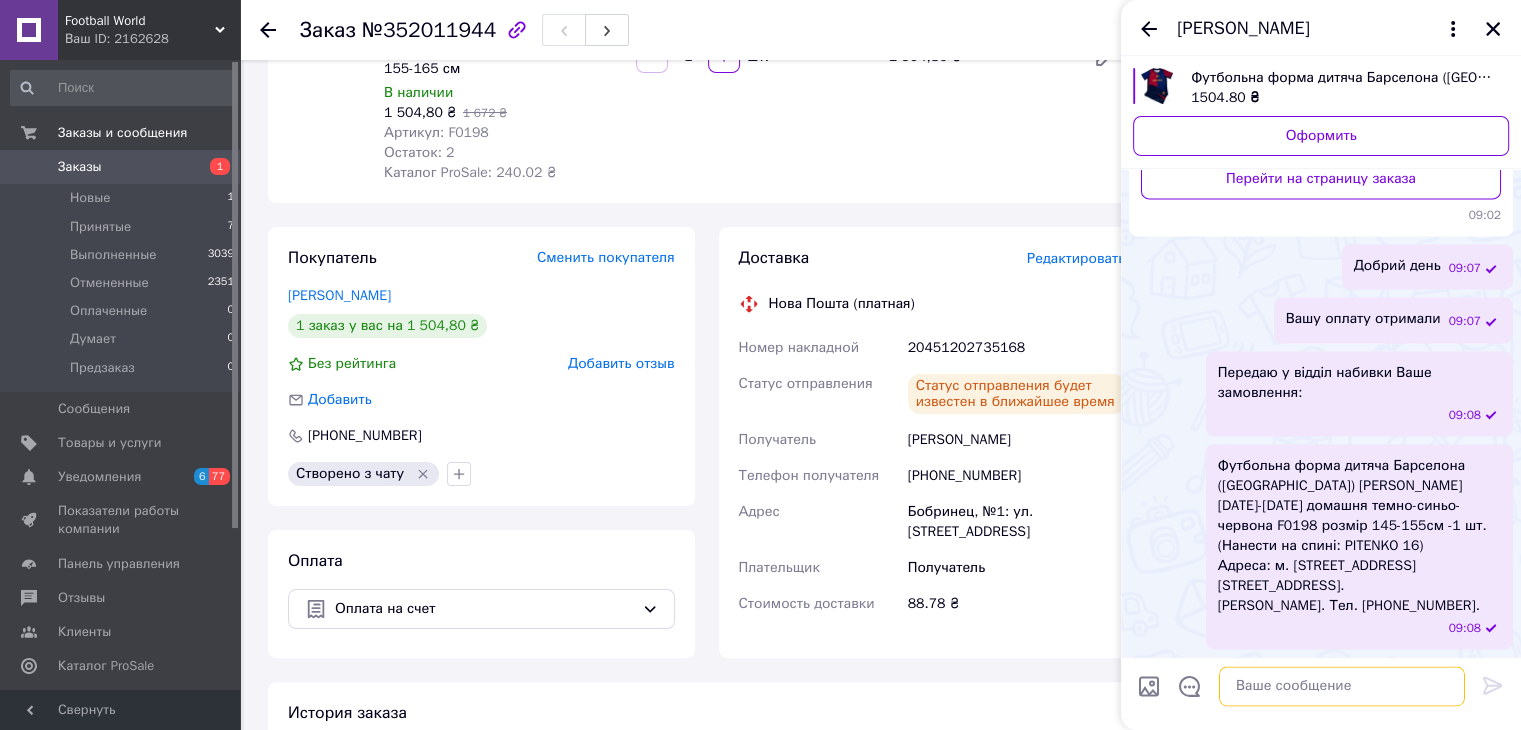 click at bounding box center [1342, 686] 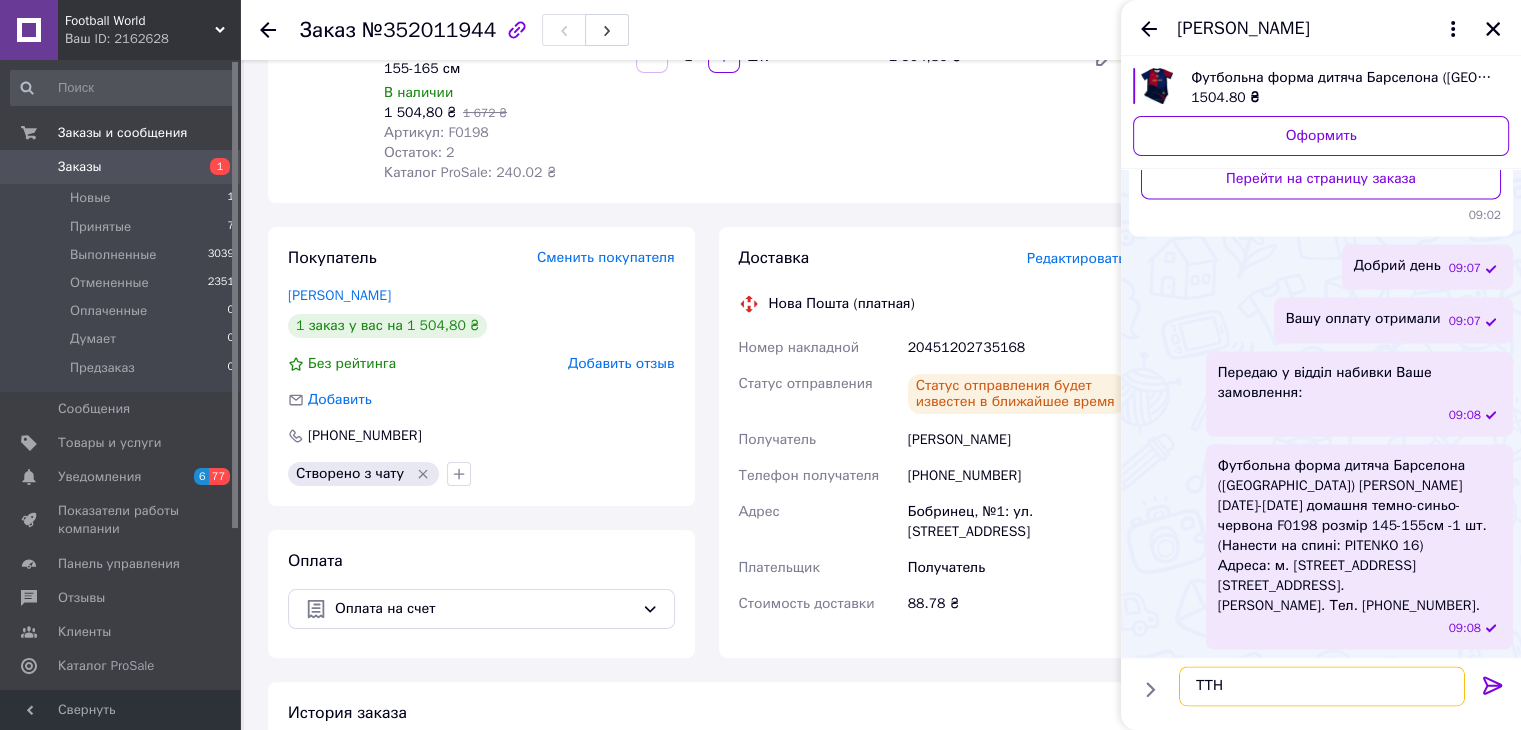 paste on "20451202735168" 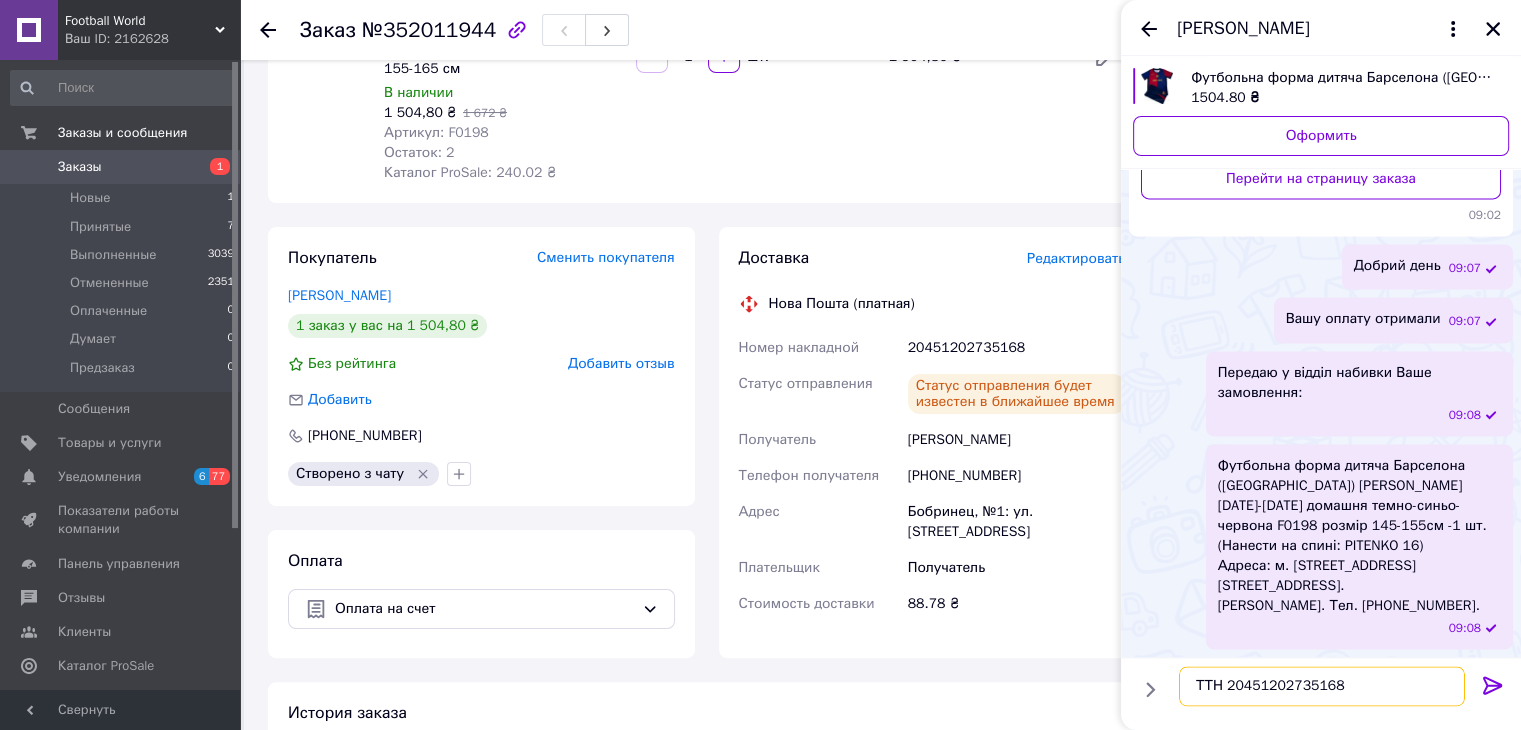 type on "ТТН 20451202735168" 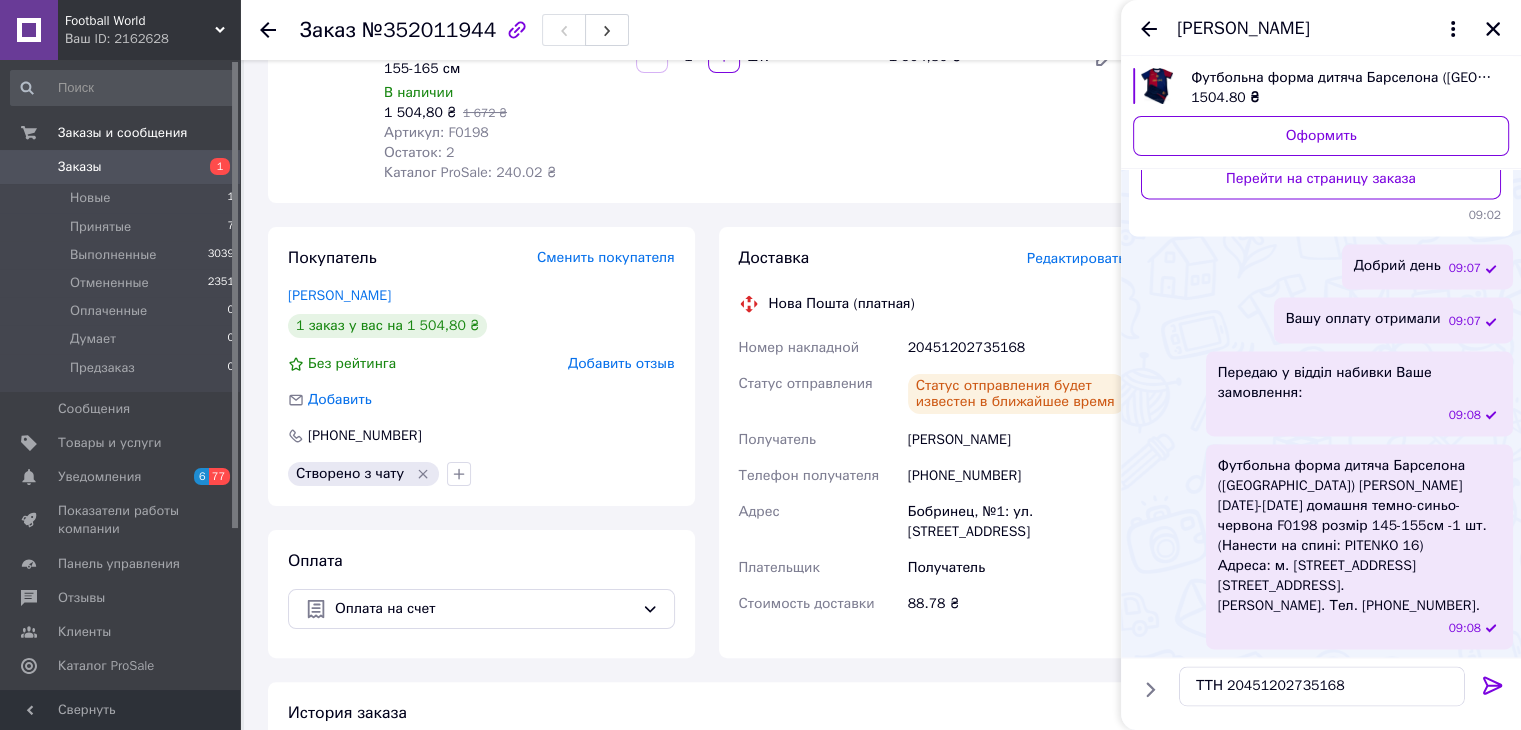 click 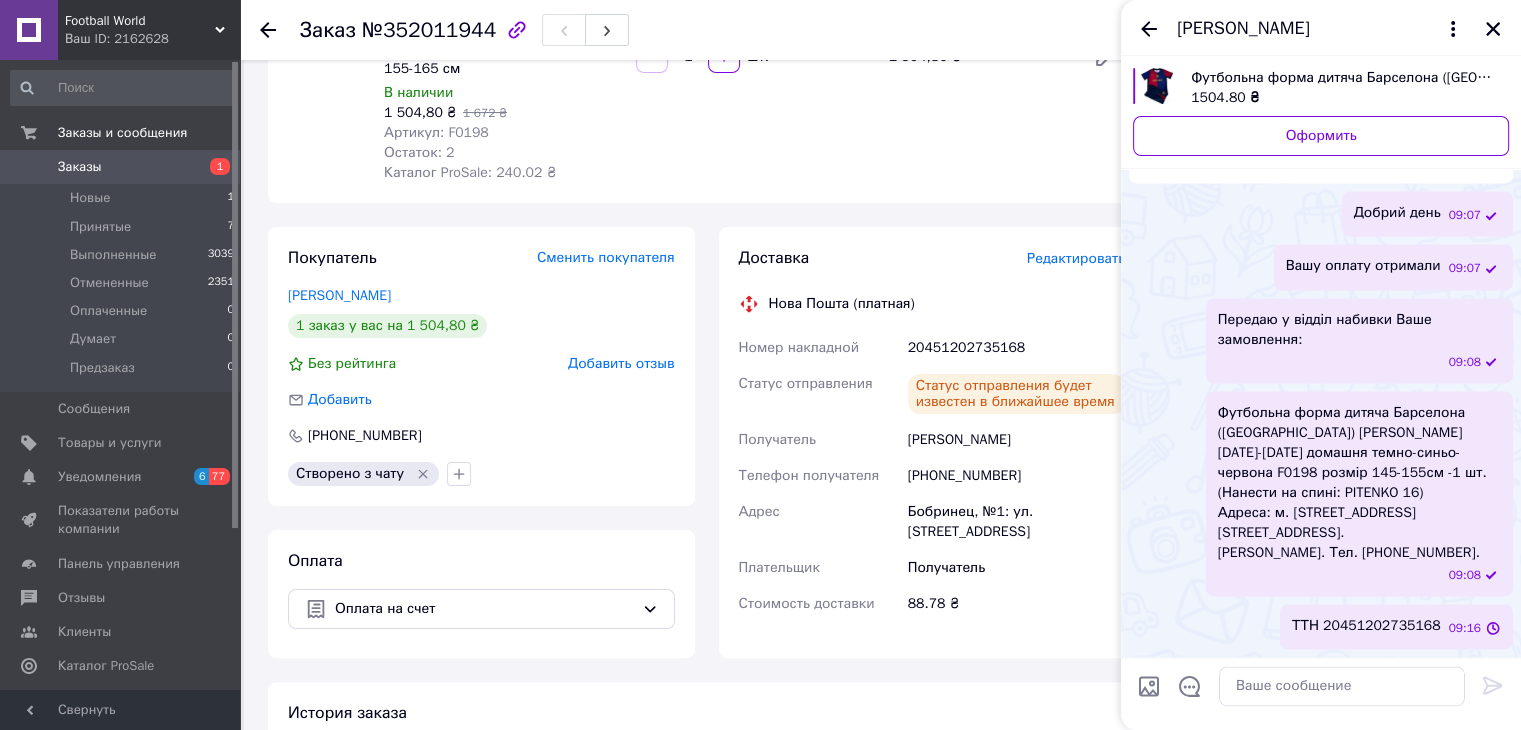 scroll, scrollTop: 2936, scrollLeft: 0, axis: vertical 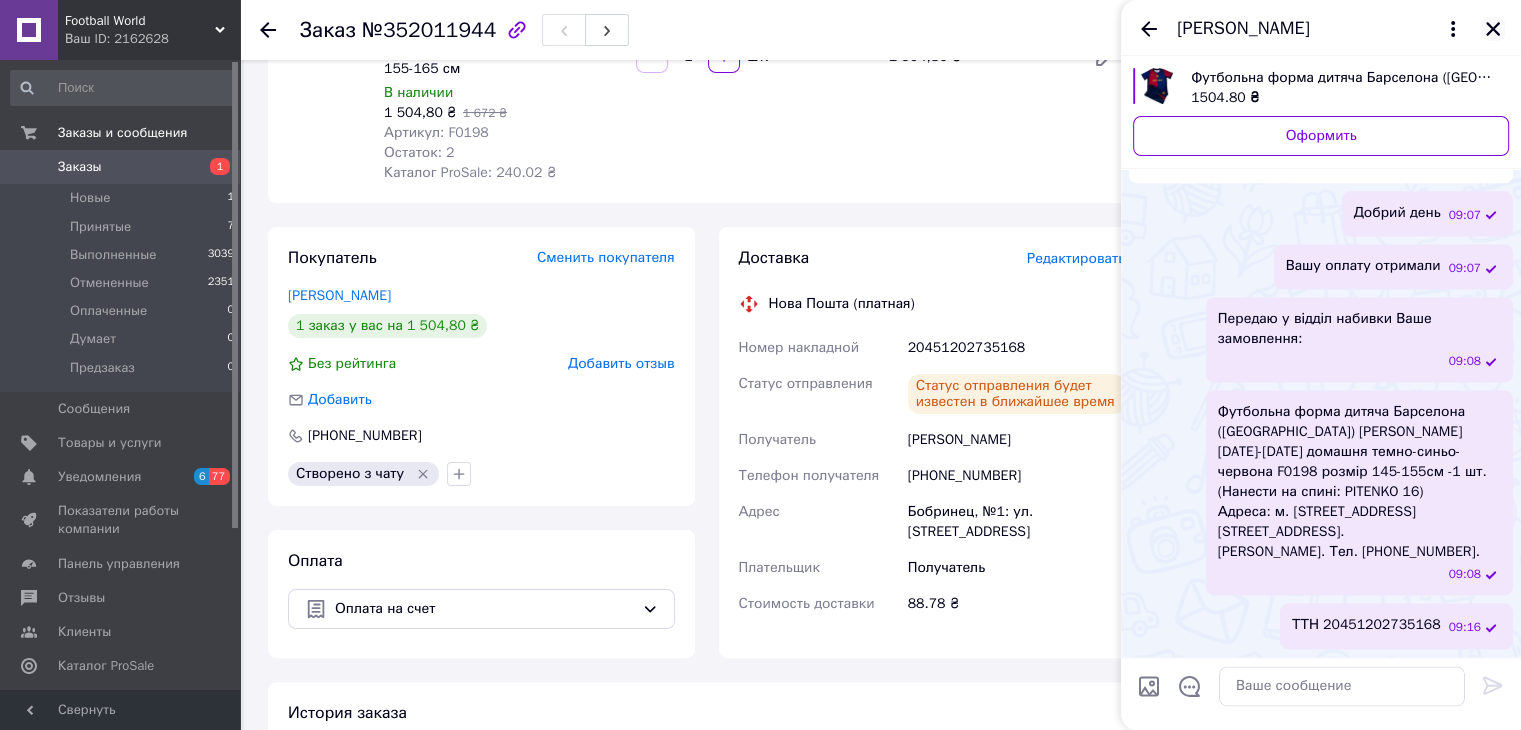 click 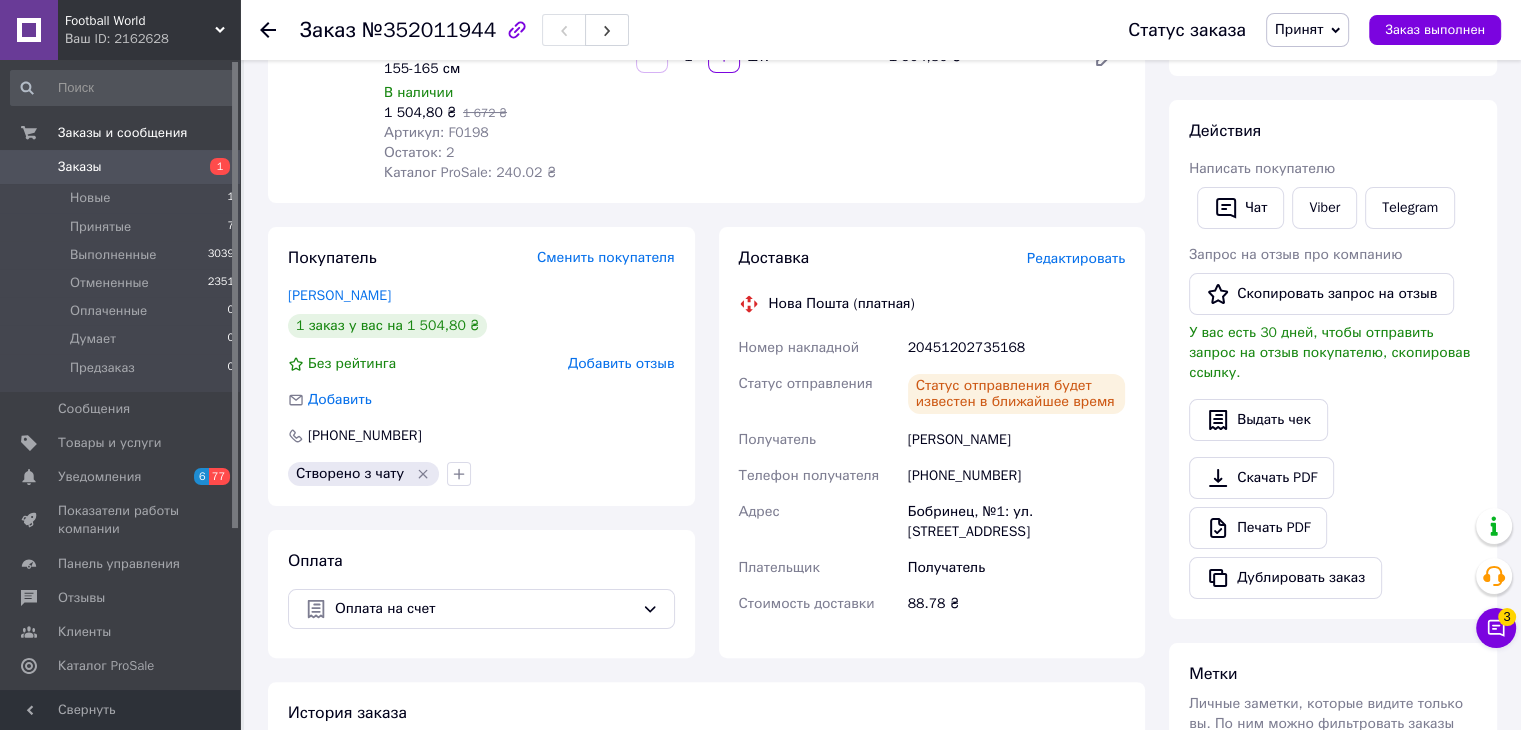 click on "Заказы 1" at bounding box center (123, 167) 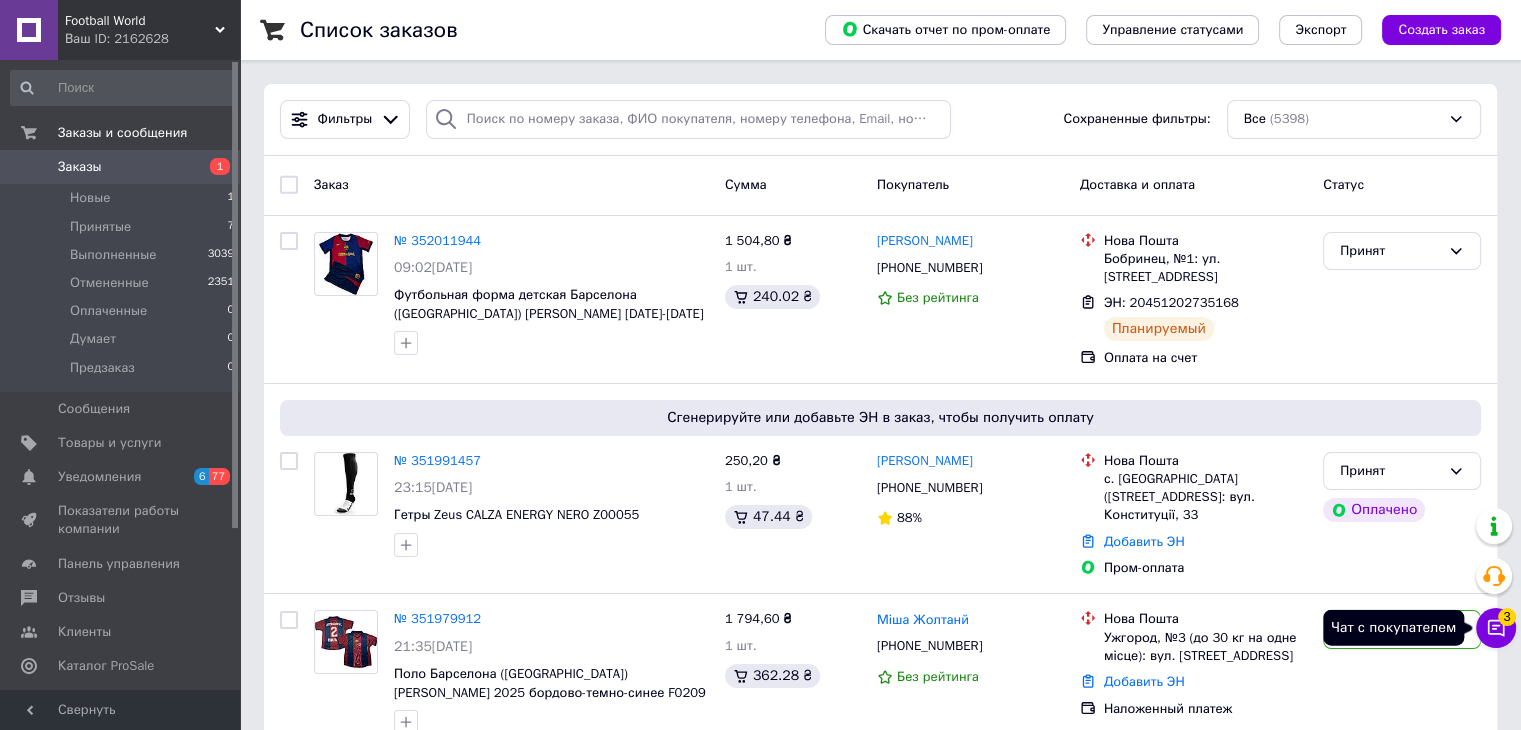 click on "Чат с покупателем 3" at bounding box center [1496, 628] 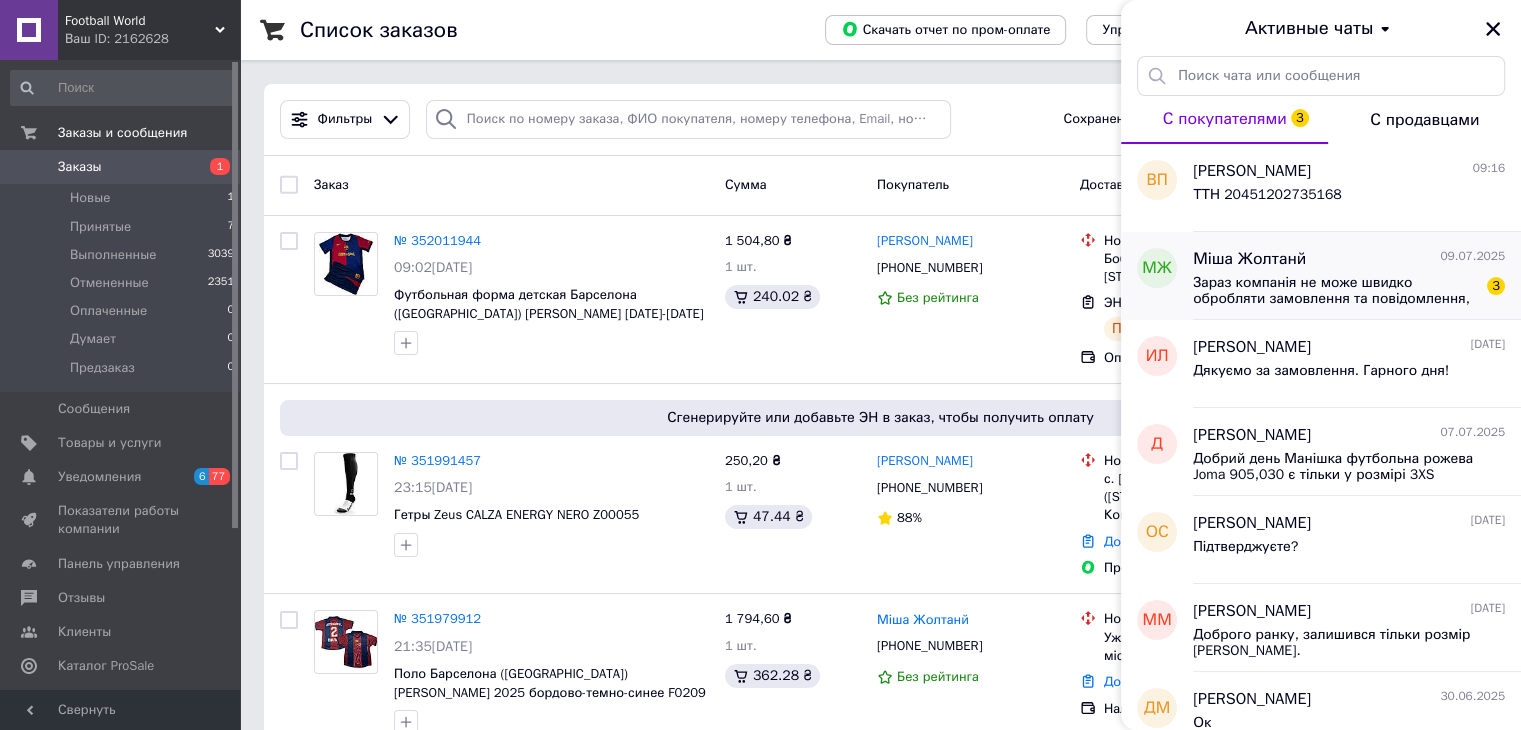 click on "Міша Жолтанй" at bounding box center (1249, 259) 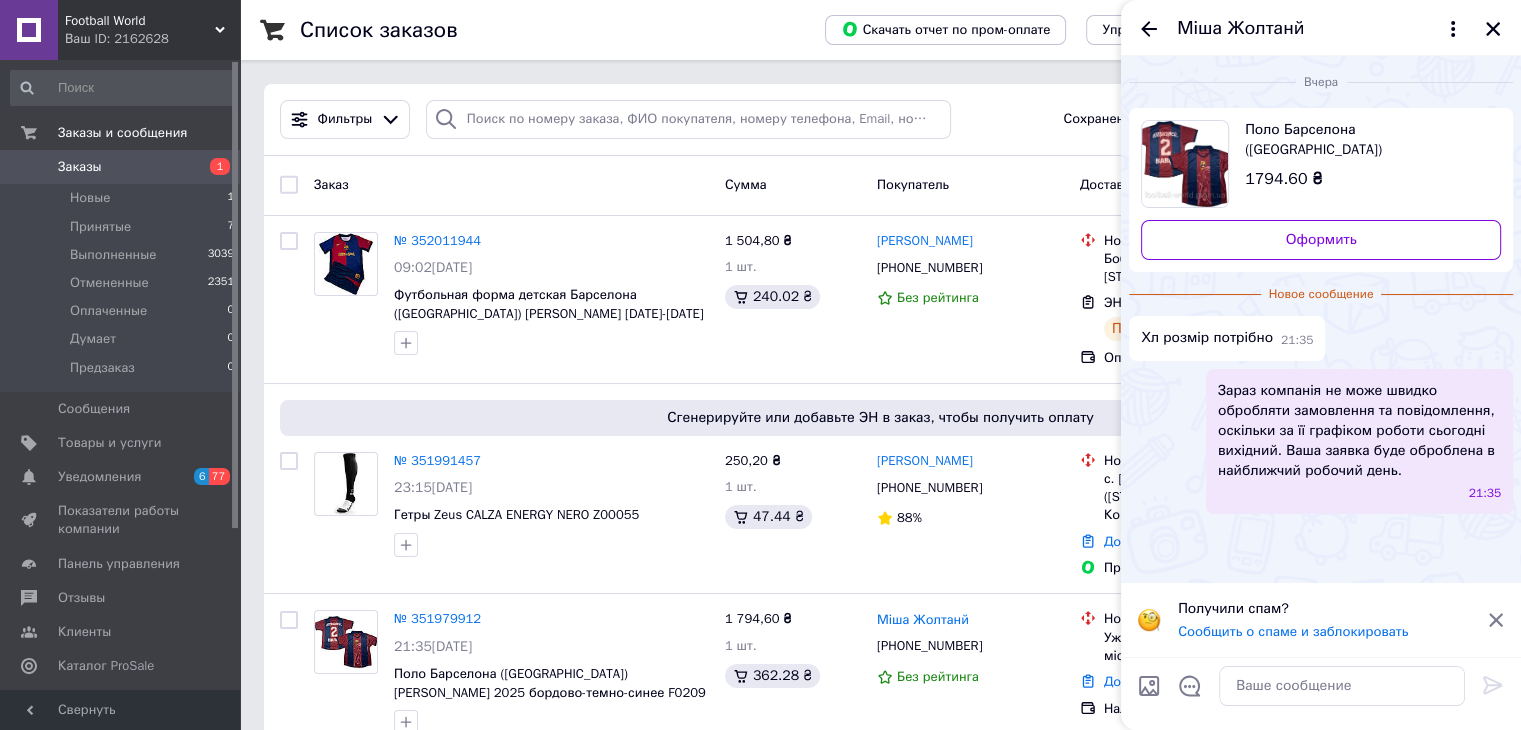 click on "Получили спам? Сообщить о спаме и заблокировать" at bounding box center (1321, 620) 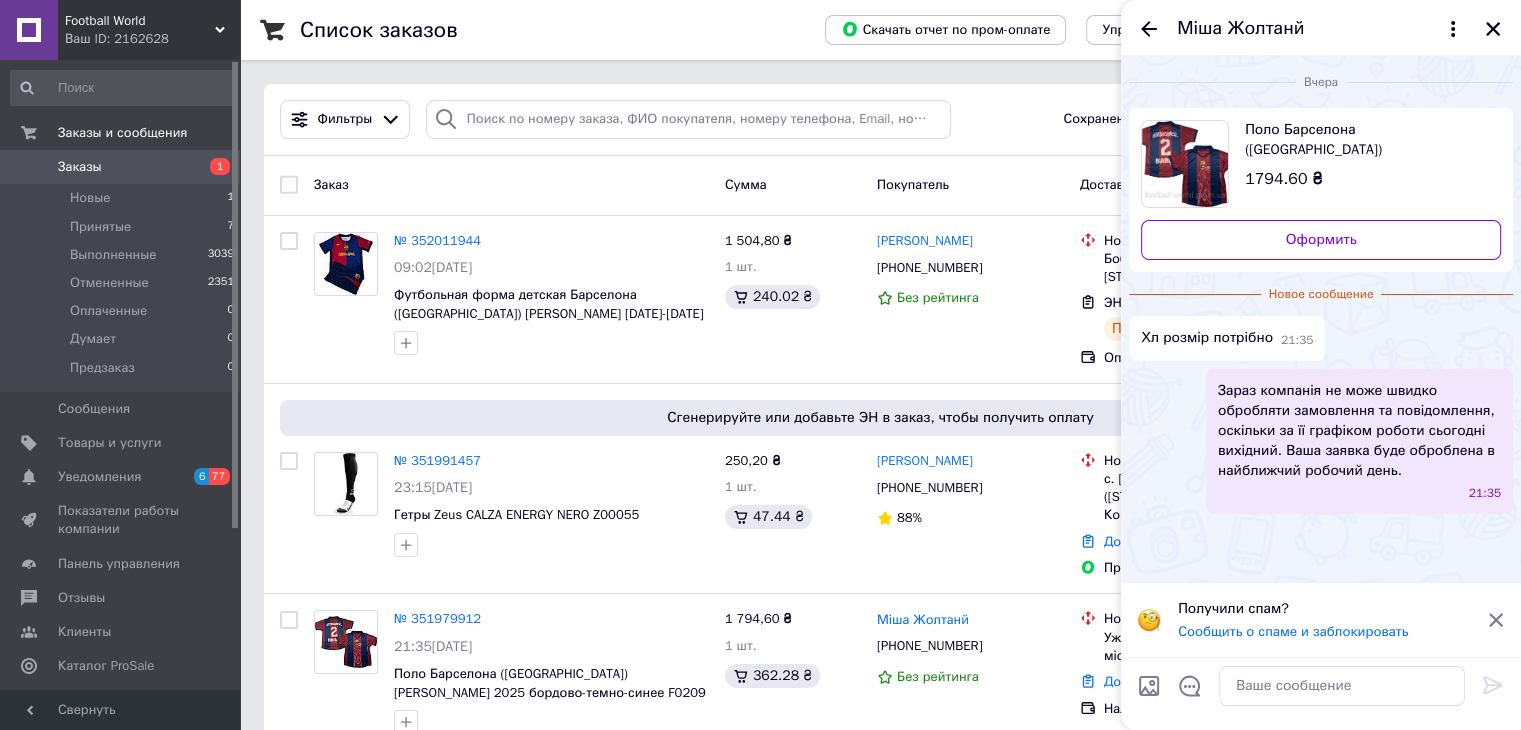 click 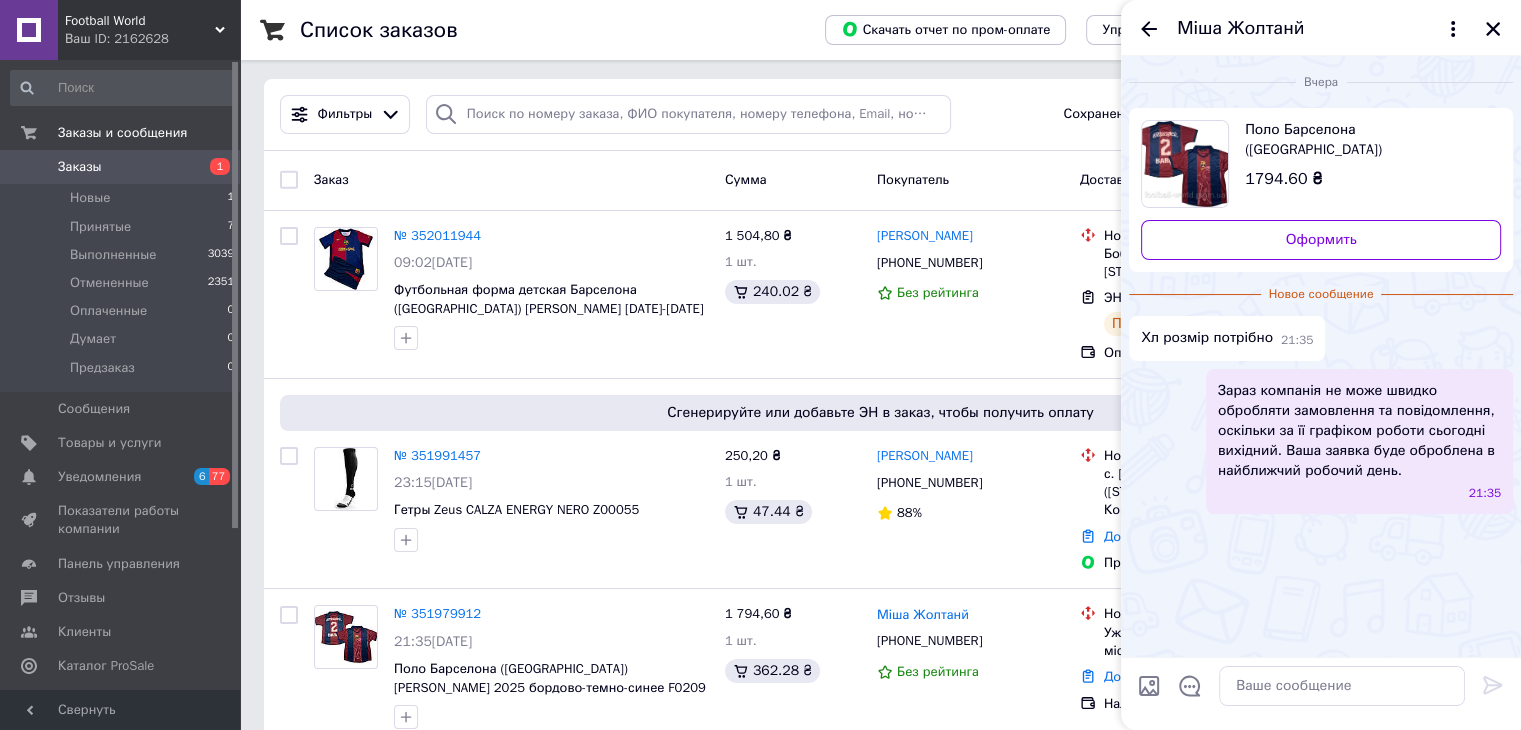 scroll, scrollTop: 0, scrollLeft: 0, axis: both 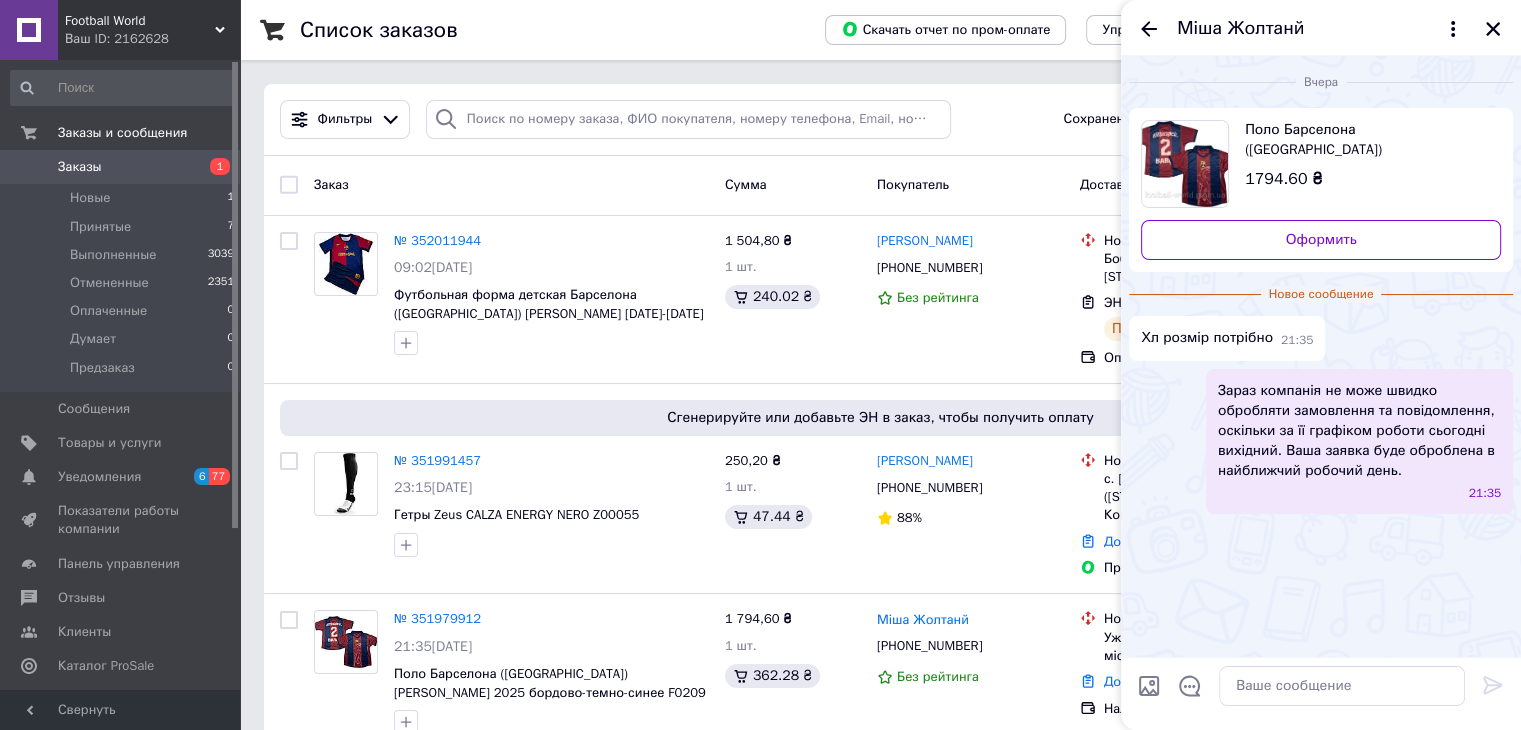 click on "Поло Барселона (Barcelona) Travis Scott 2025 бордово-темно-синє F0209" at bounding box center (1365, 140) 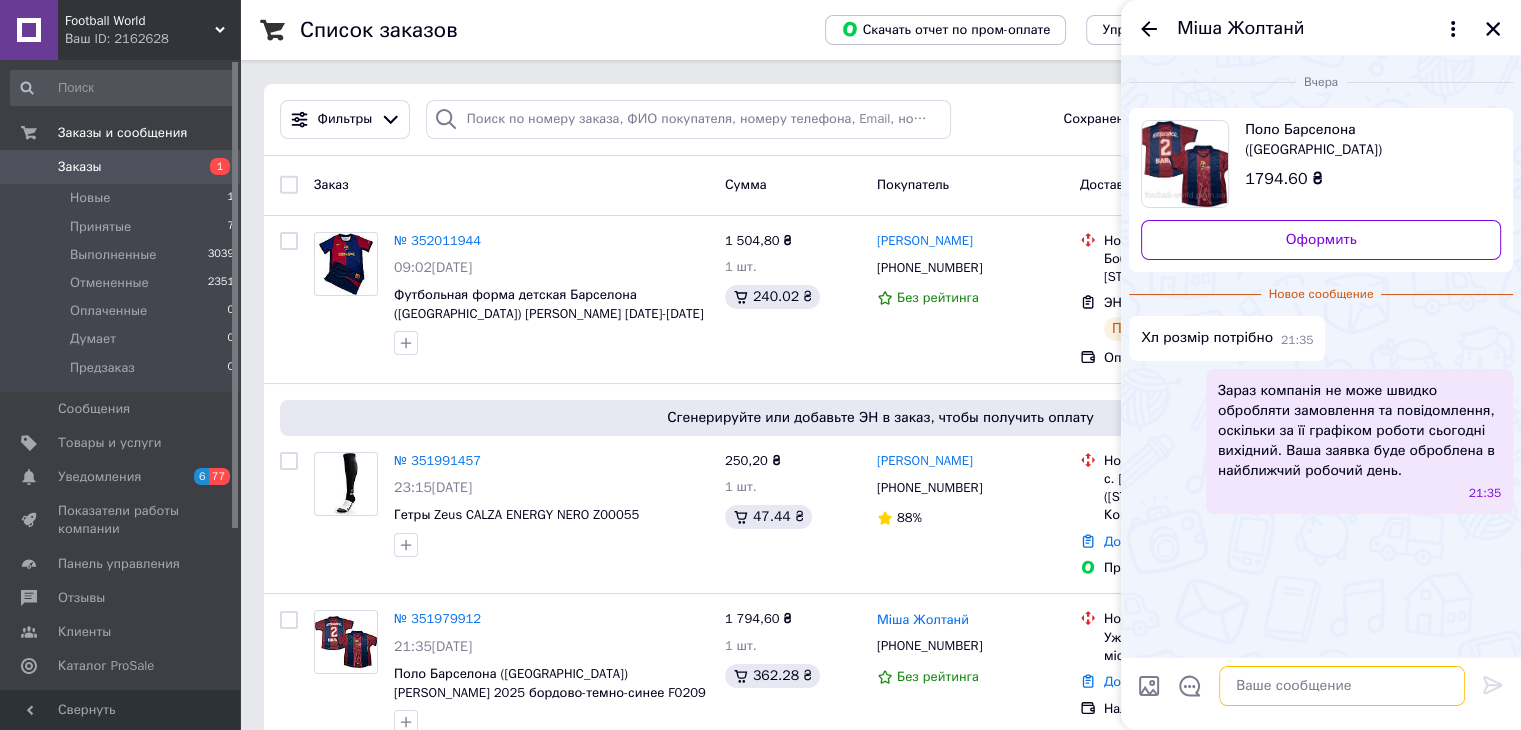 click at bounding box center [1342, 686] 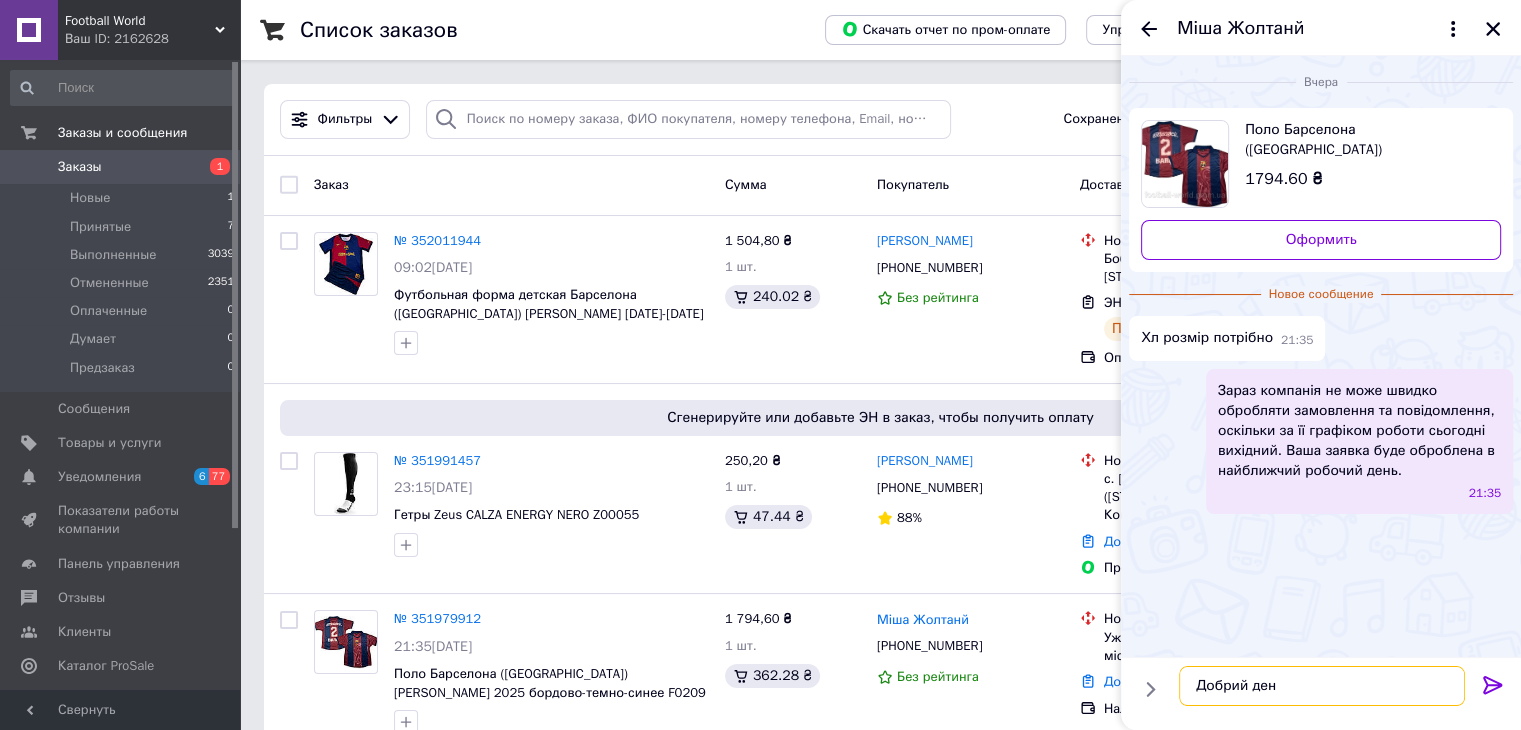type on "Добрий день" 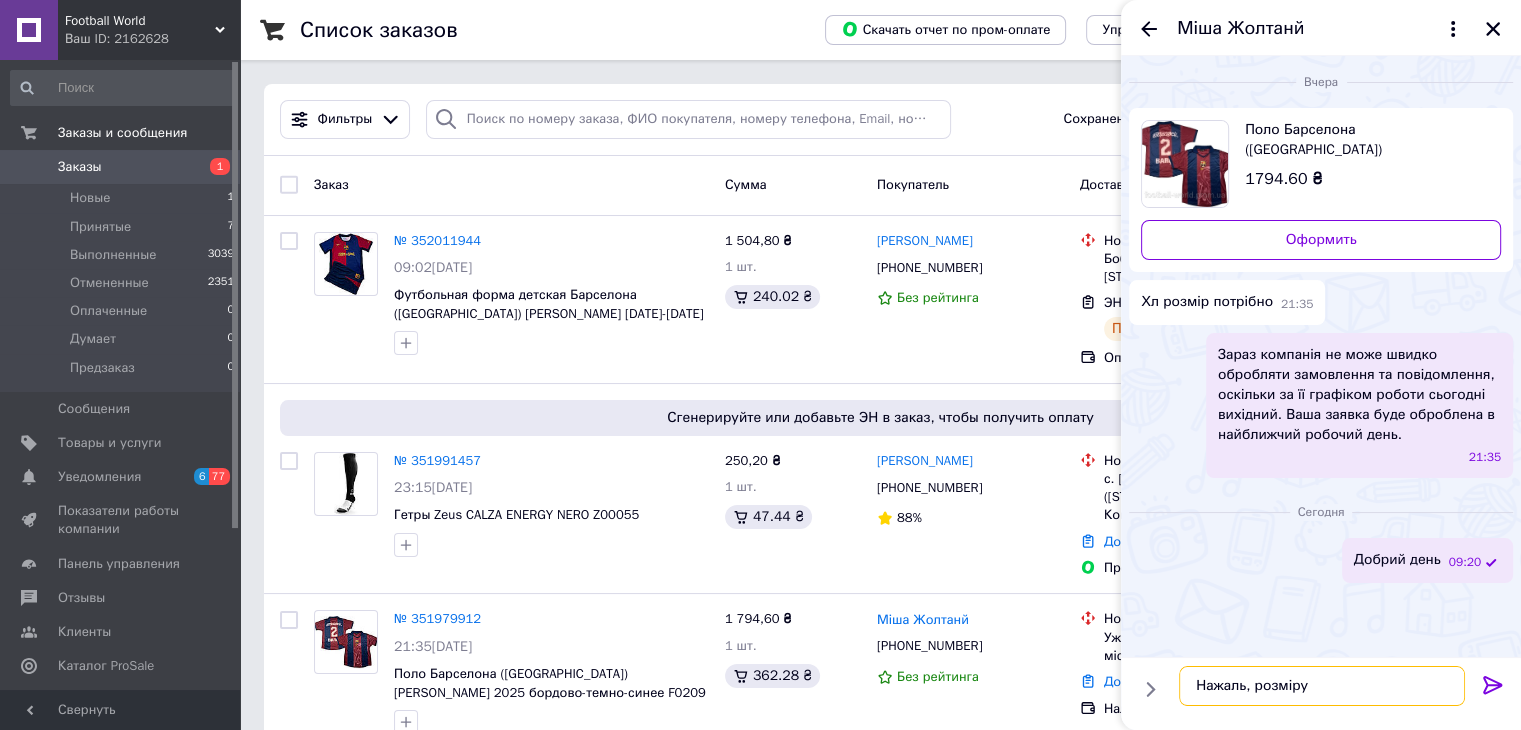 paste on "2XL" 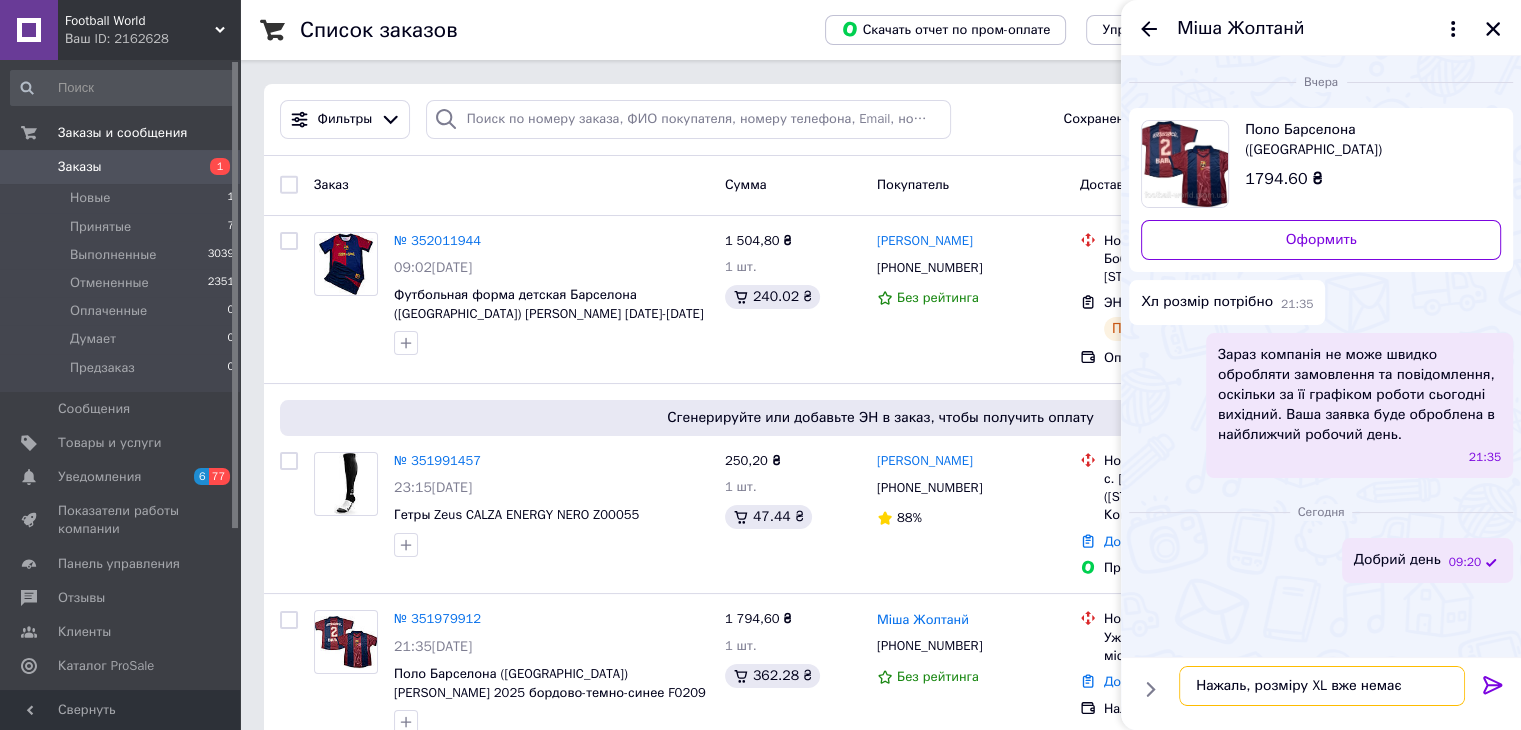 click on "Нажаль, розміру XL вже немає" at bounding box center [1322, 686] 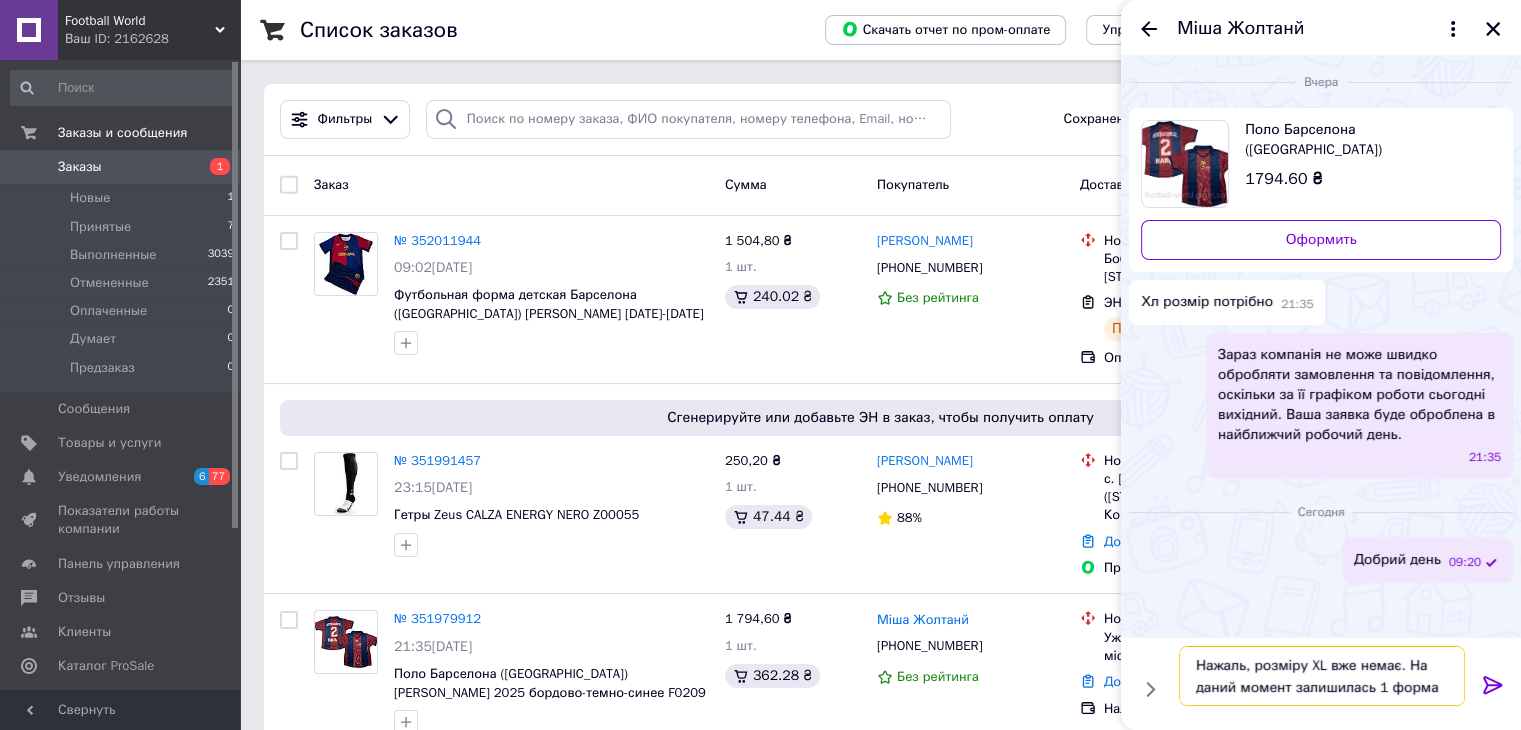 paste on "2XL" 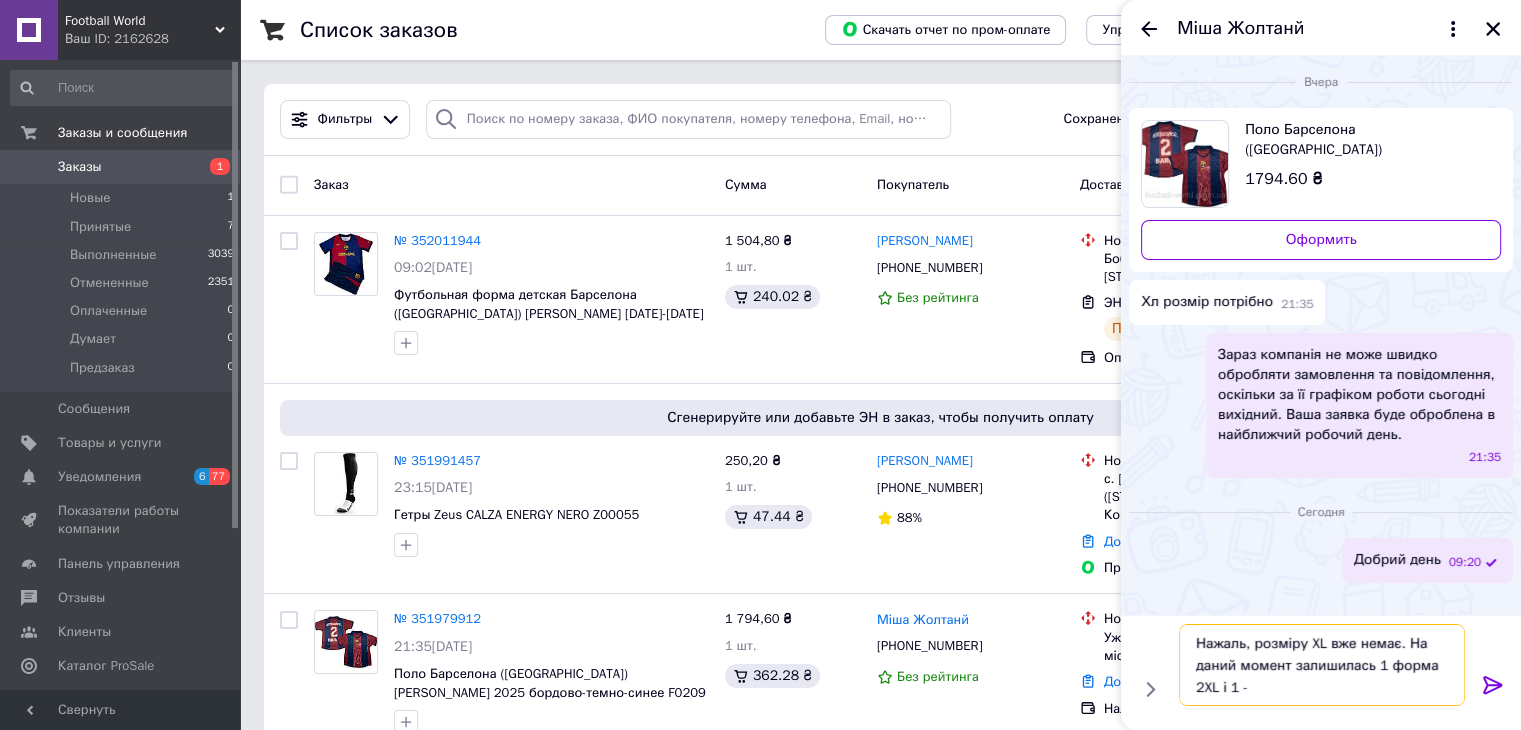 paste on "2XL" 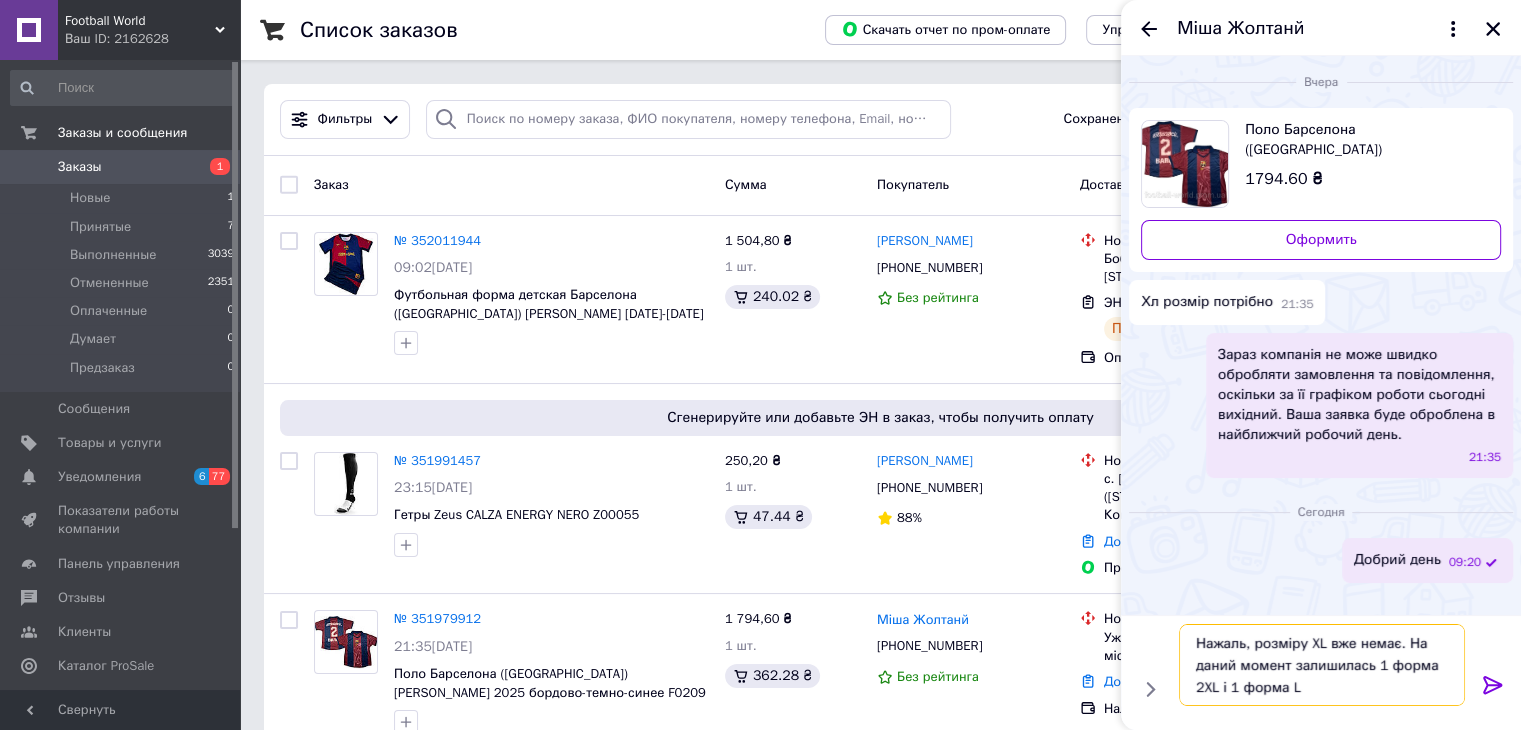 click on "Нажаль, розміру XL вже немає. На даний момент залишилась 1 форма 2XL і 1 форма L" at bounding box center [1322, 665] 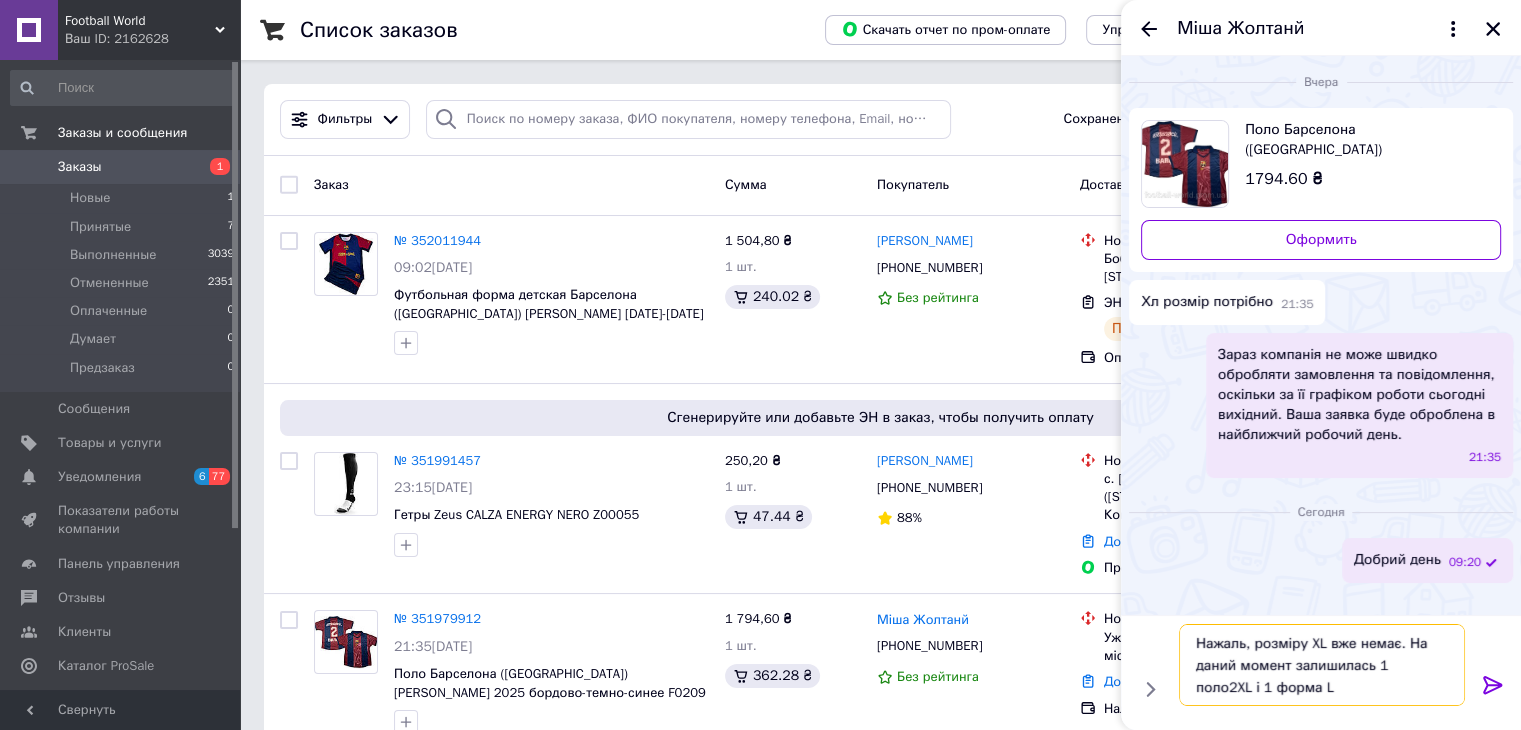 click on "Нажаль, розміру XL вже немає. На даний момент залишилась 1 поло2XL і 1 форма L" at bounding box center (1322, 665) 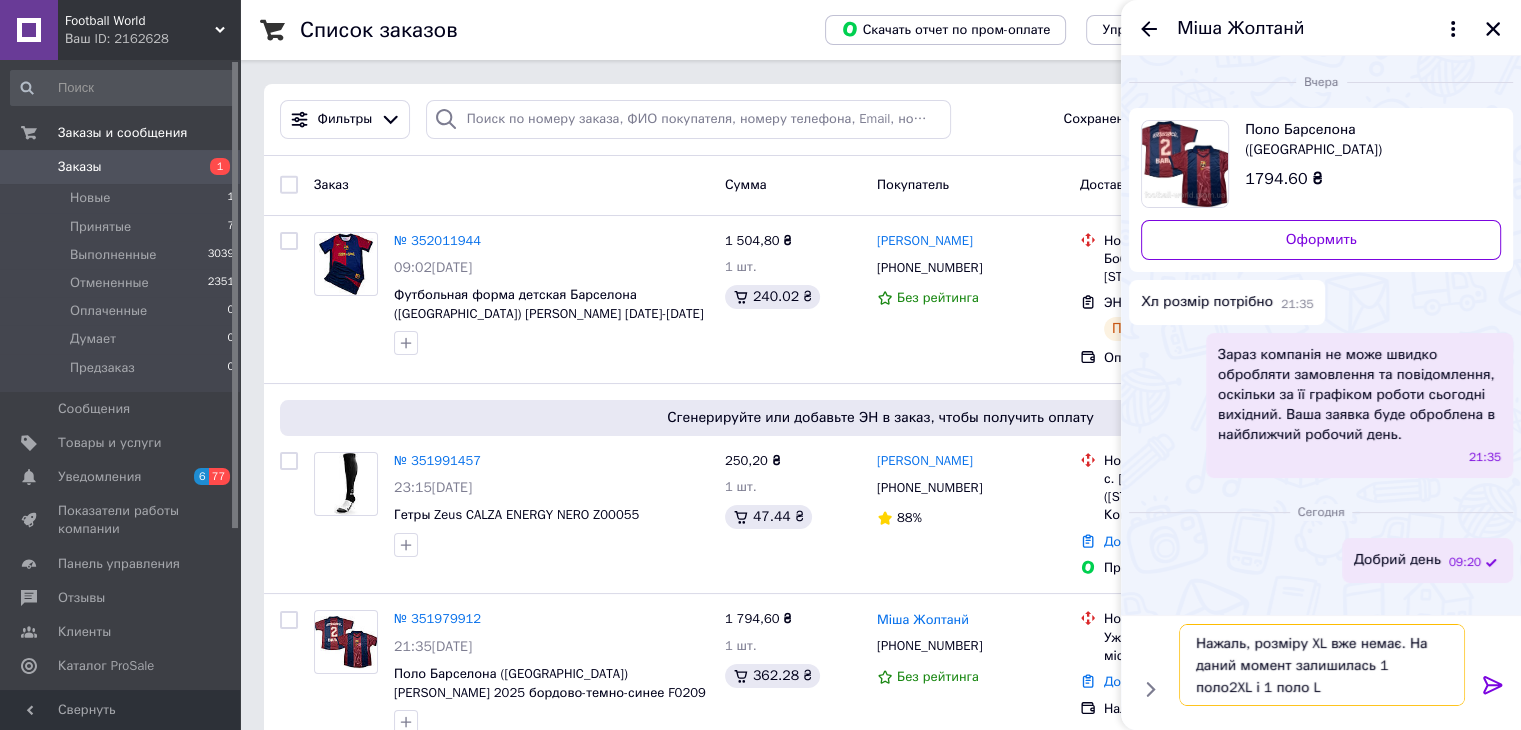 click on "Нажаль, розміру XL вже немає. На даний момент залишилась 1 поло2XL і 1 поло L" at bounding box center (1322, 665) 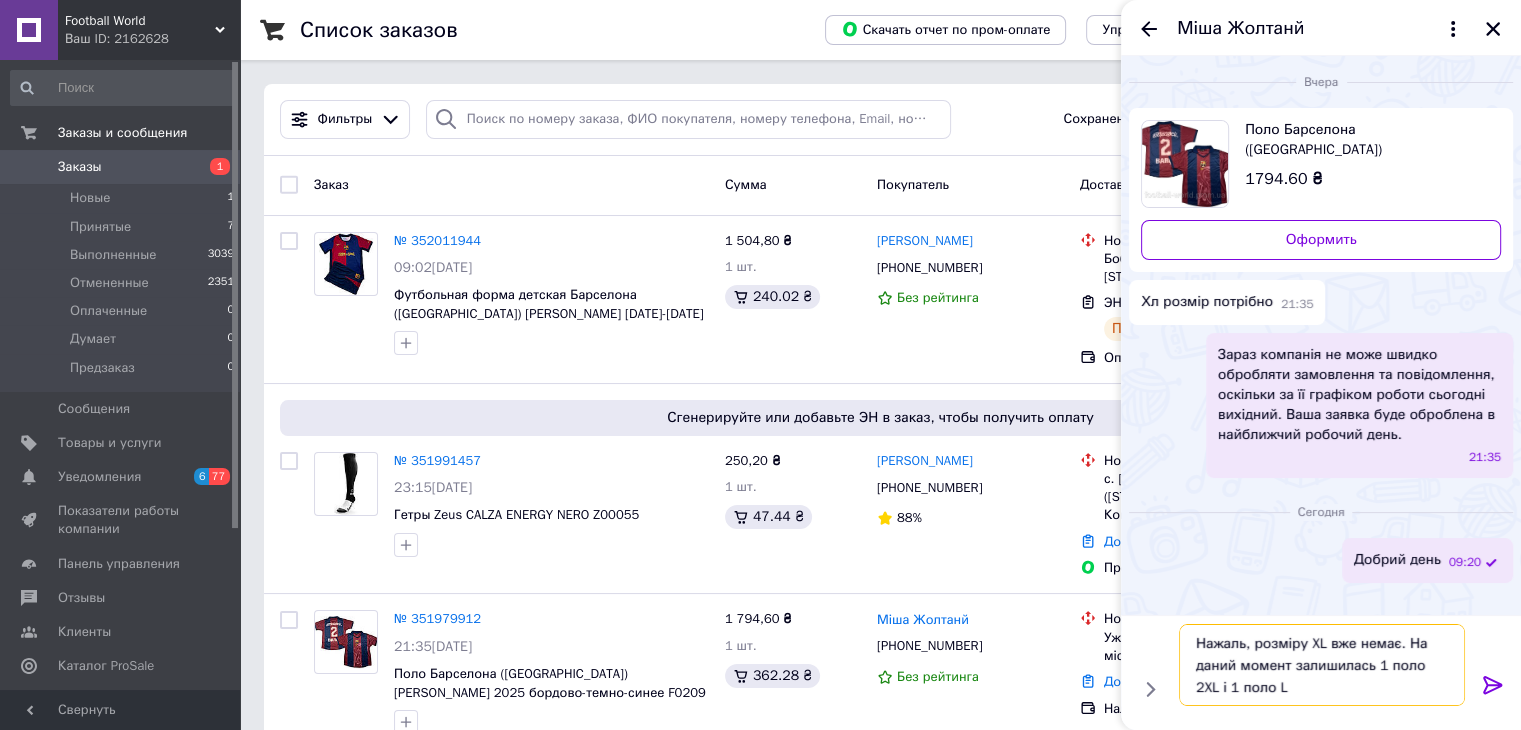 click on "Нажаль, розміру XL вже немає. На даний момент залишилась 1 поло 2XL і 1 поло L" at bounding box center [1322, 665] 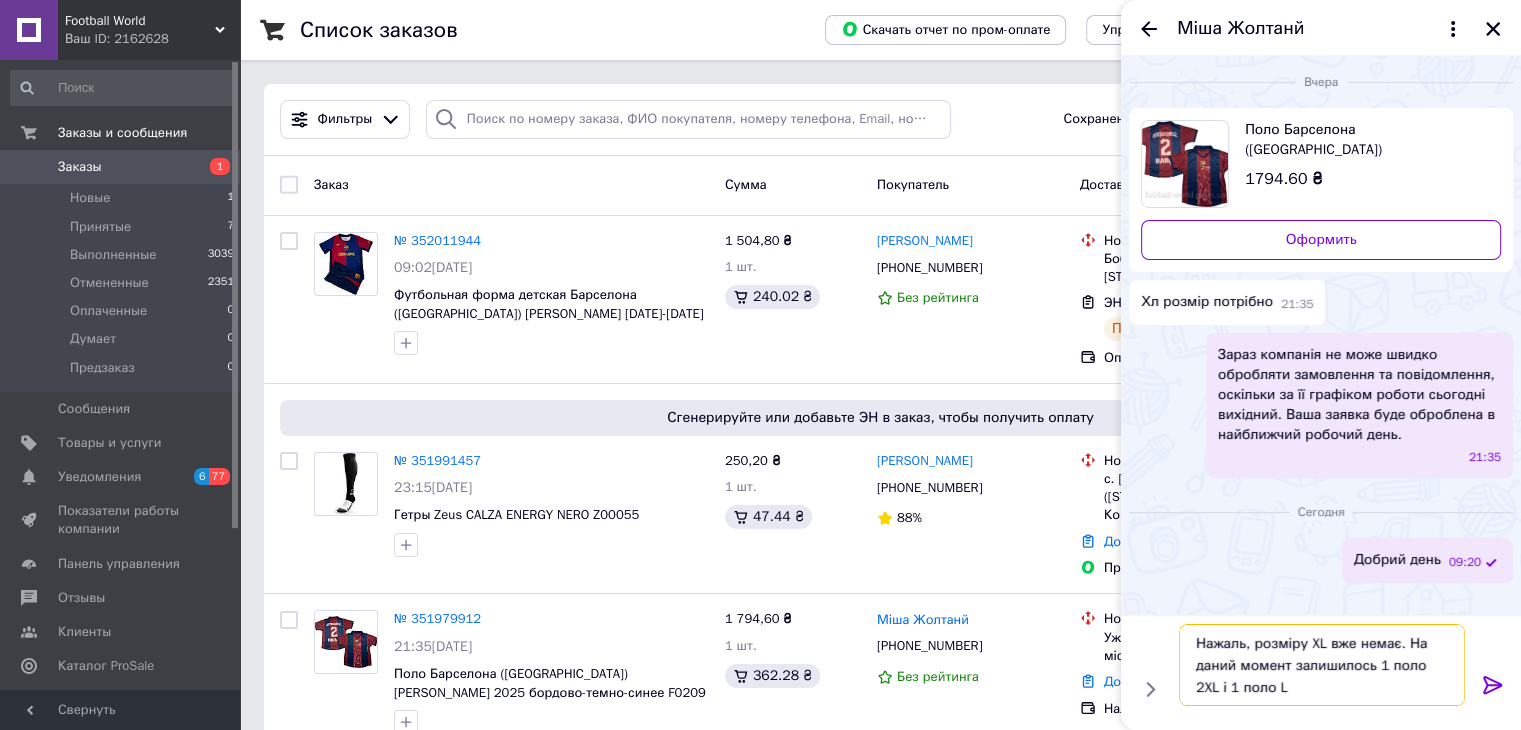 type on "Нажаль, розміру XL вже немає. На даний момент залишилось 1 поло 2XL і 1 поло L" 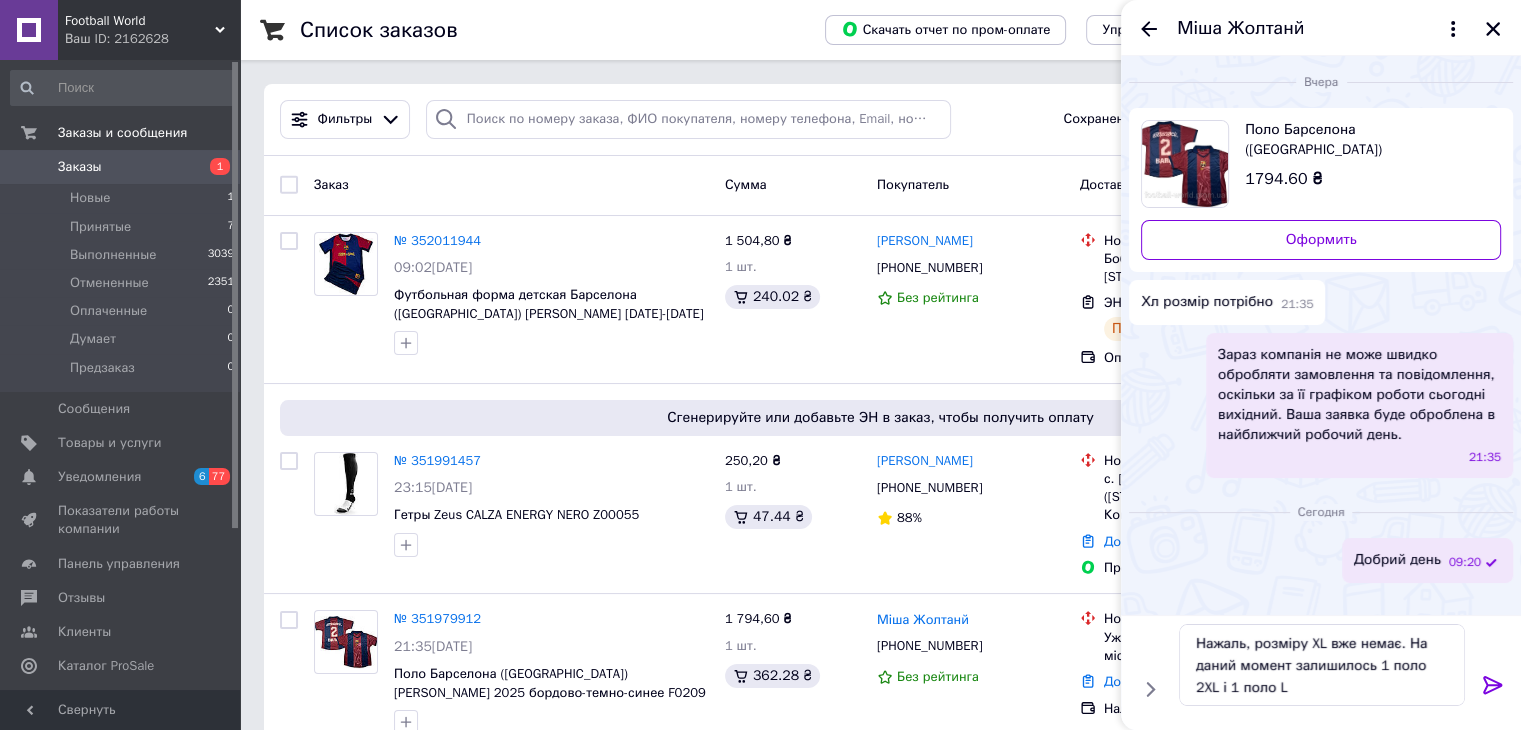 click 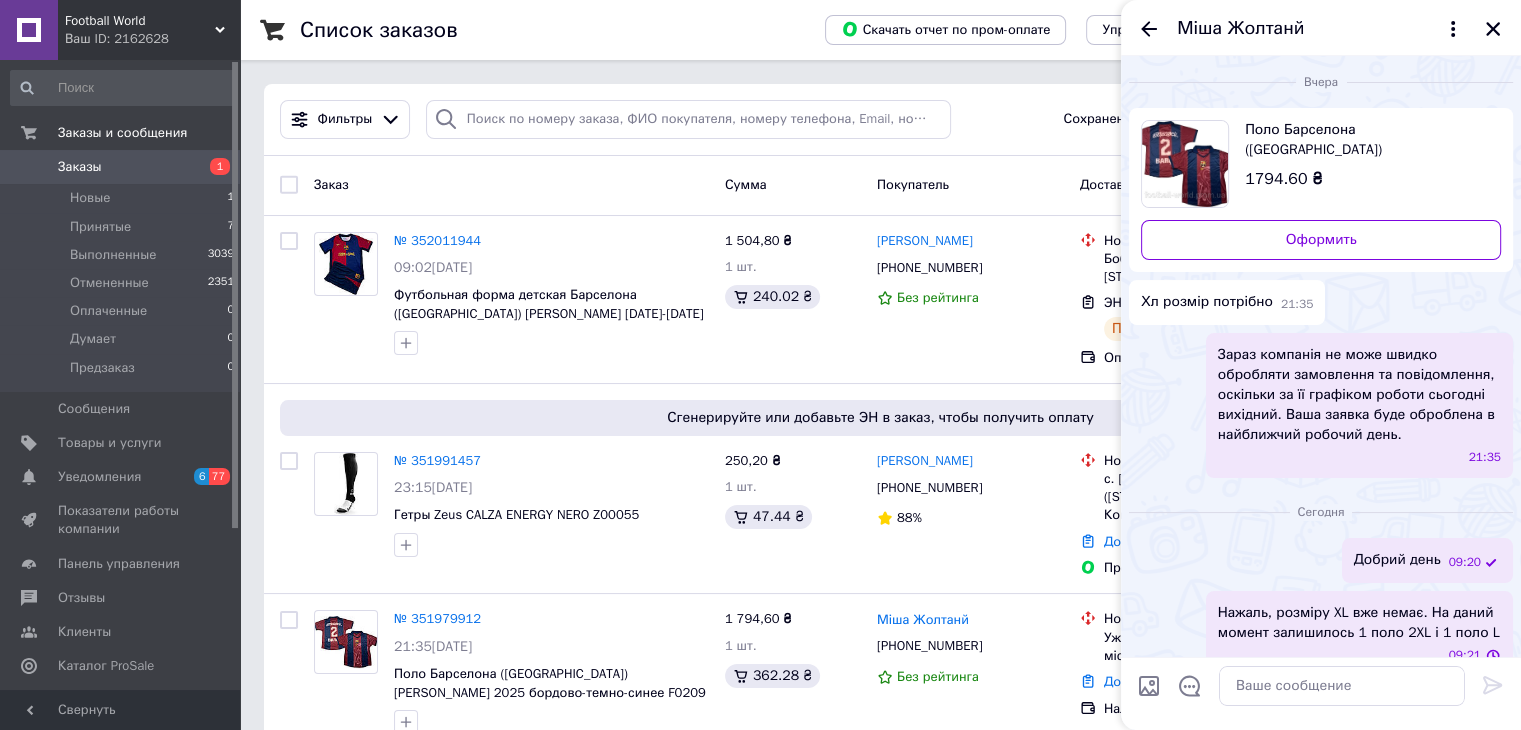 scroll, scrollTop: 28, scrollLeft: 0, axis: vertical 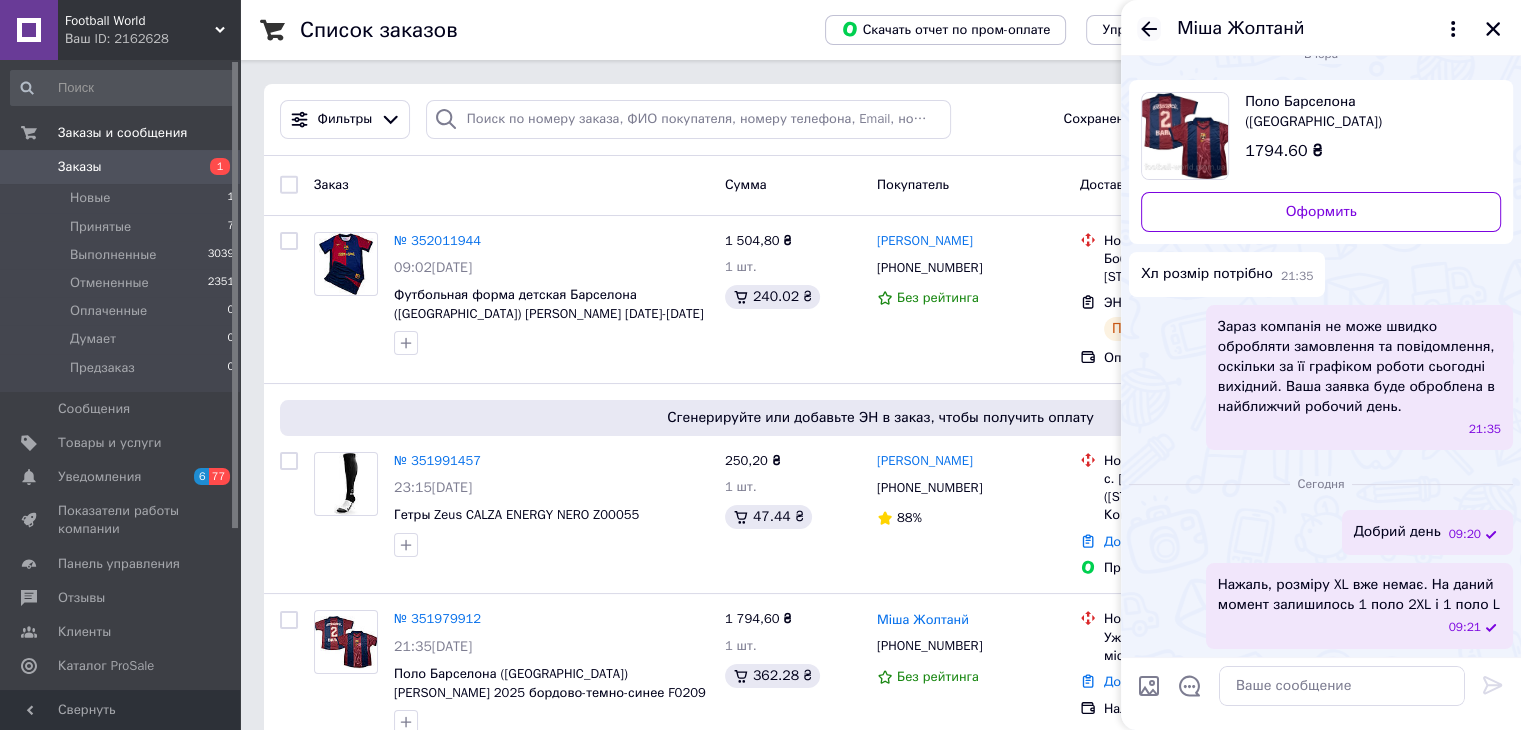 click 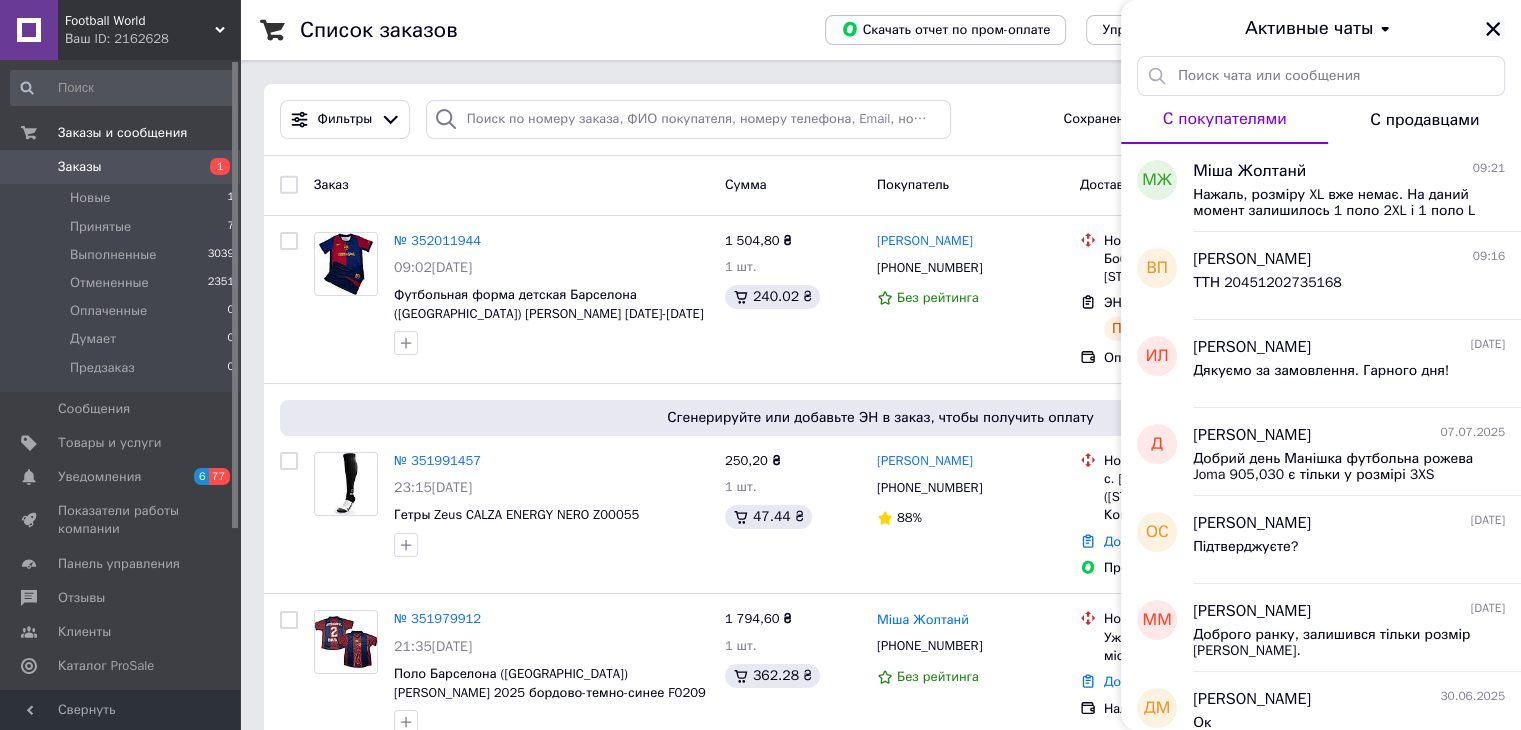 click 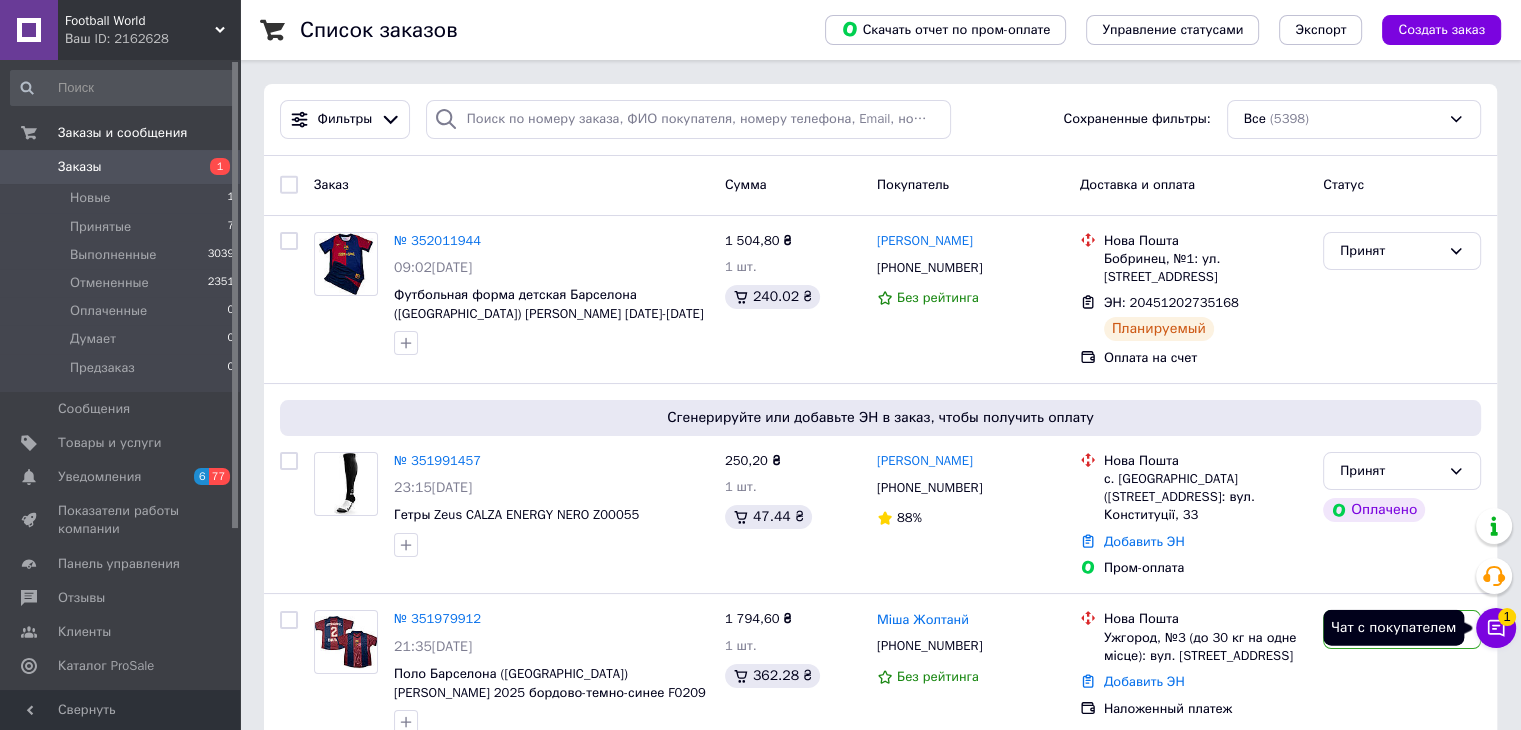 click 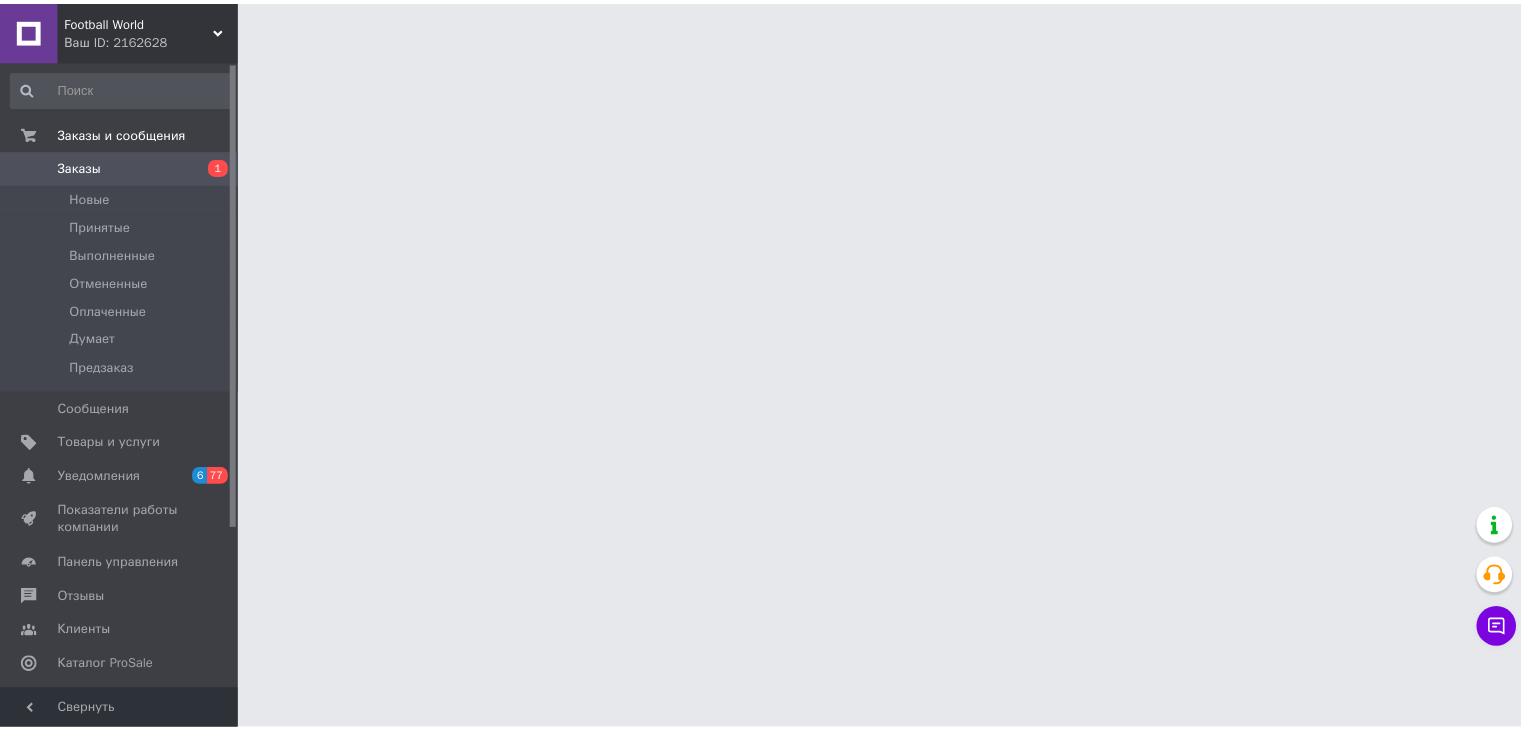 scroll, scrollTop: 0, scrollLeft: 0, axis: both 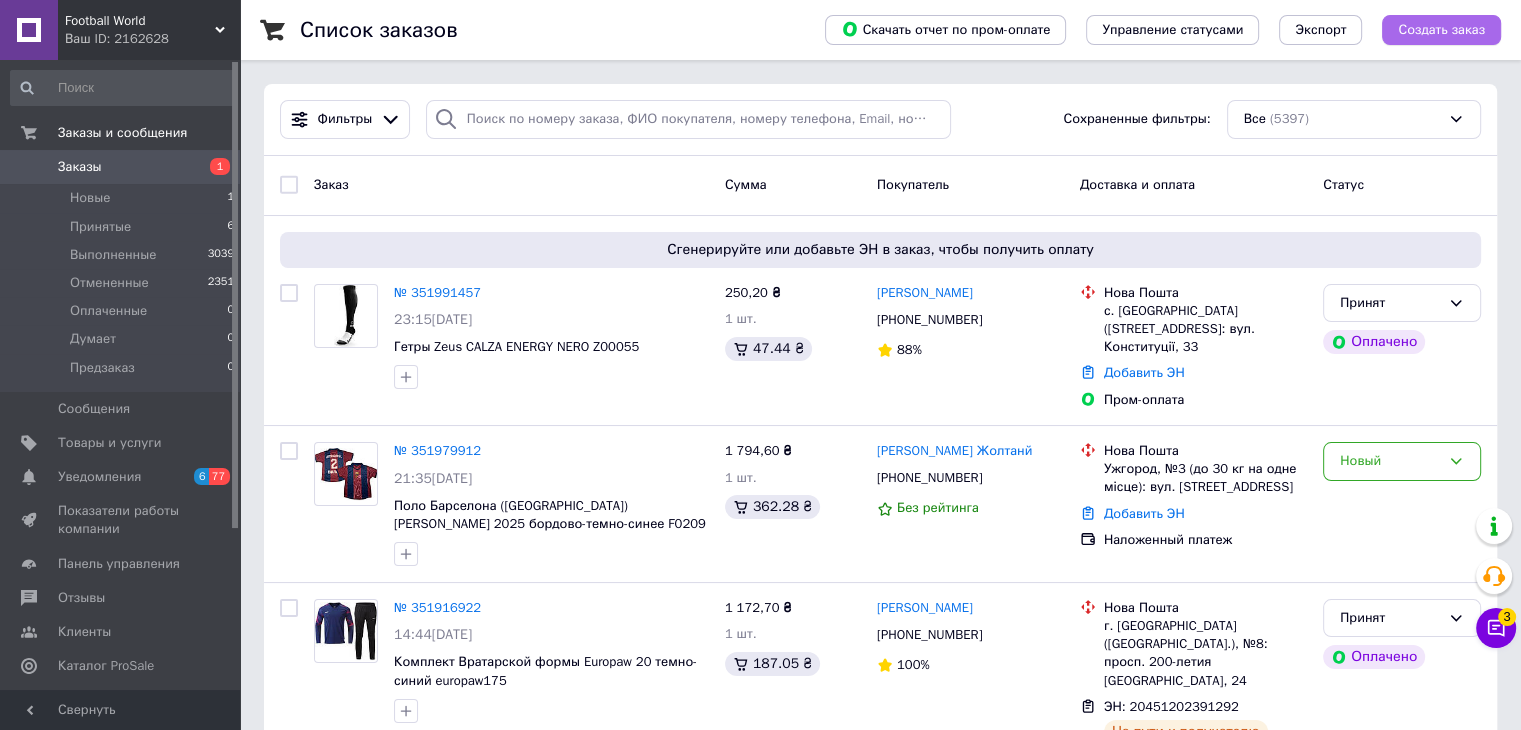 click on "Создать заказ" at bounding box center [1441, 30] 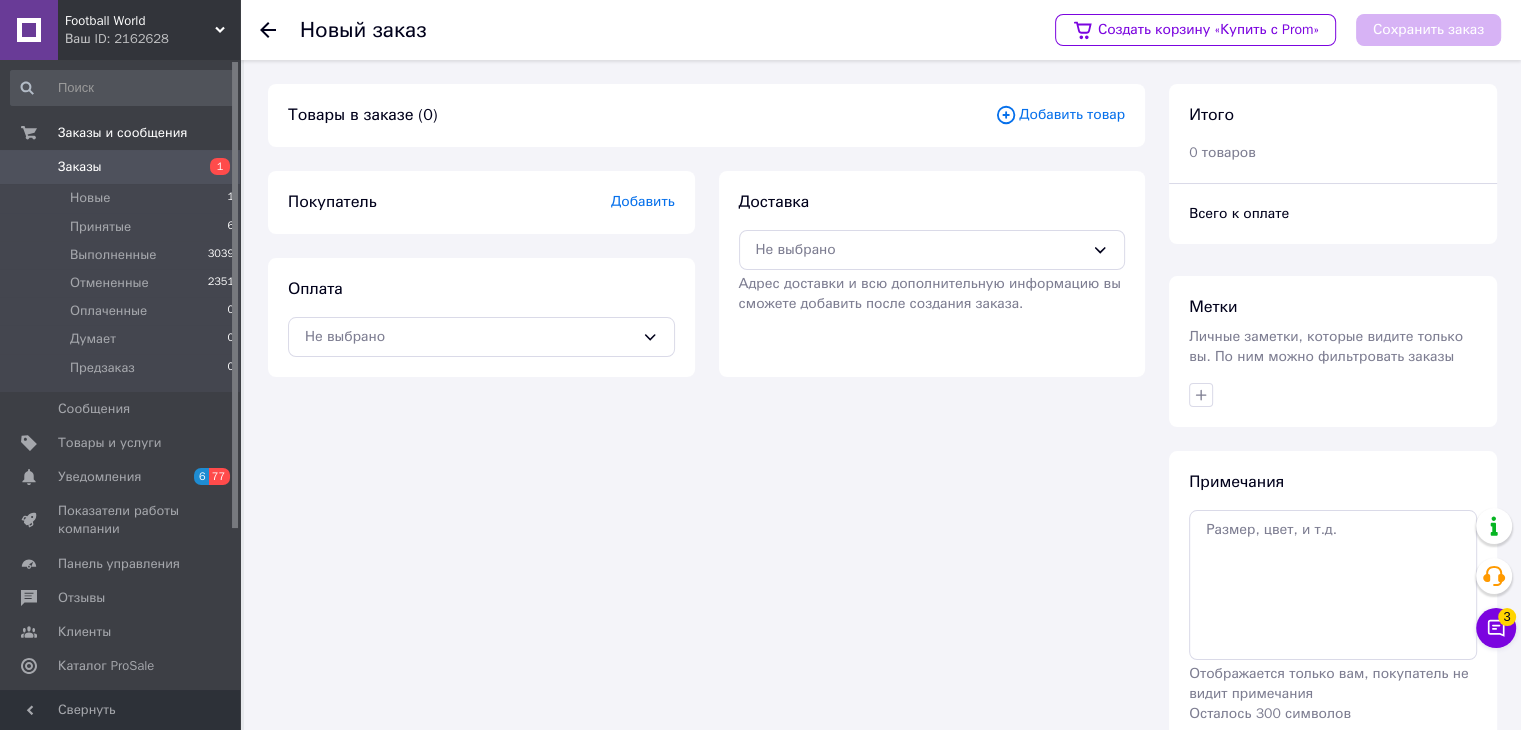 click on "Заказы" at bounding box center [80, 167] 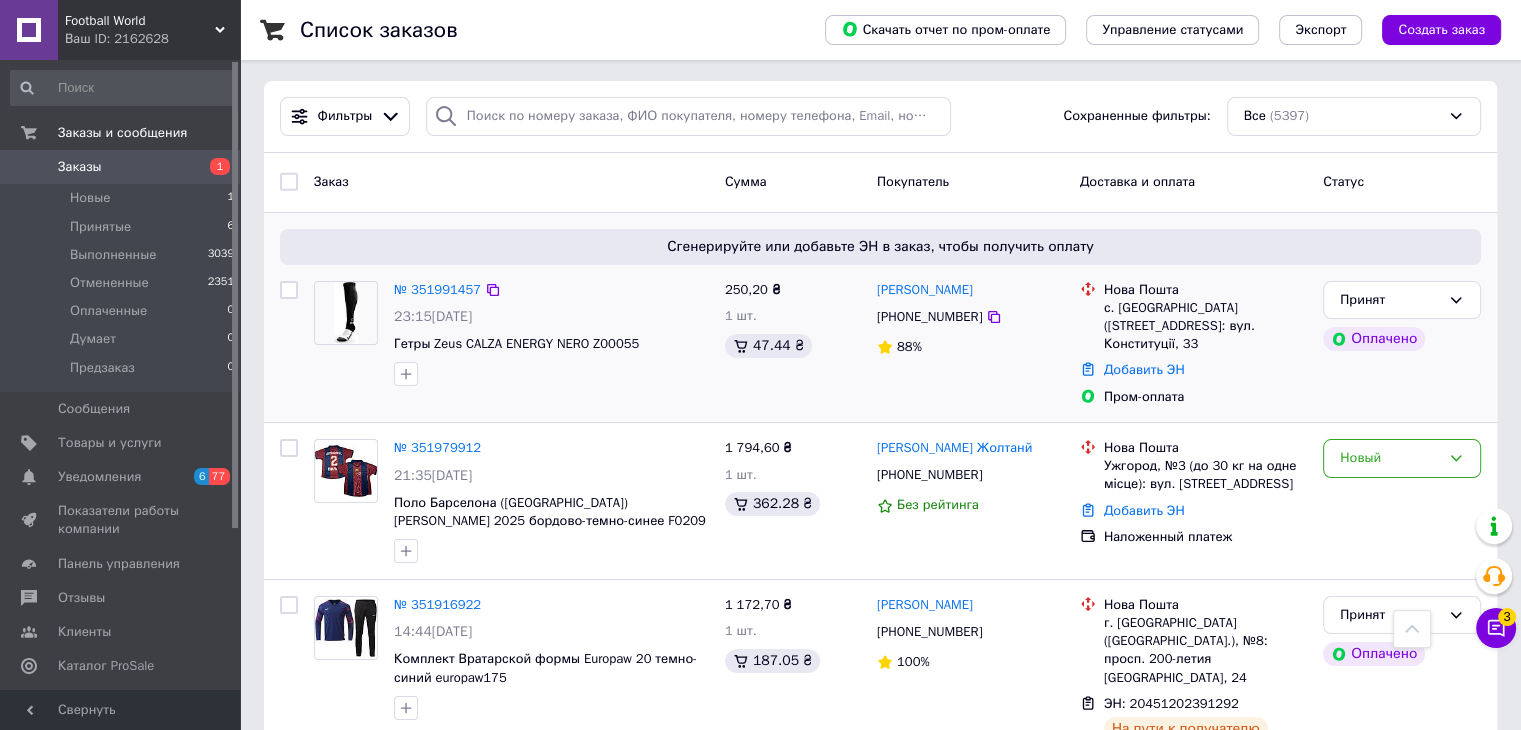 scroll, scrollTop: 0, scrollLeft: 0, axis: both 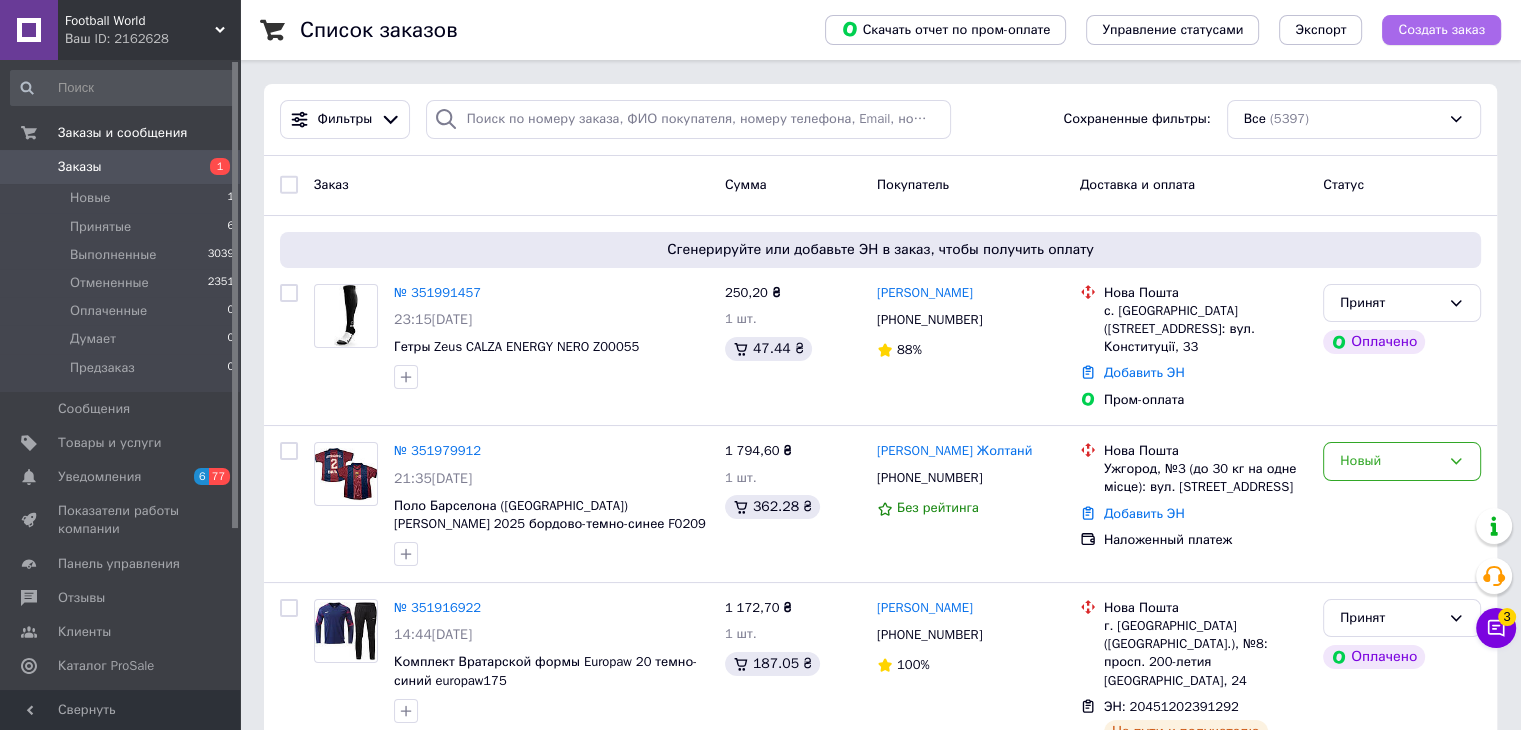 click on "Создать заказ" at bounding box center (1441, 30) 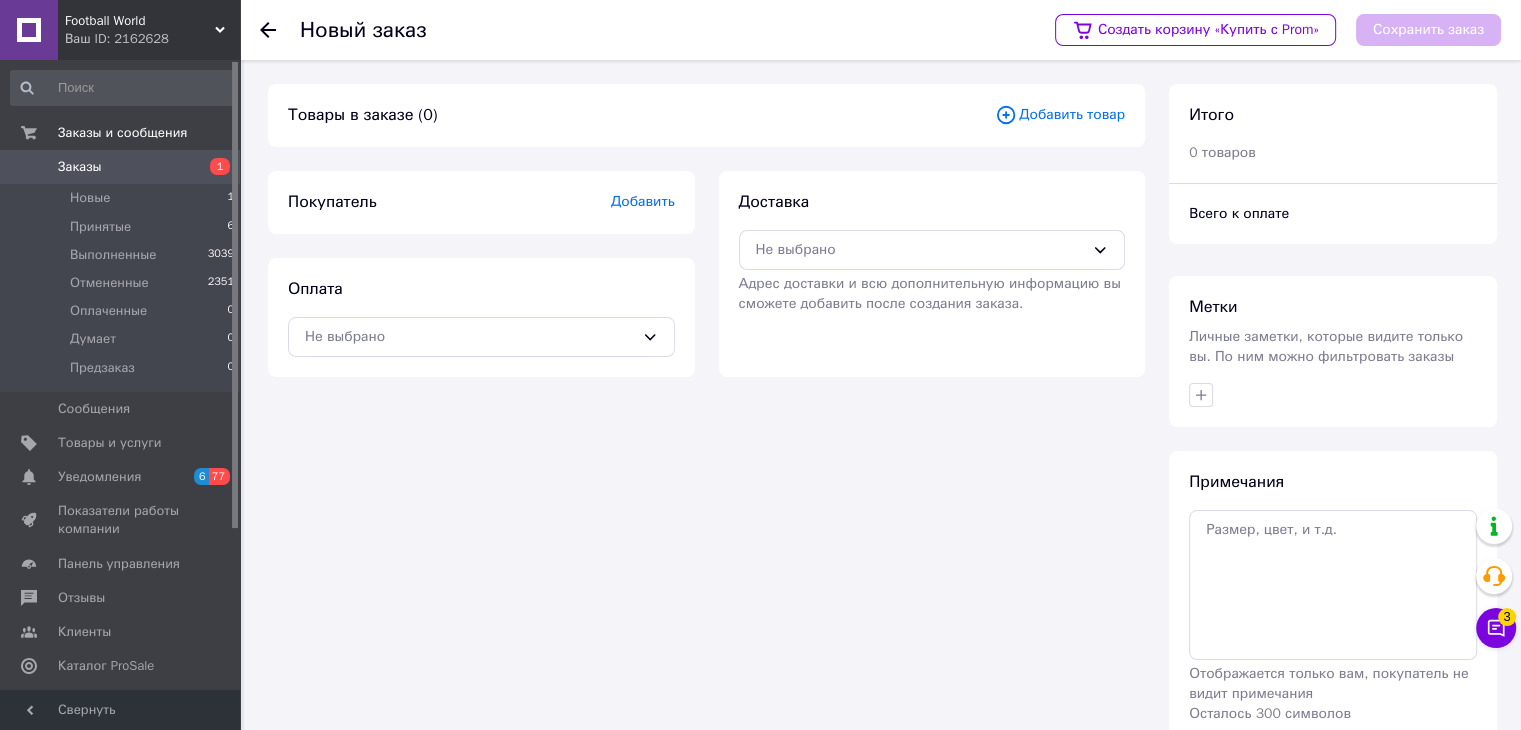 click on "Добавить" at bounding box center (643, 201) 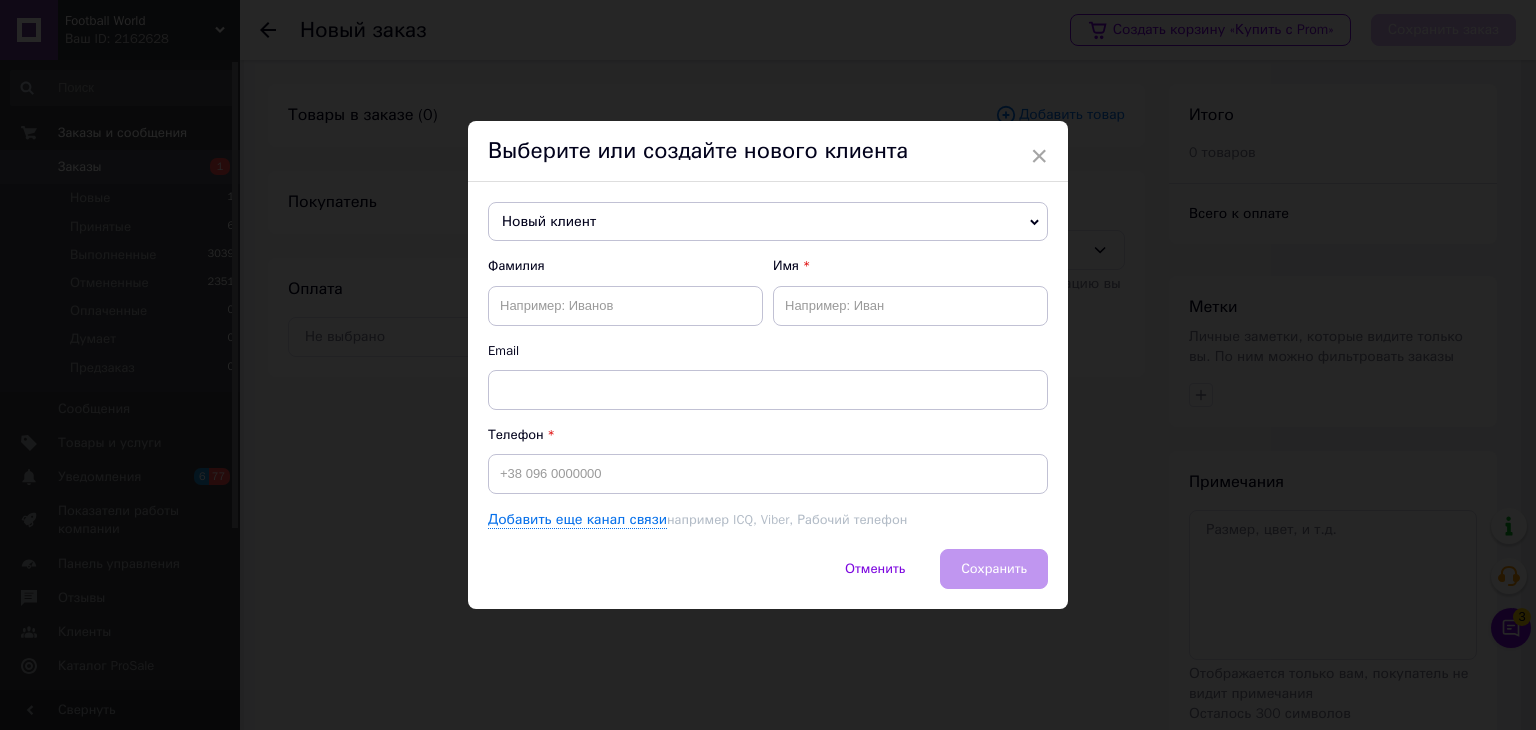 click on "Новый клиент" at bounding box center [768, 222] 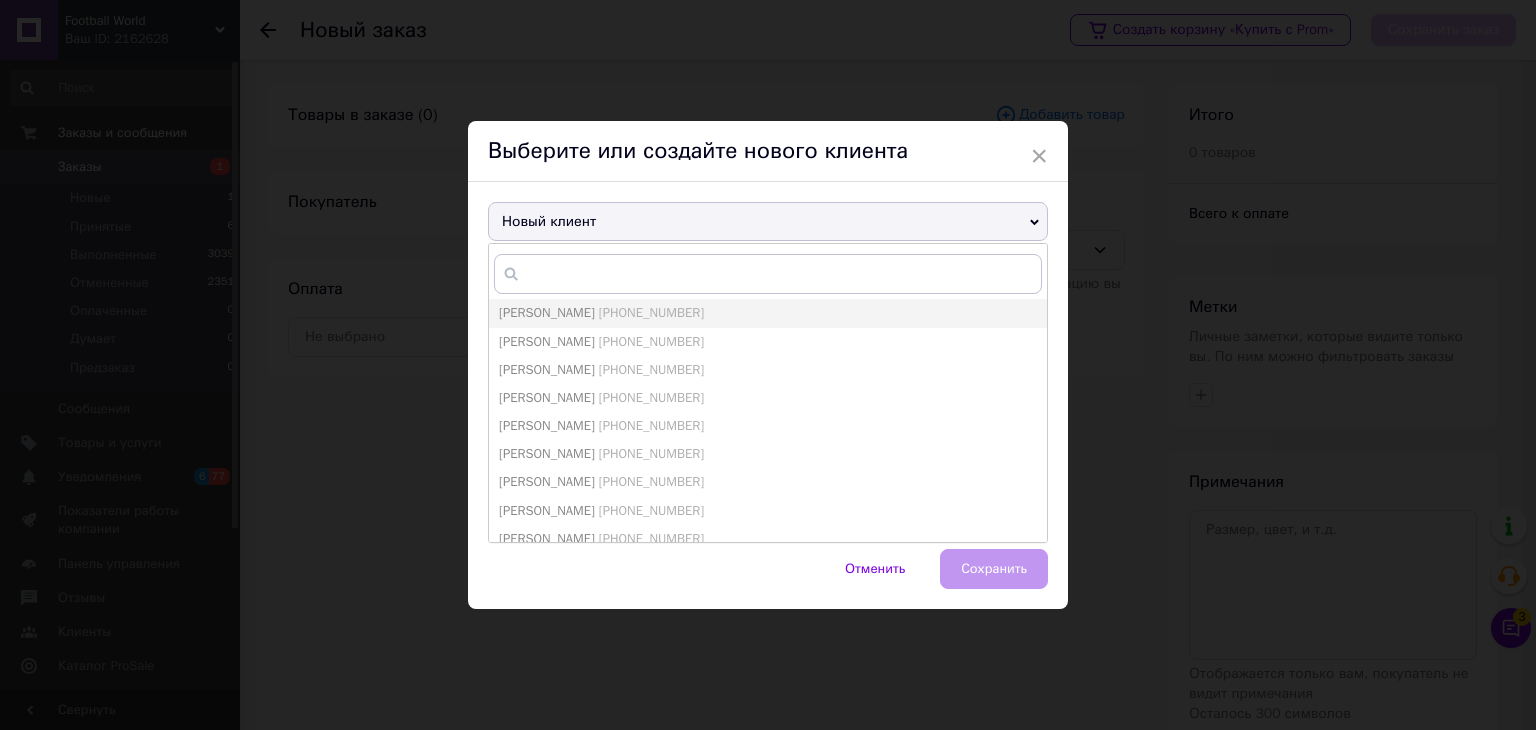 click on "Новый клиент" at bounding box center (768, 222) 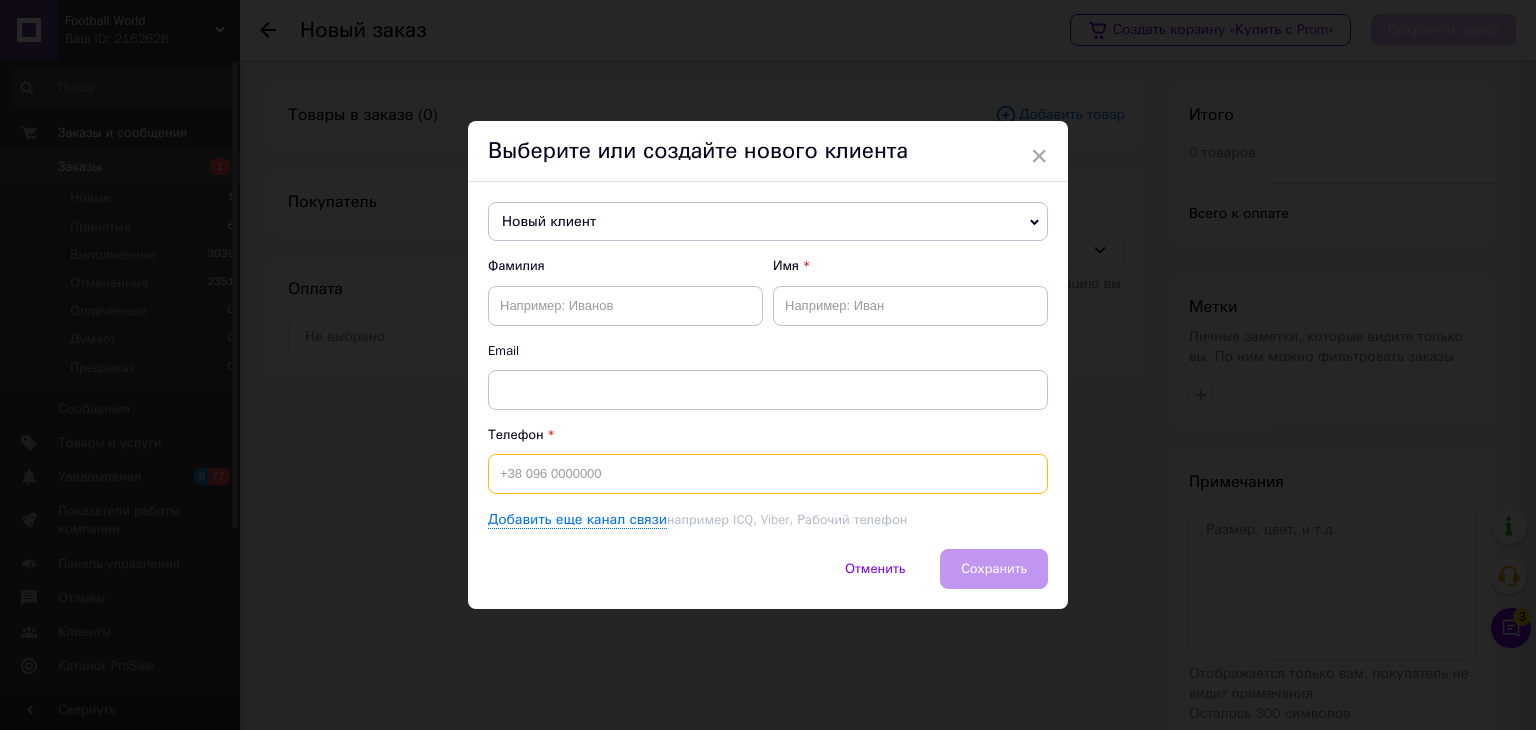click at bounding box center [768, 474] 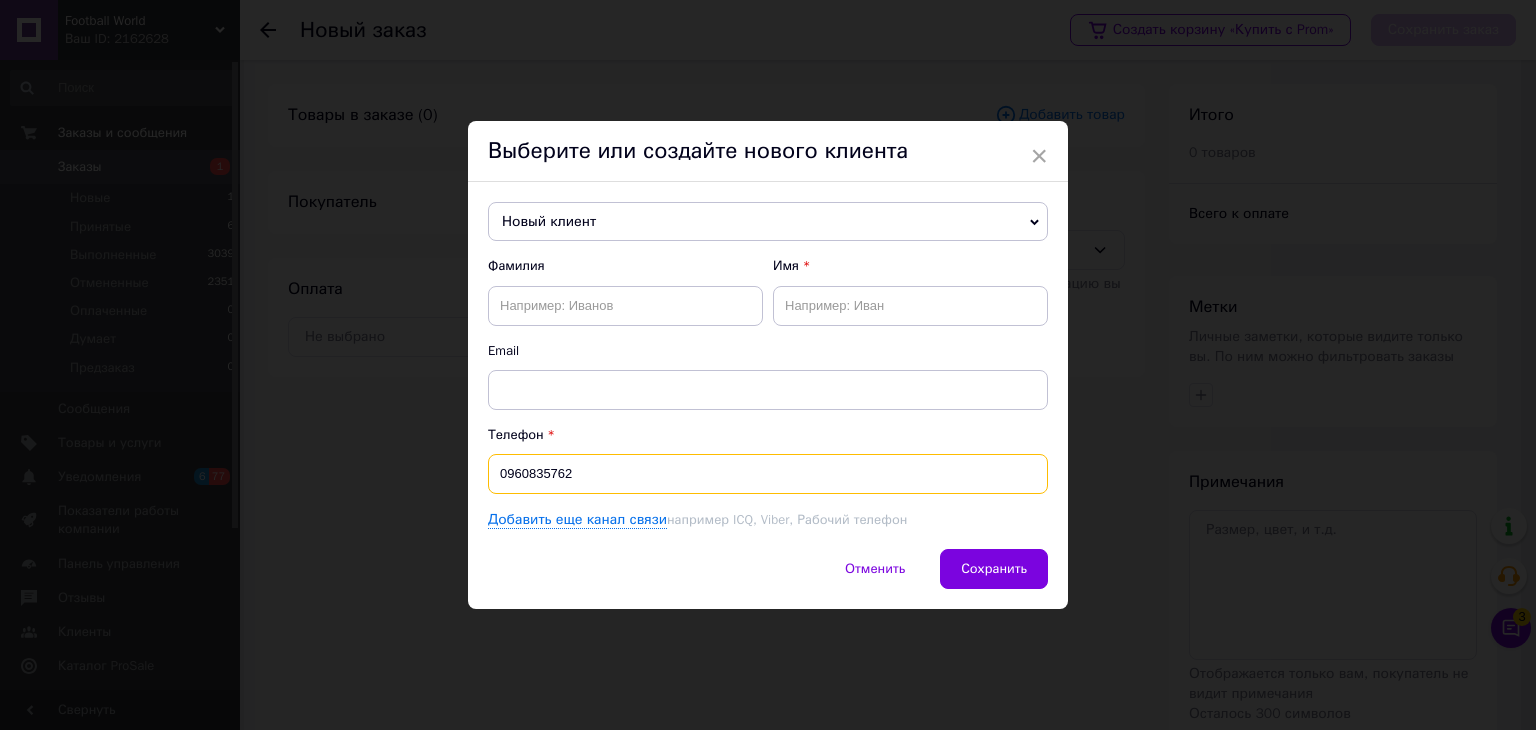 type on "0960835762" 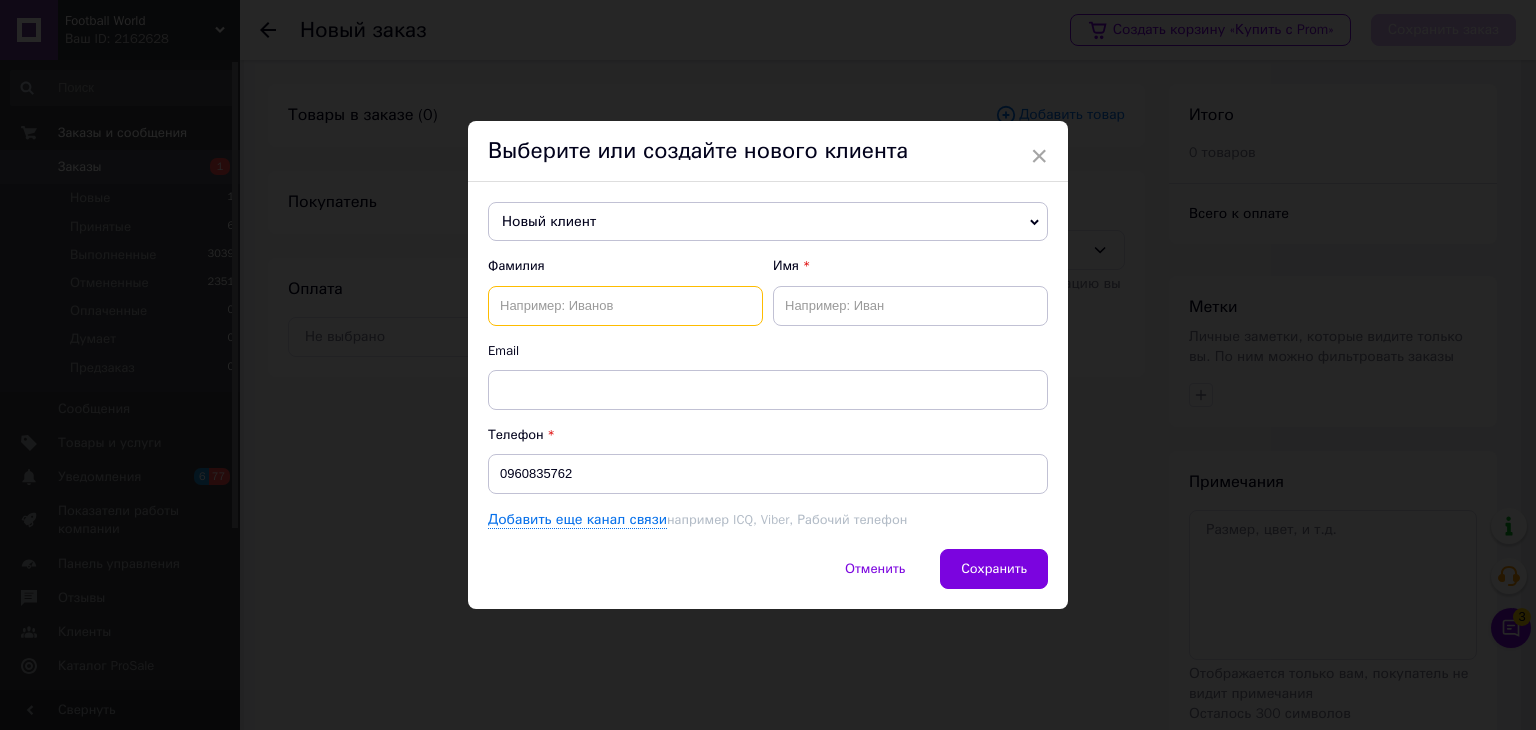 click at bounding box center [625, 306] 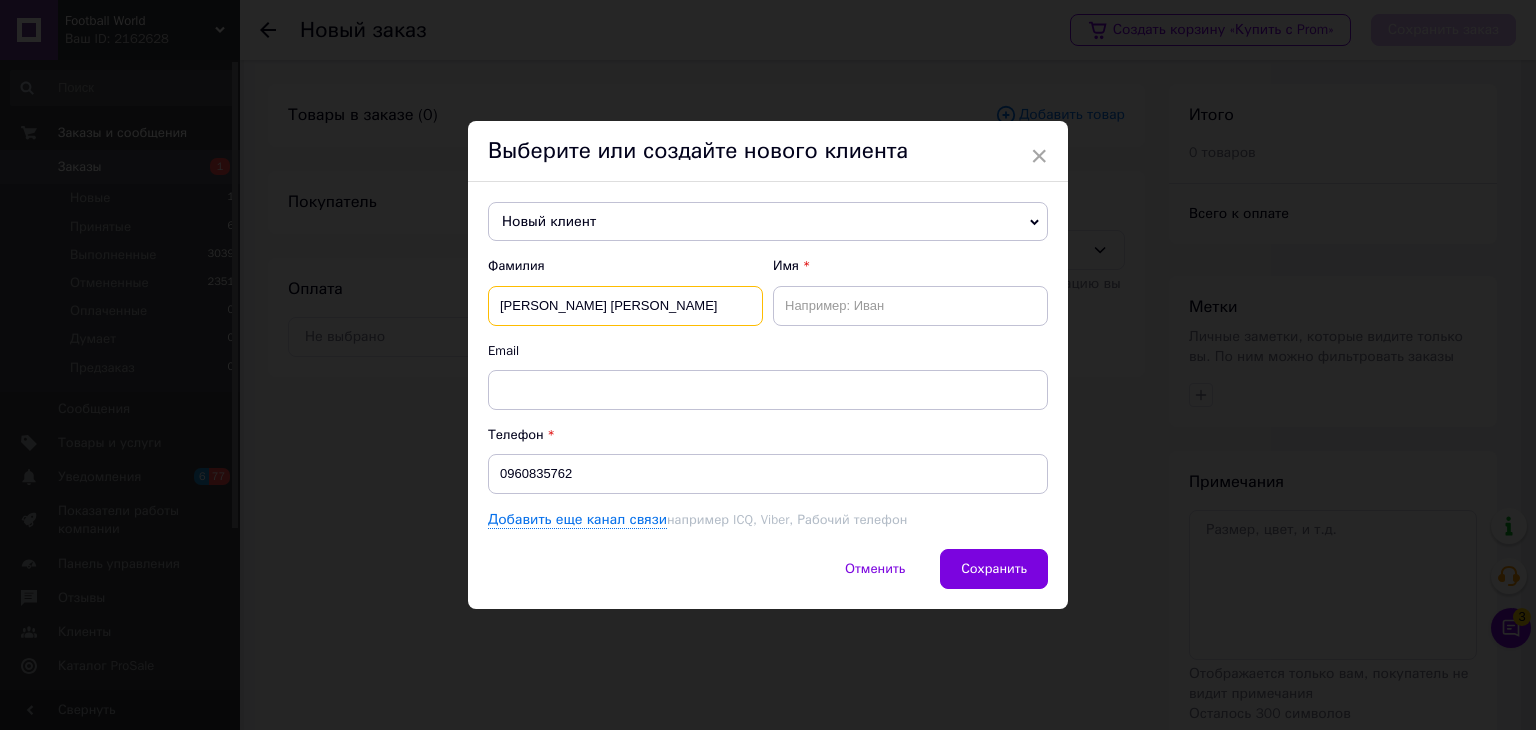 click on "пітенко віталій віталійович" at bounding box center [625, 306] 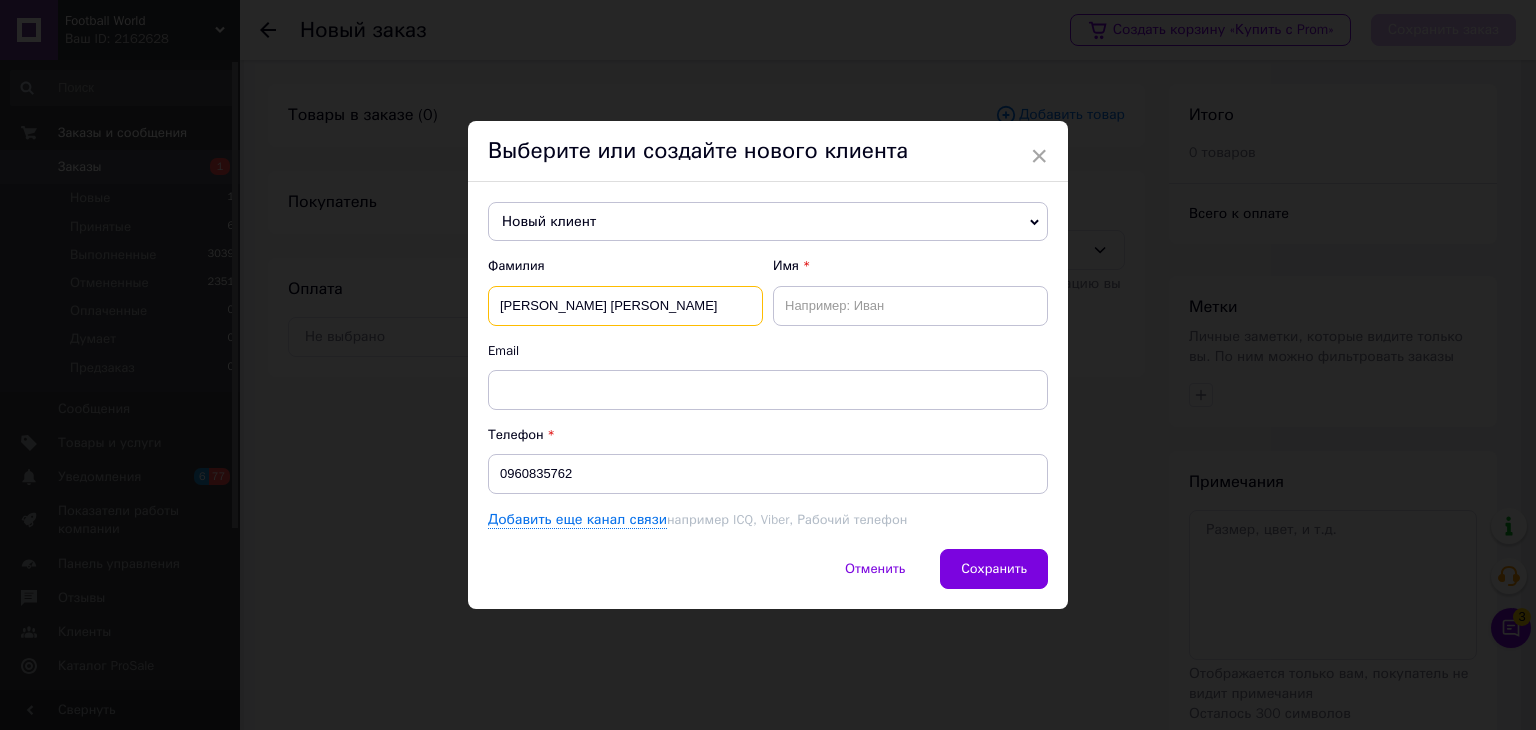 click on "[PERSON_NAME]" at bounding box center (625, 306) 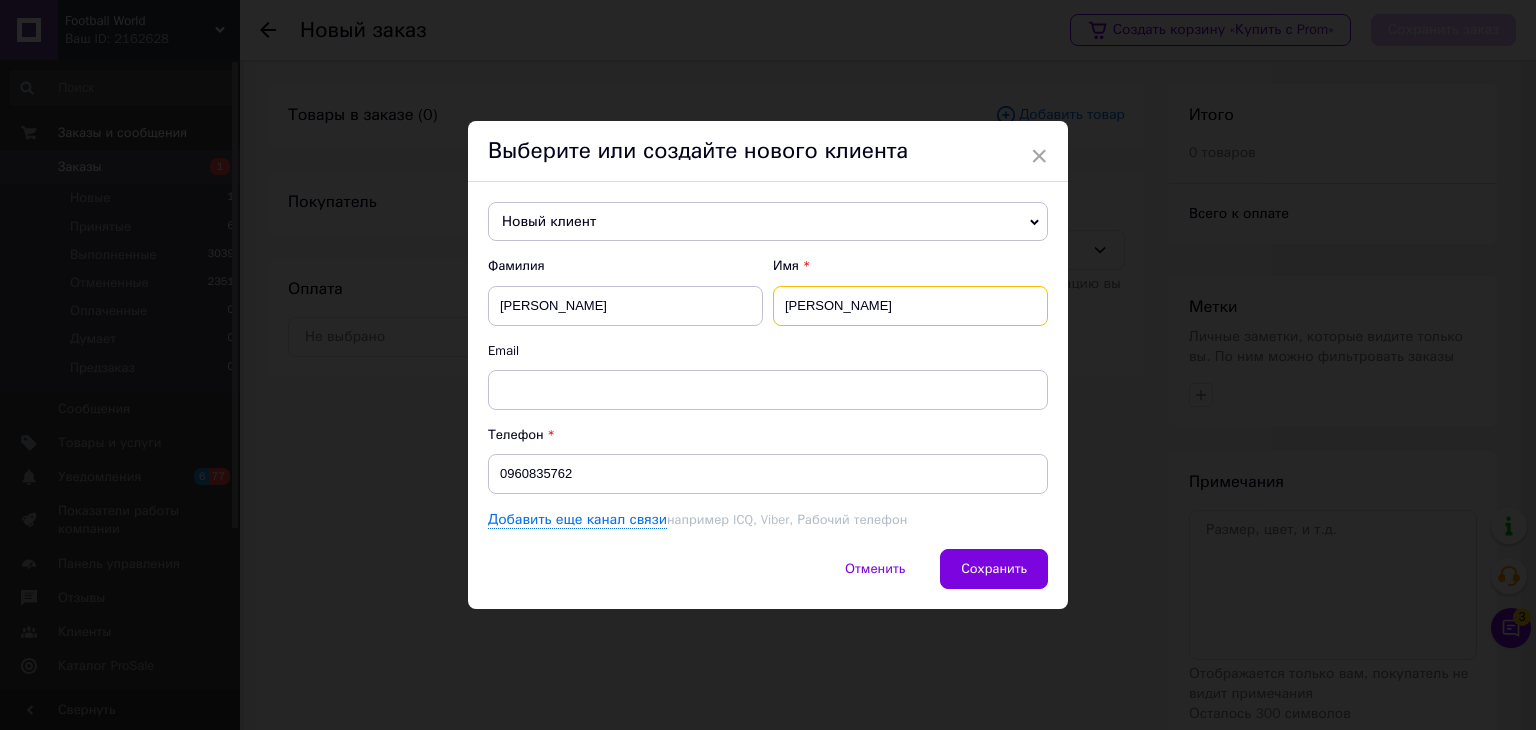click on "віталій" at bounding box center [910, 306] 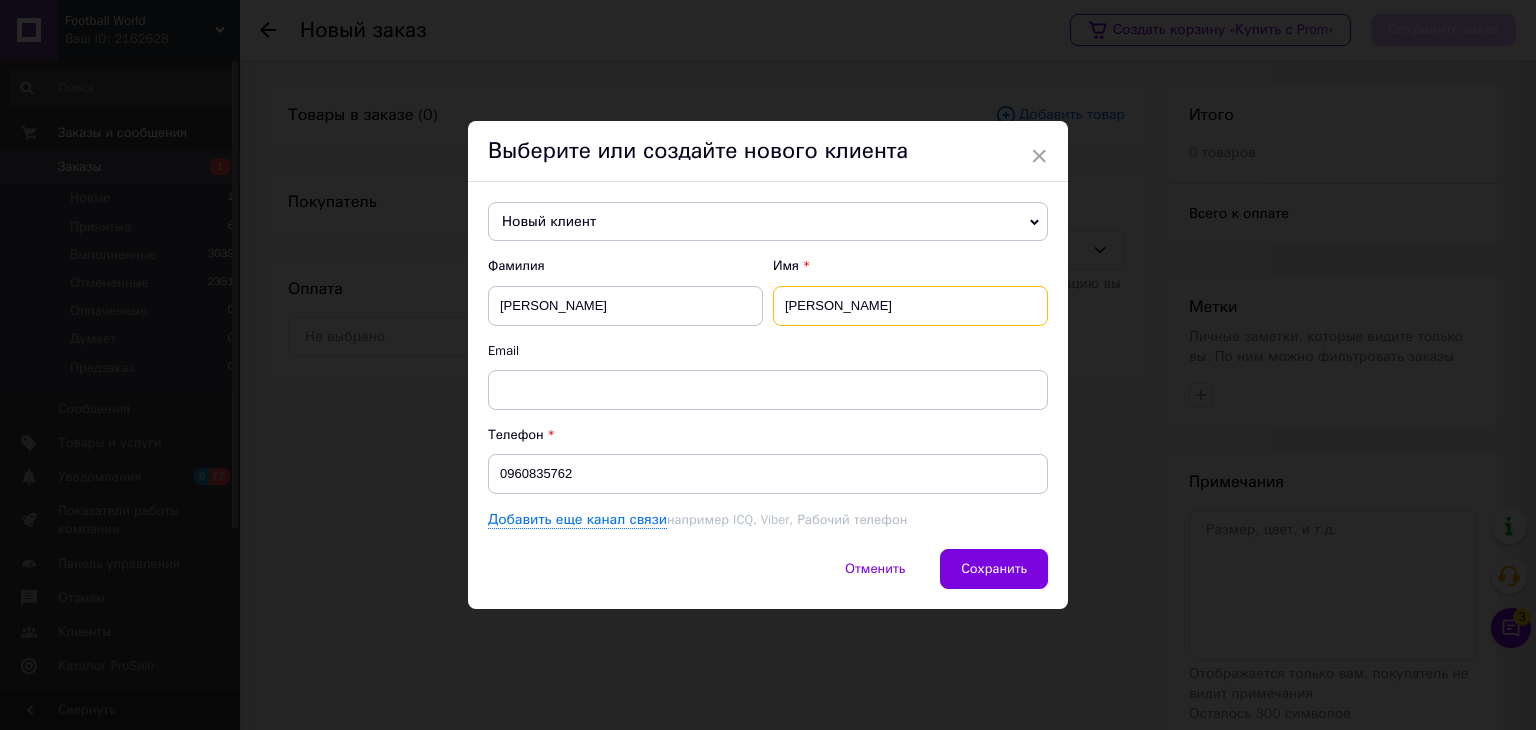 type on "Віталій" 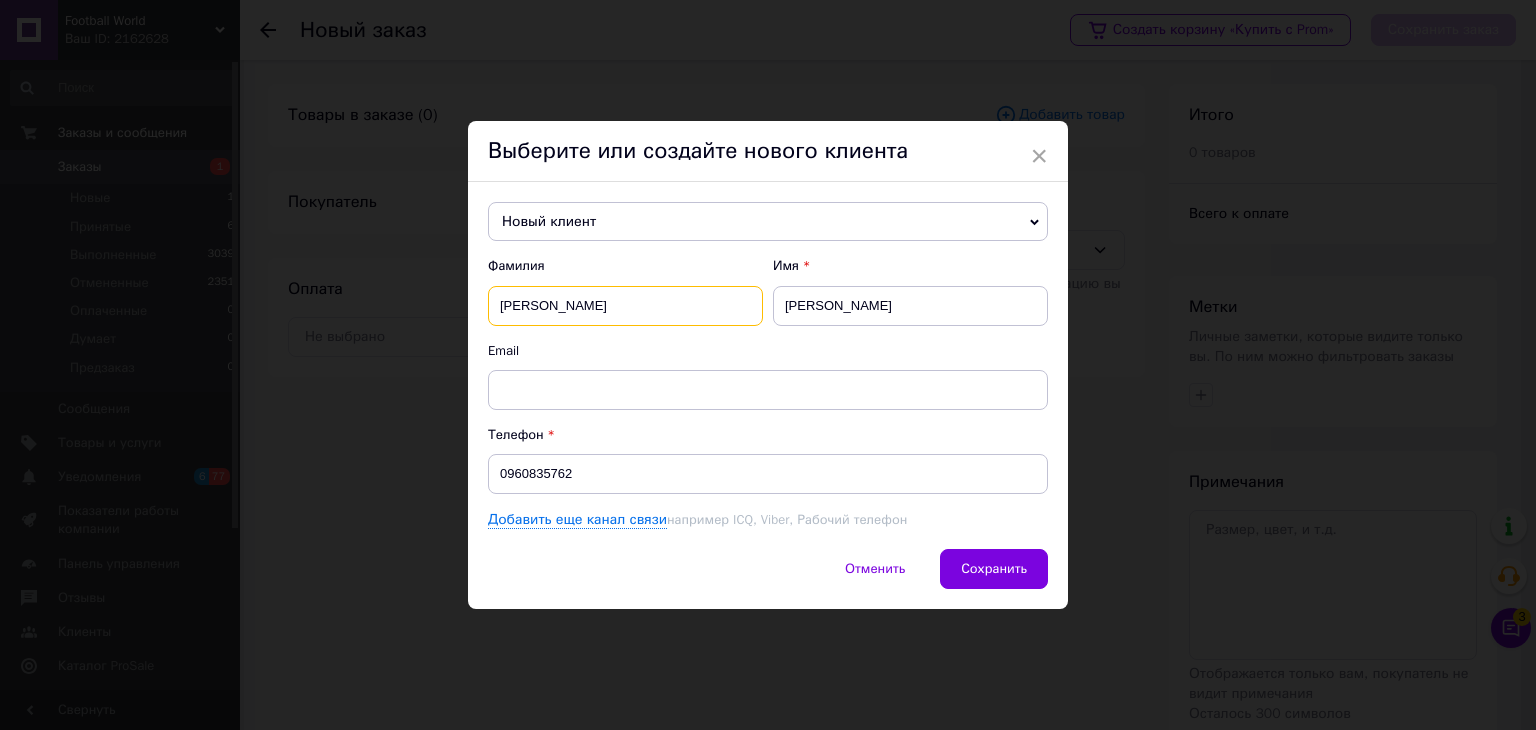 click on "пітенко" at bounding box center (625, 306) 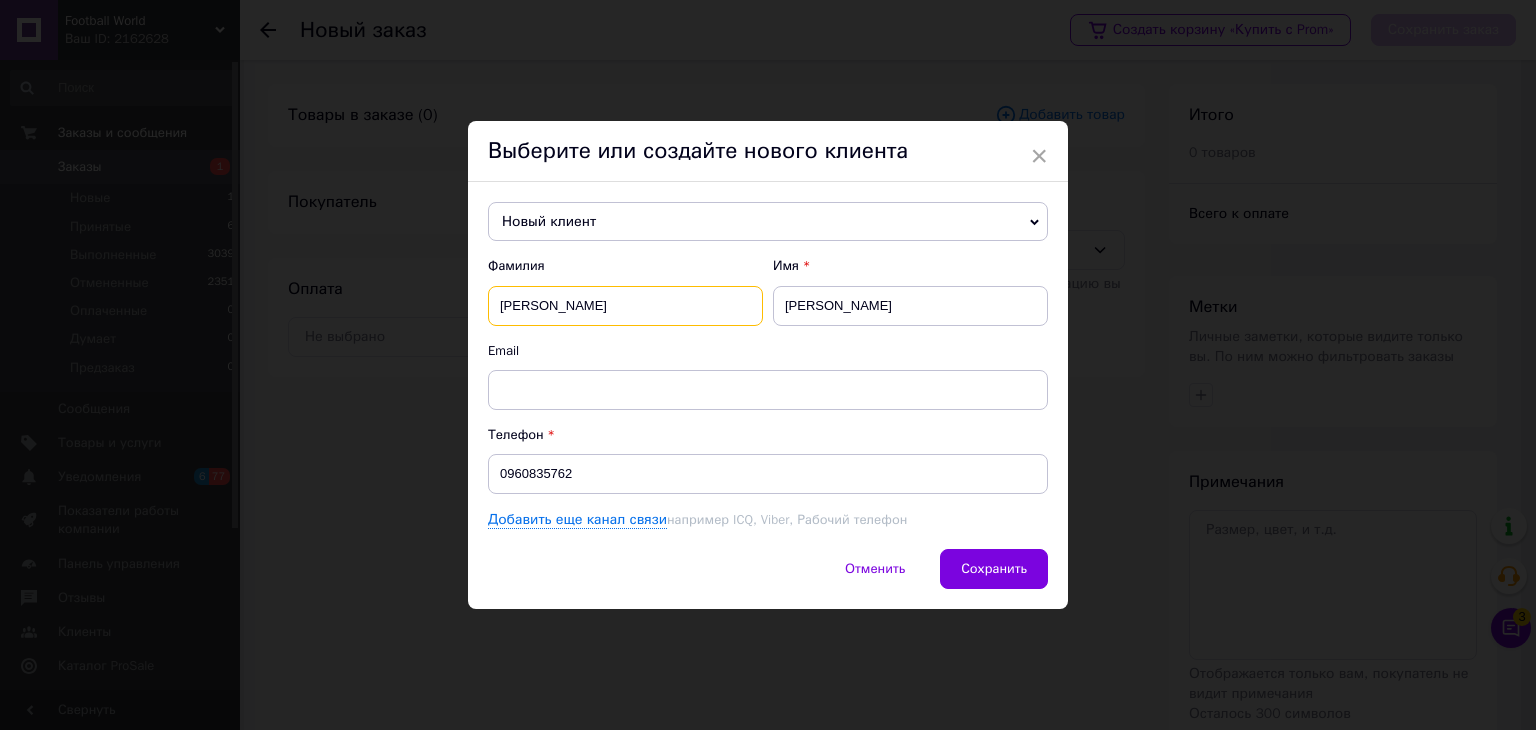 type on "Пітенко" 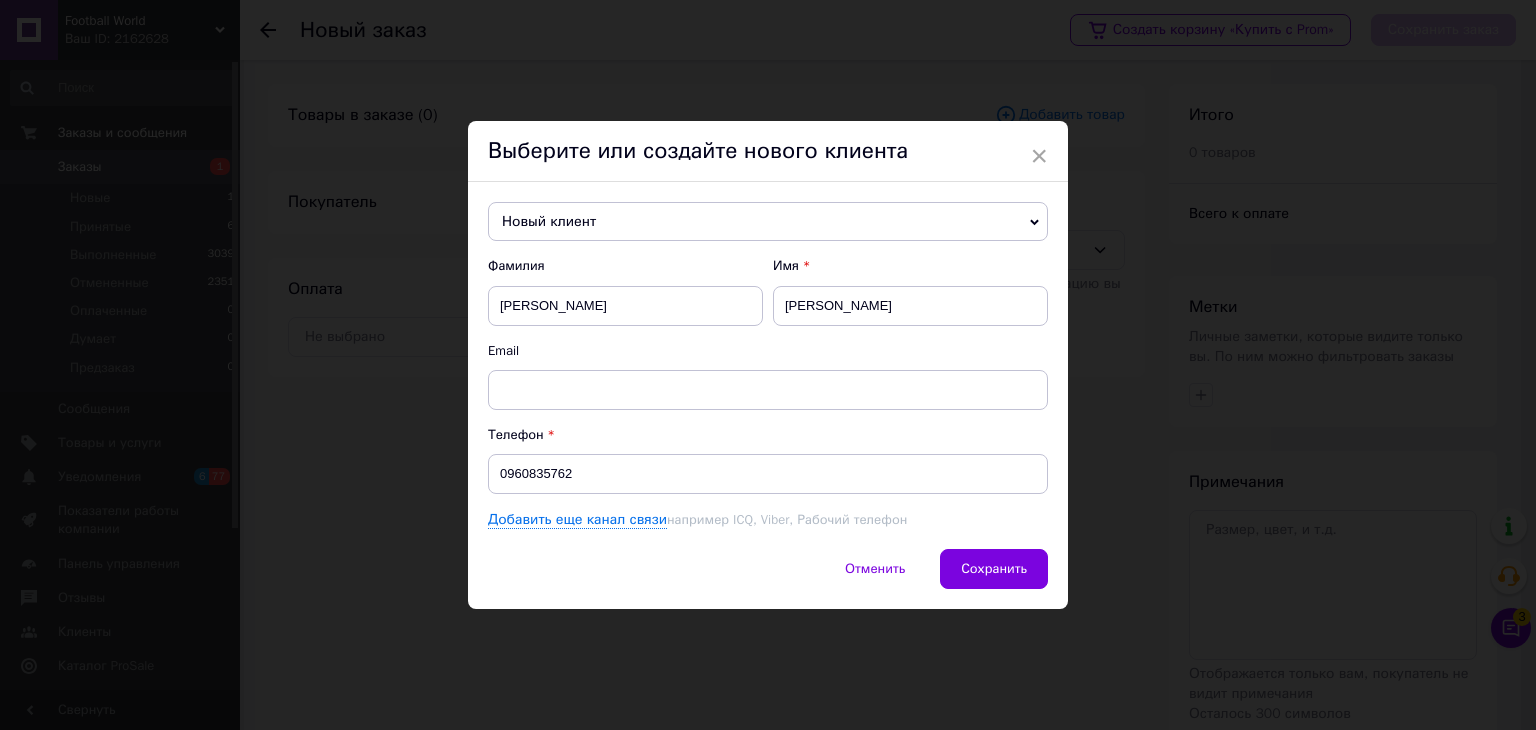 click on "Фамилия" at bounding box center [625, 266] 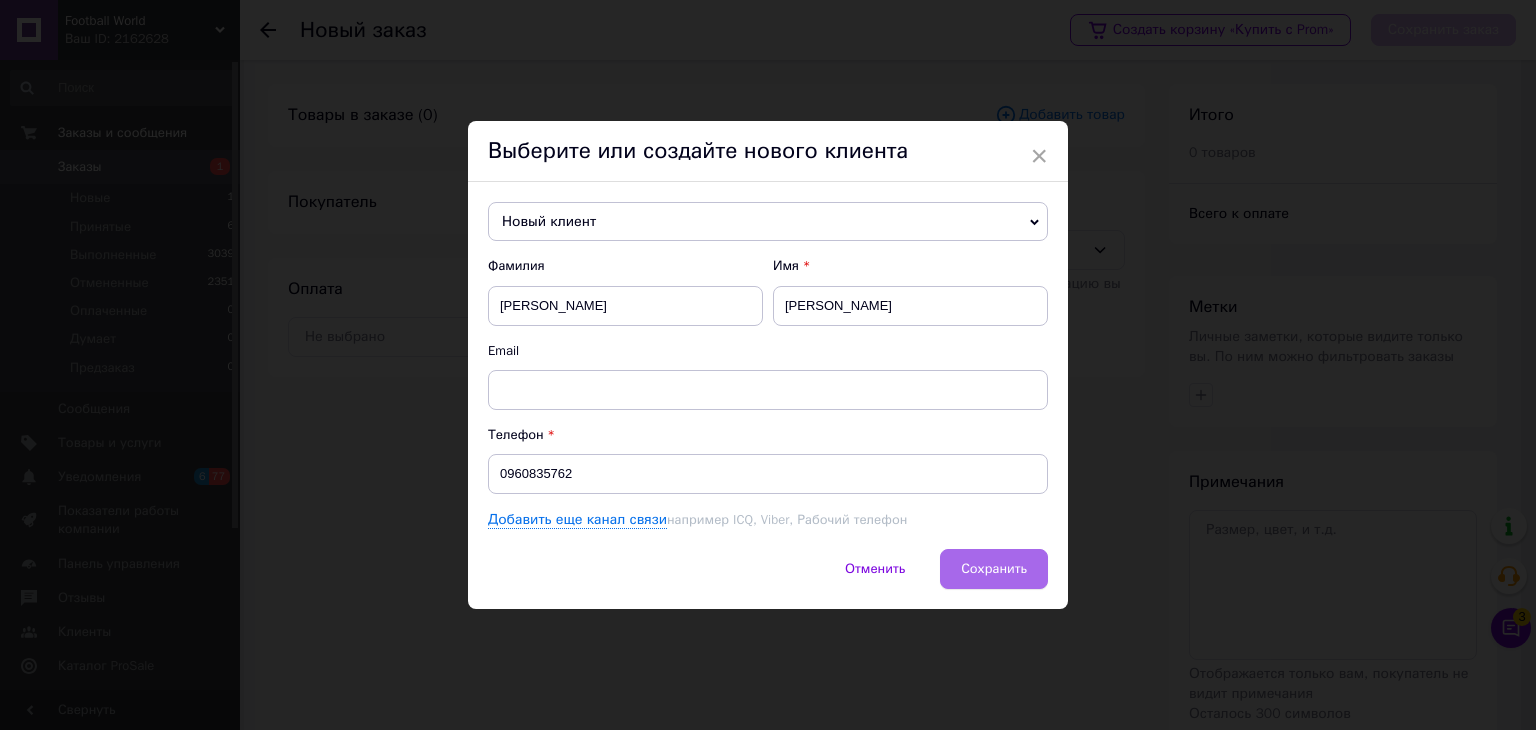 click on "Сохранить" at bounding box center [994, 569] 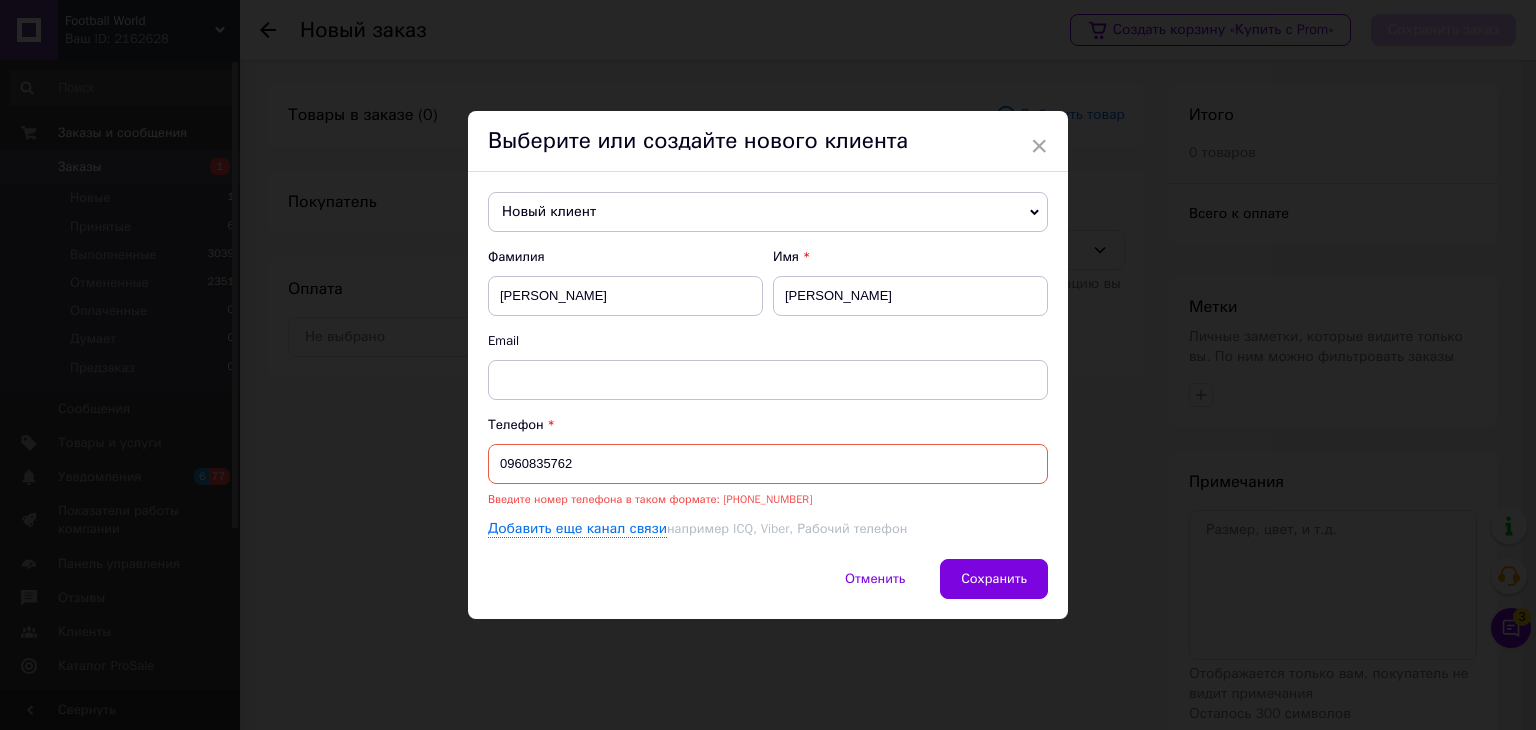 click on "0960835762" at bounding box center (768, 464) 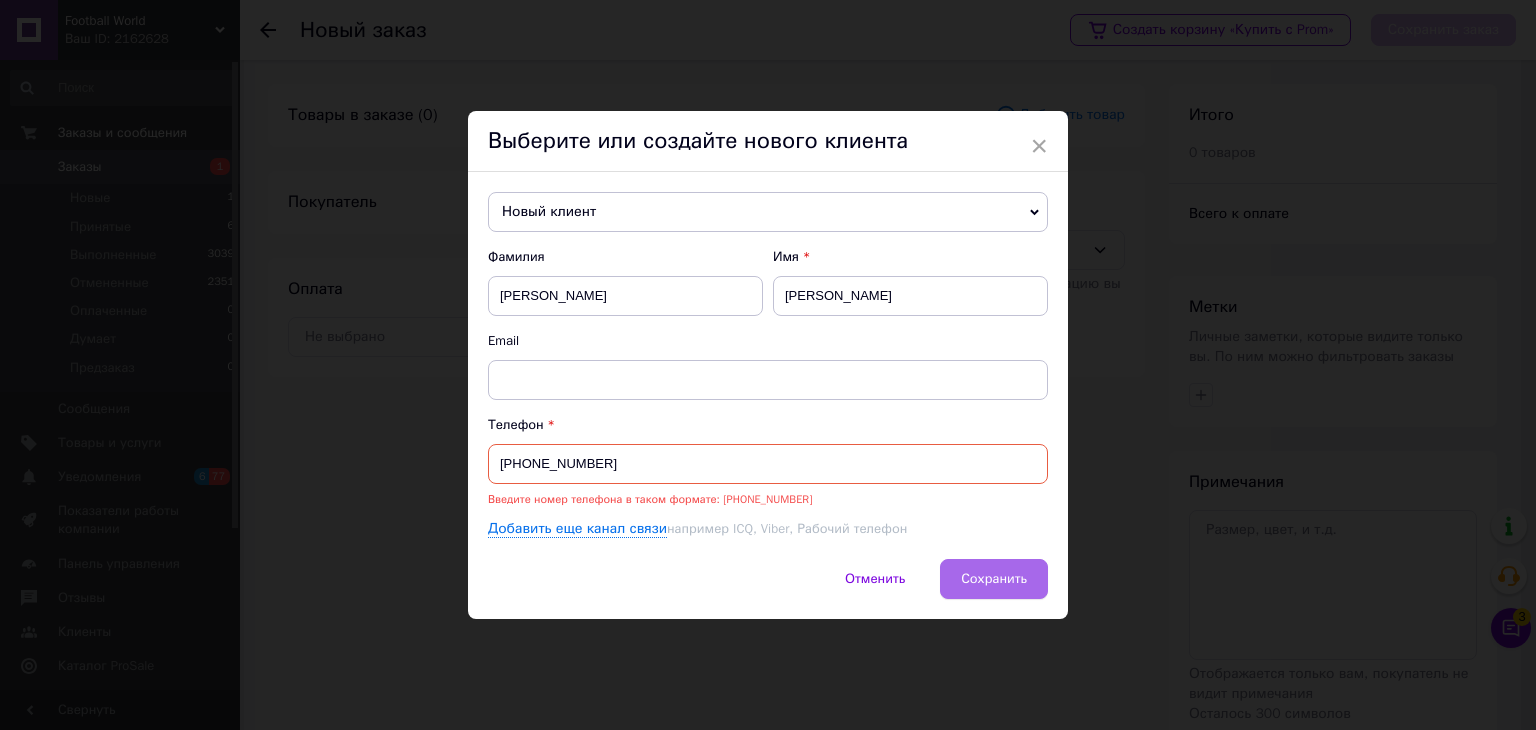 type on "[PHONE_NUMBER]" 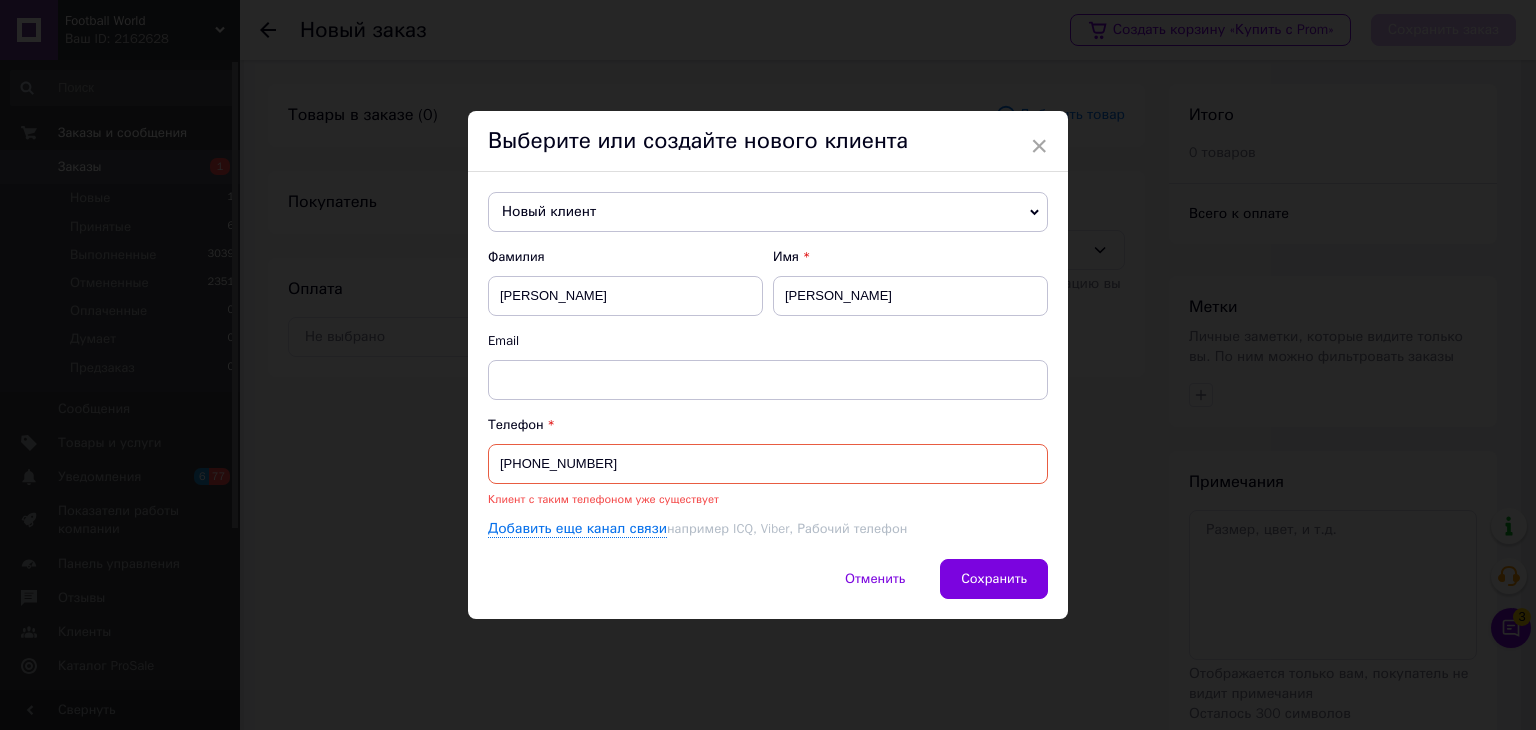 click on "[PHONE_NUMBER]" at bounding box center (768, 464) 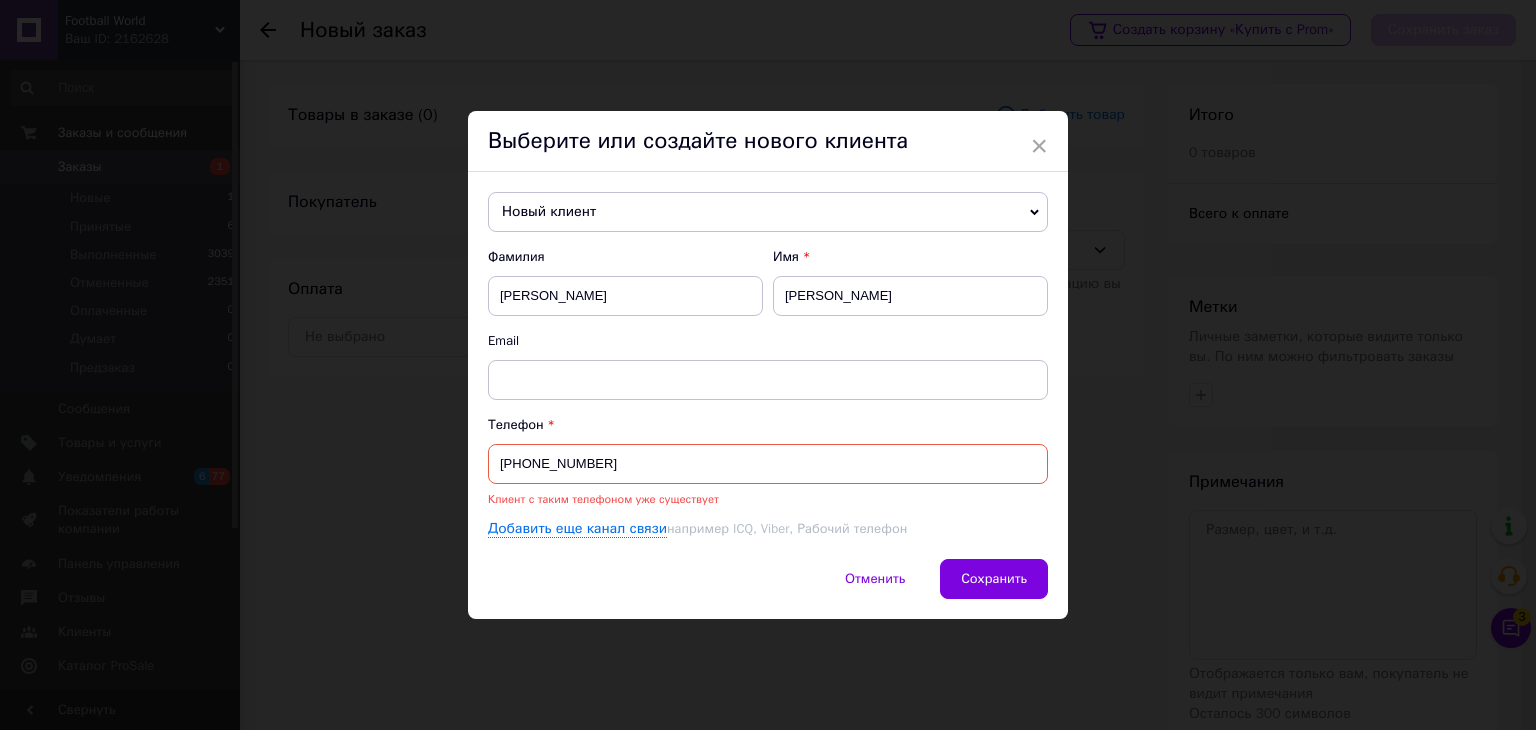 click on "Новый клиент" at bounding box center (768, 212) 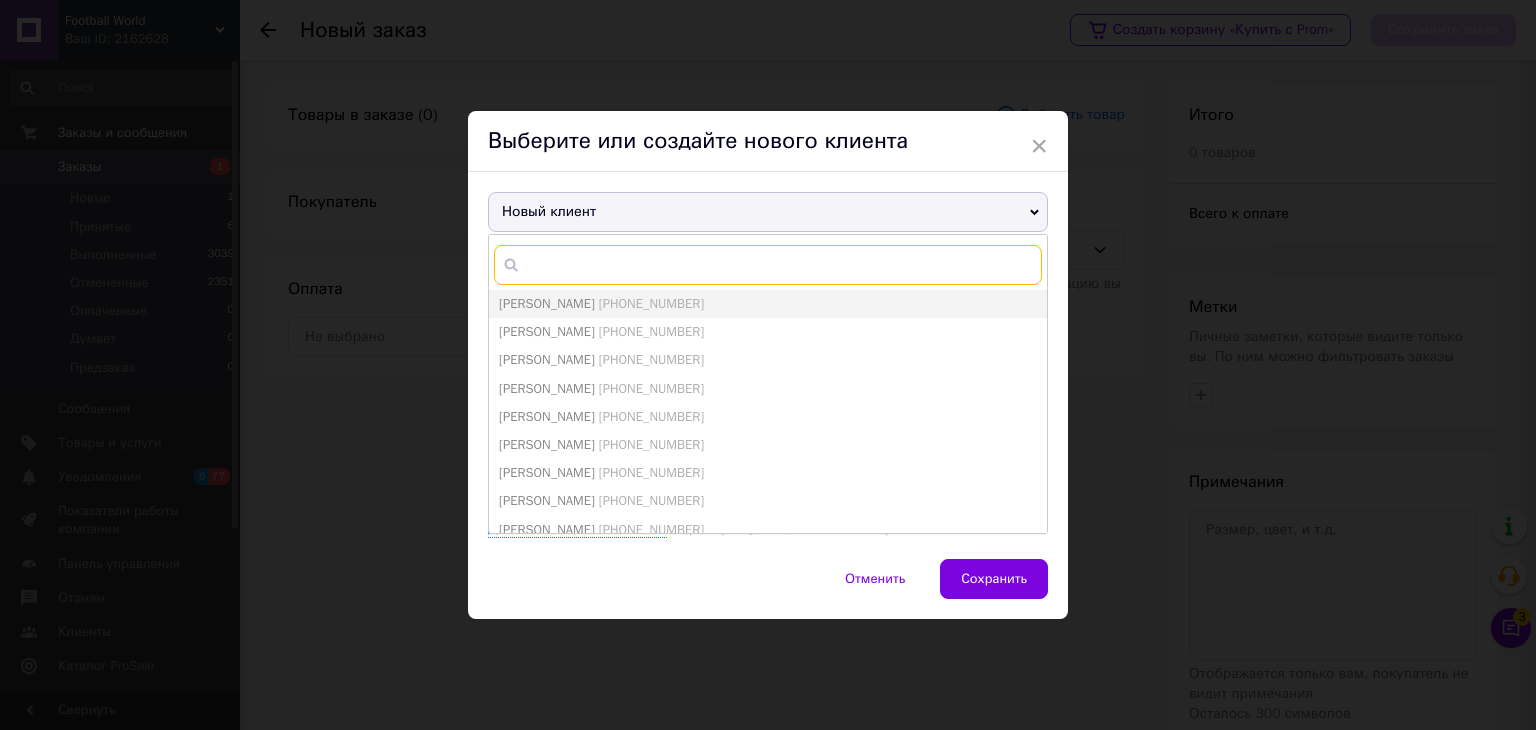 paste on "380960835762" 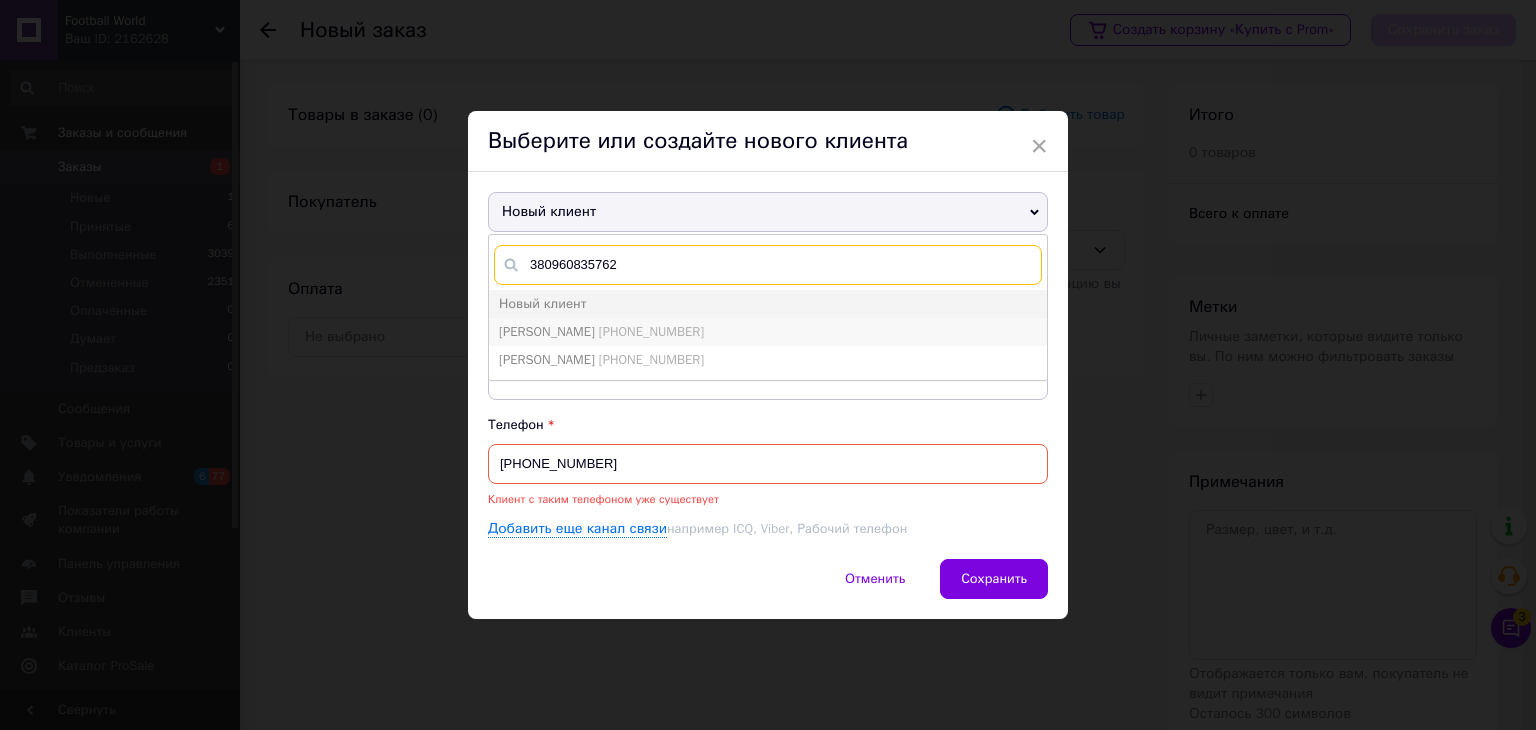 type on "380960835762" 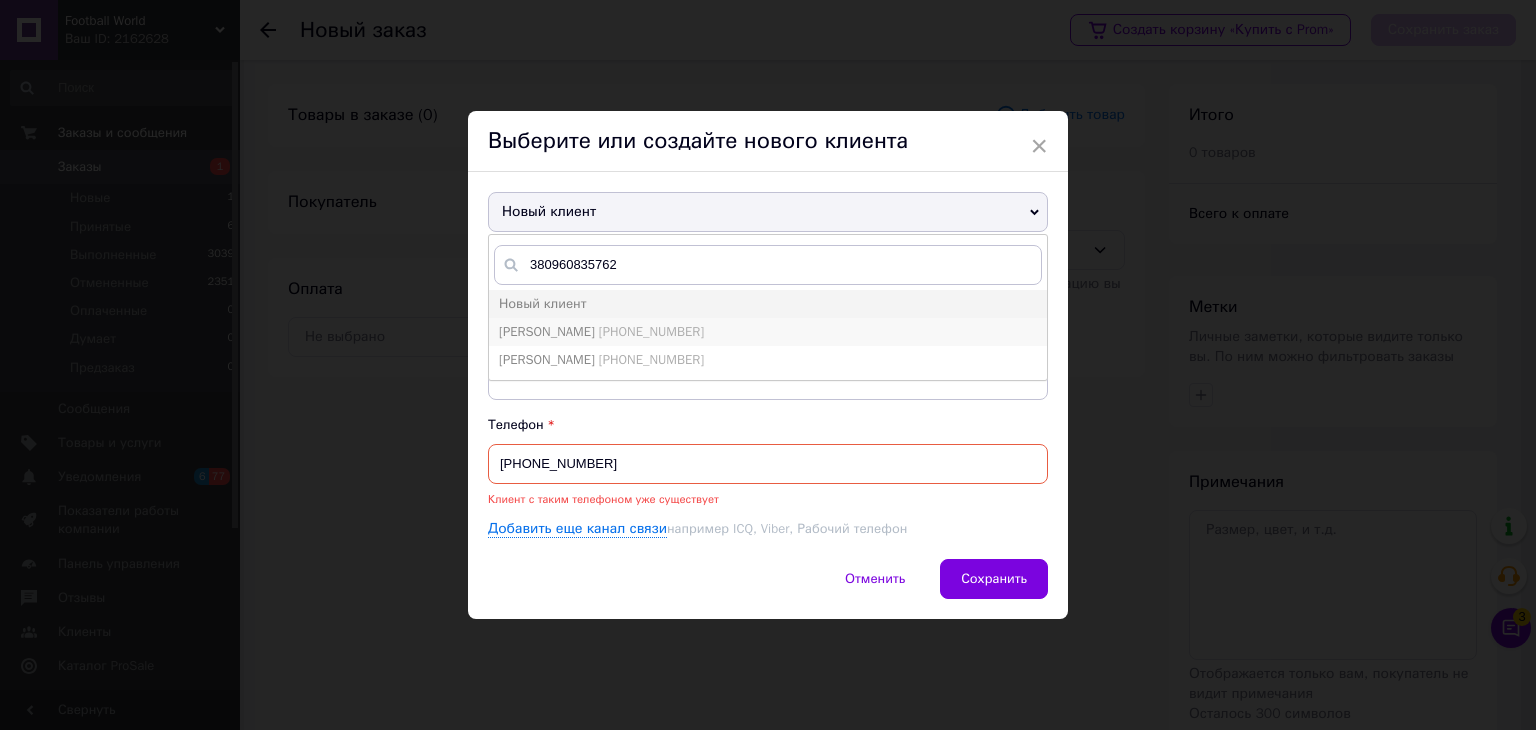 click on "[PHONE_NUMBER]" at bounding box center (651, 331) 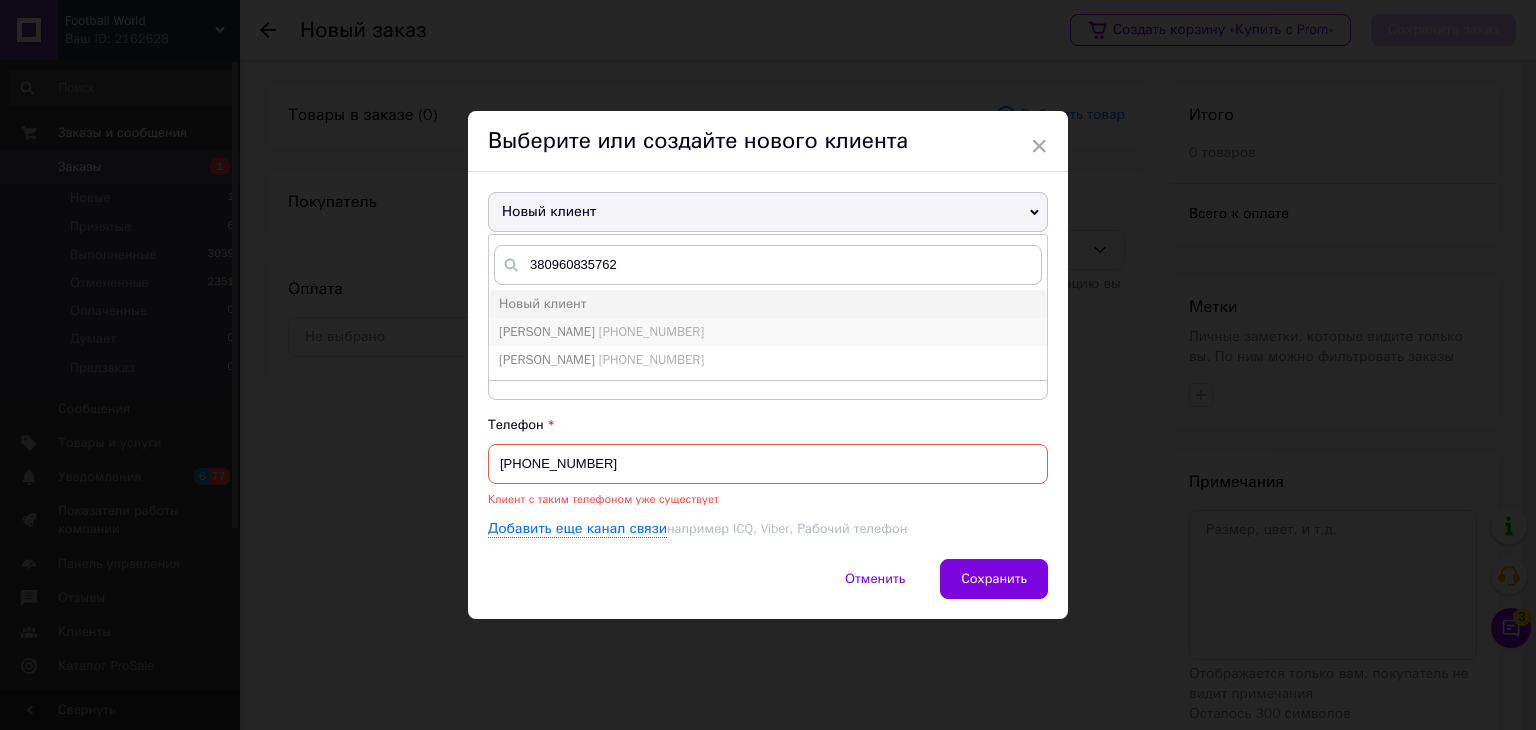 type on "[PERSON_NAME]" 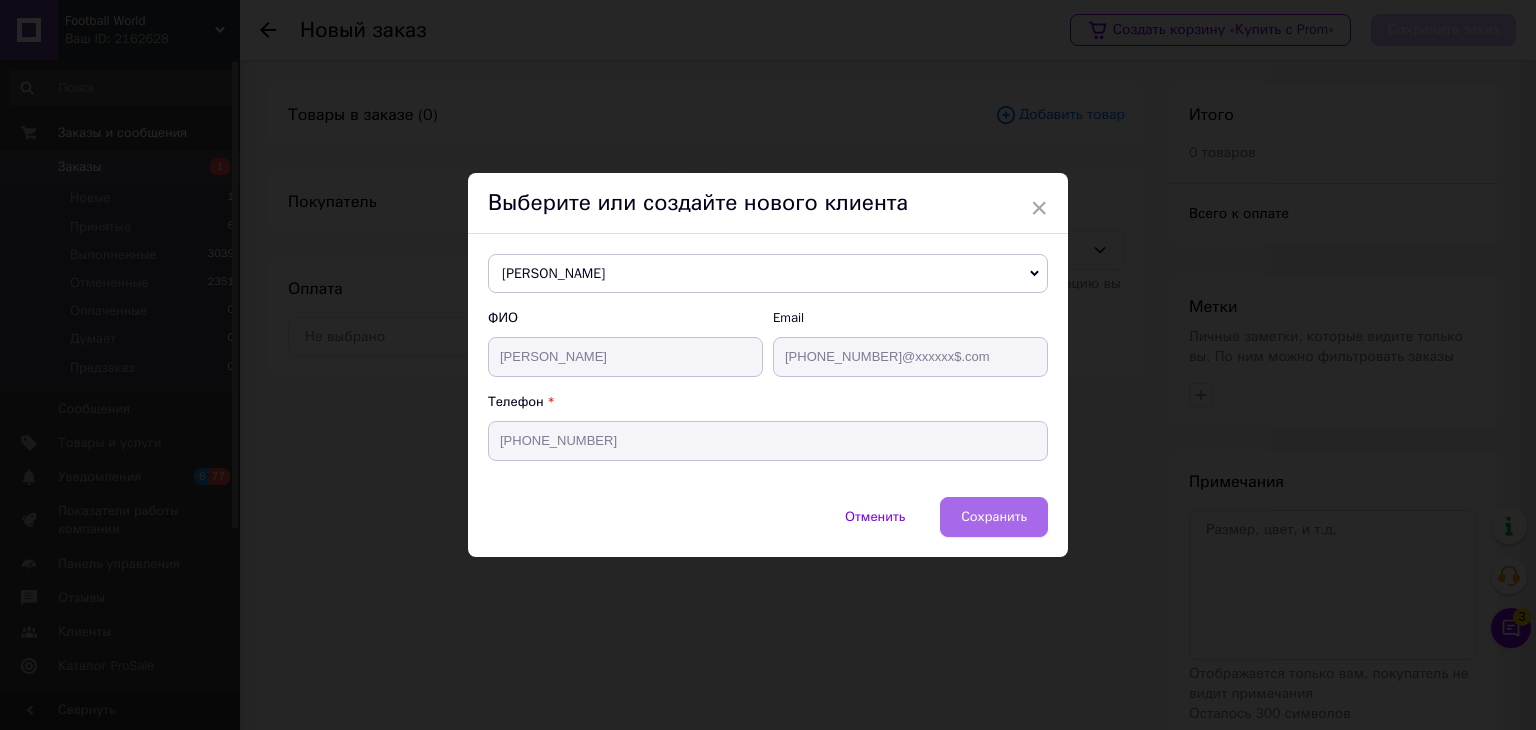click on "Сохранить" at bounding box center [994, 517] 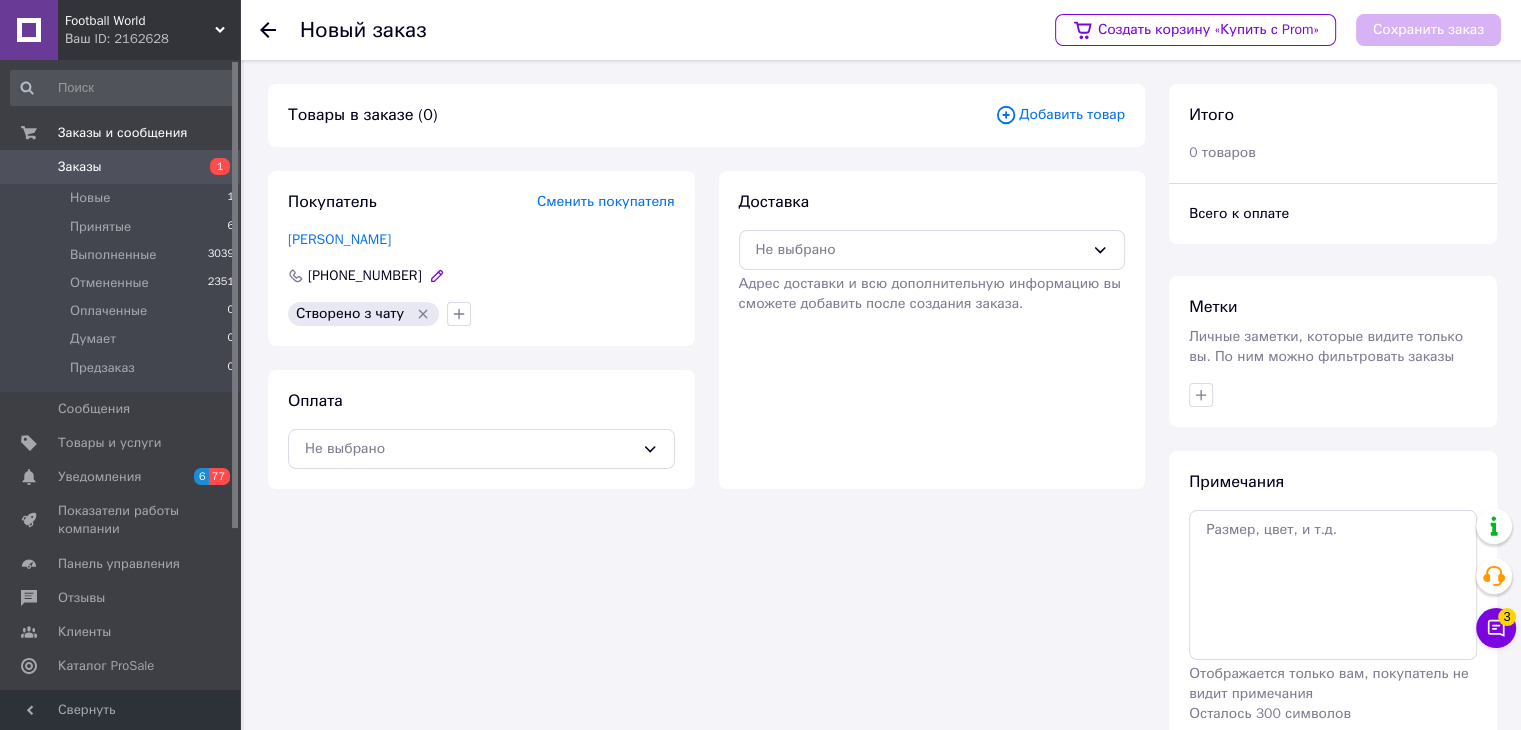 click on "[PHONE_NUMBER]" at bounding box center [365, 275] 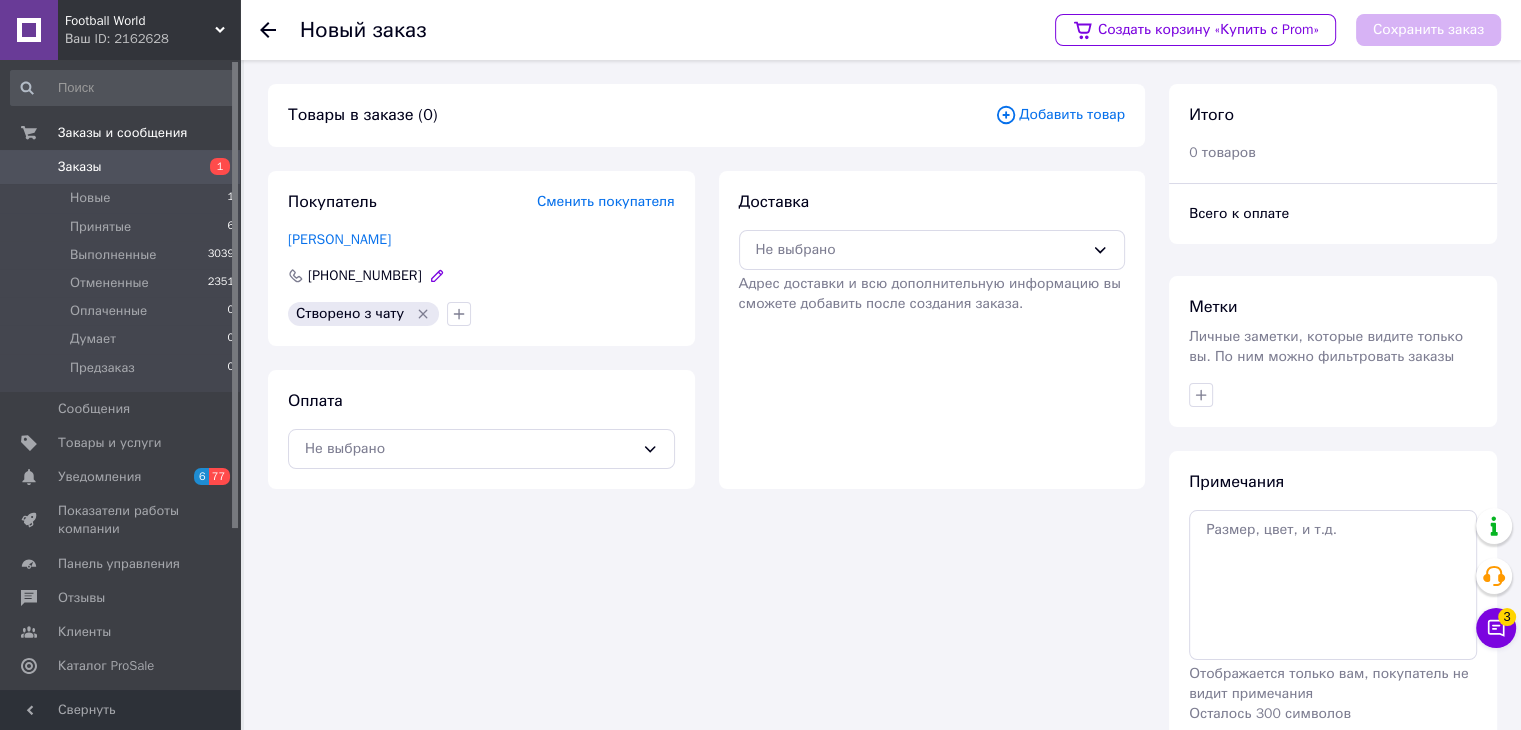 click on "[PHONE_NUMBER]" at bounding box center (365, 275) 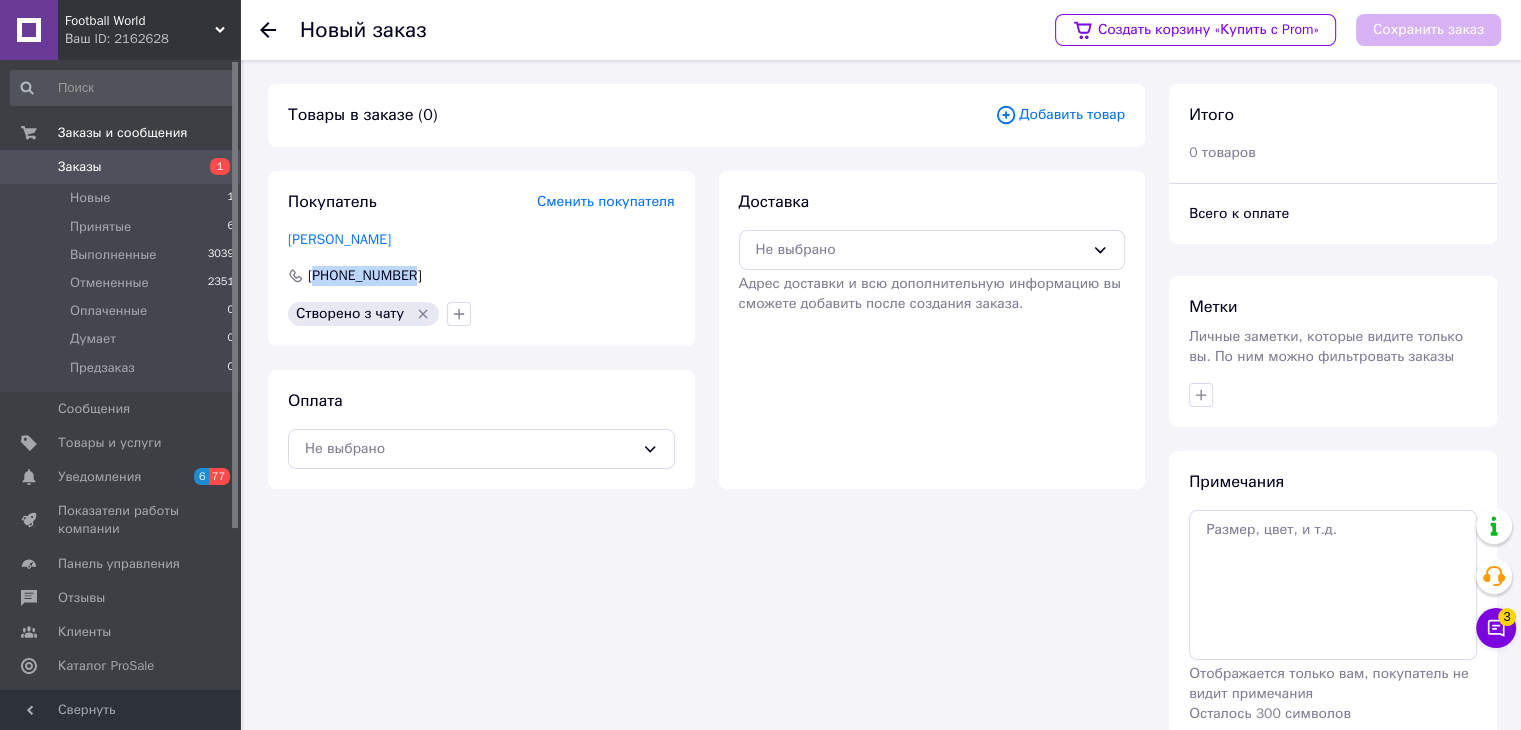 copy on "380960835762" 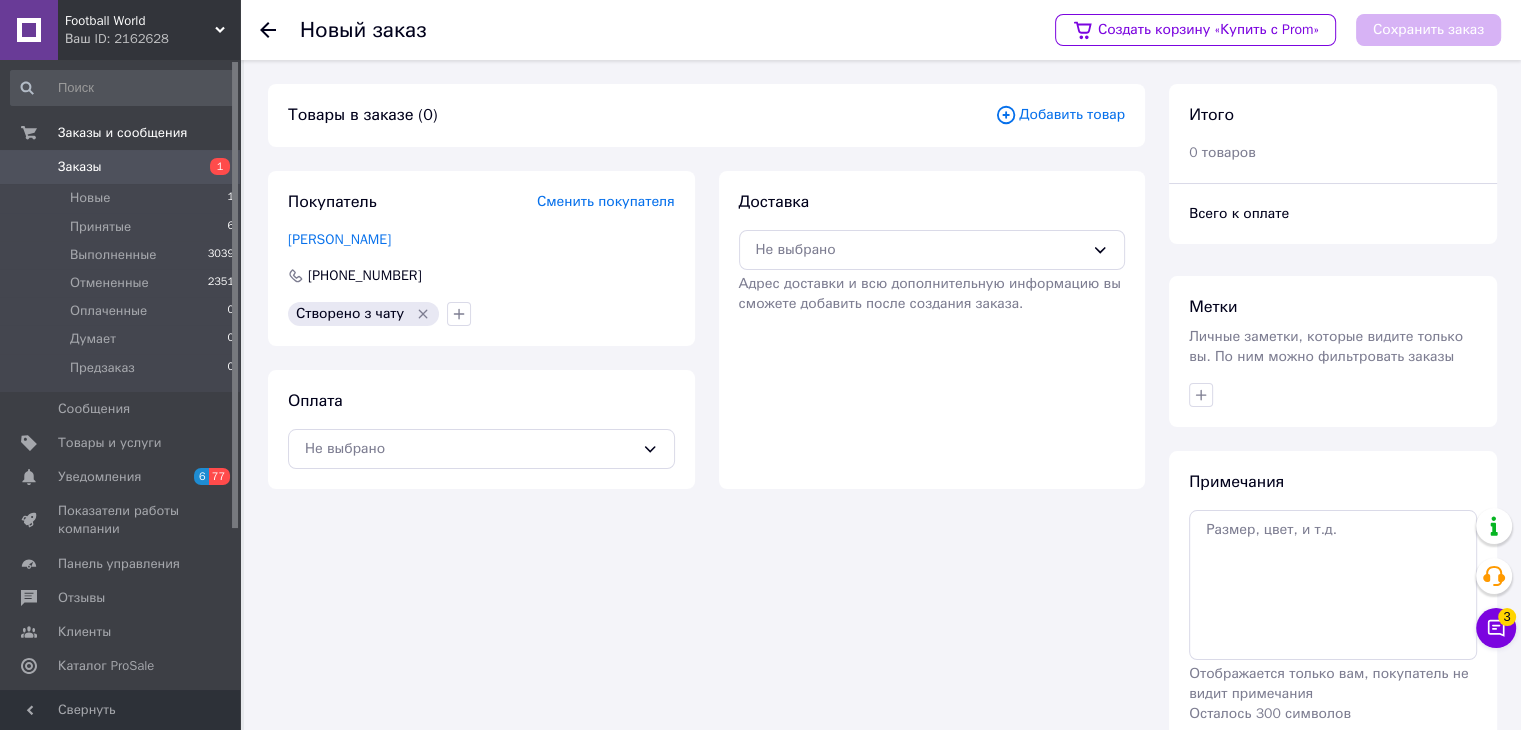click on "Товары в заказе (0) Добавить товар Покупатель Сменить покупателя віталій пітенко +380960835762 Створено з чату   Оплата Не выбрано Доставка Не выбрано Адрес доставки и всю дополнительную информацию
вы сможете добавить после создания заказа." at bounding box center (706, 442) 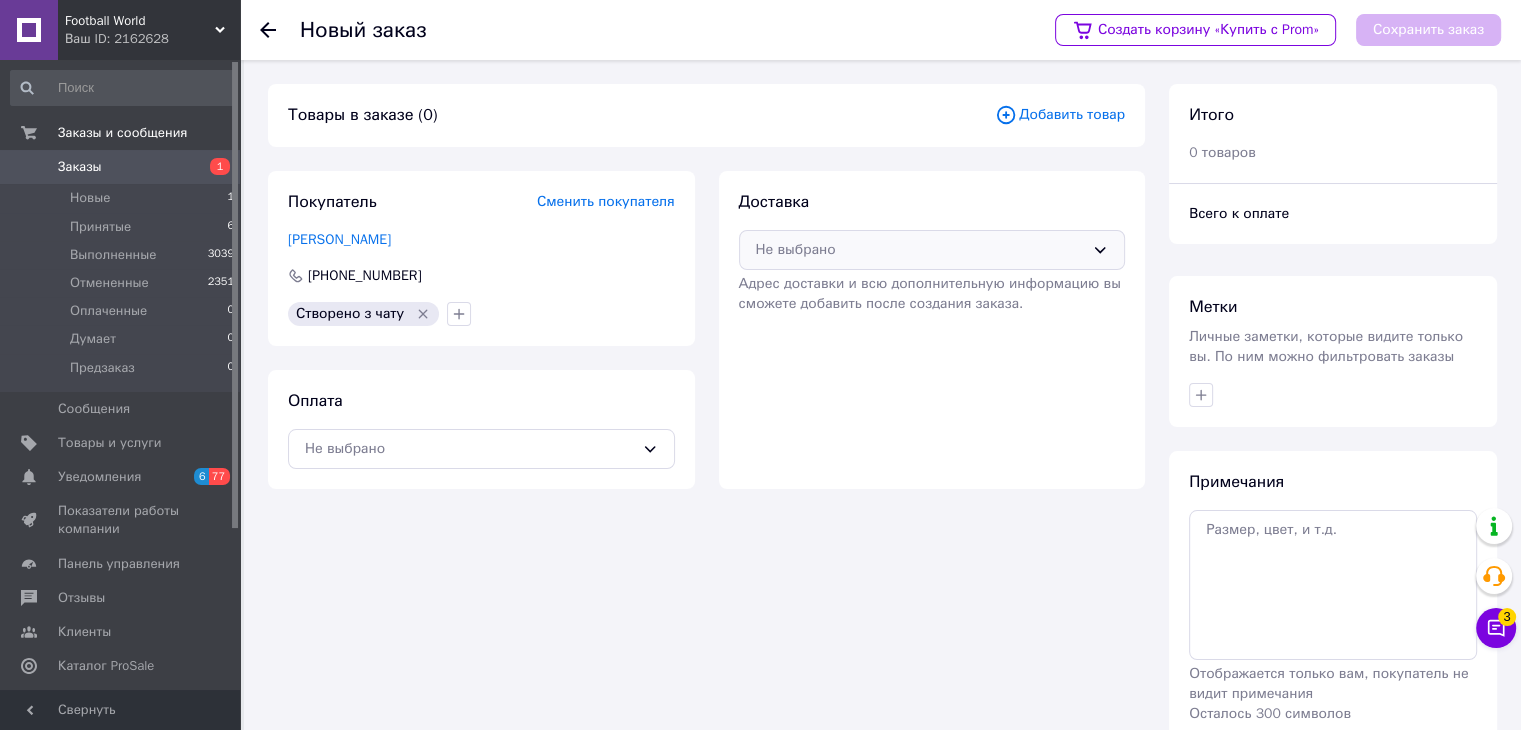 click on "Не выбрано" at bounding box center (920, 250) 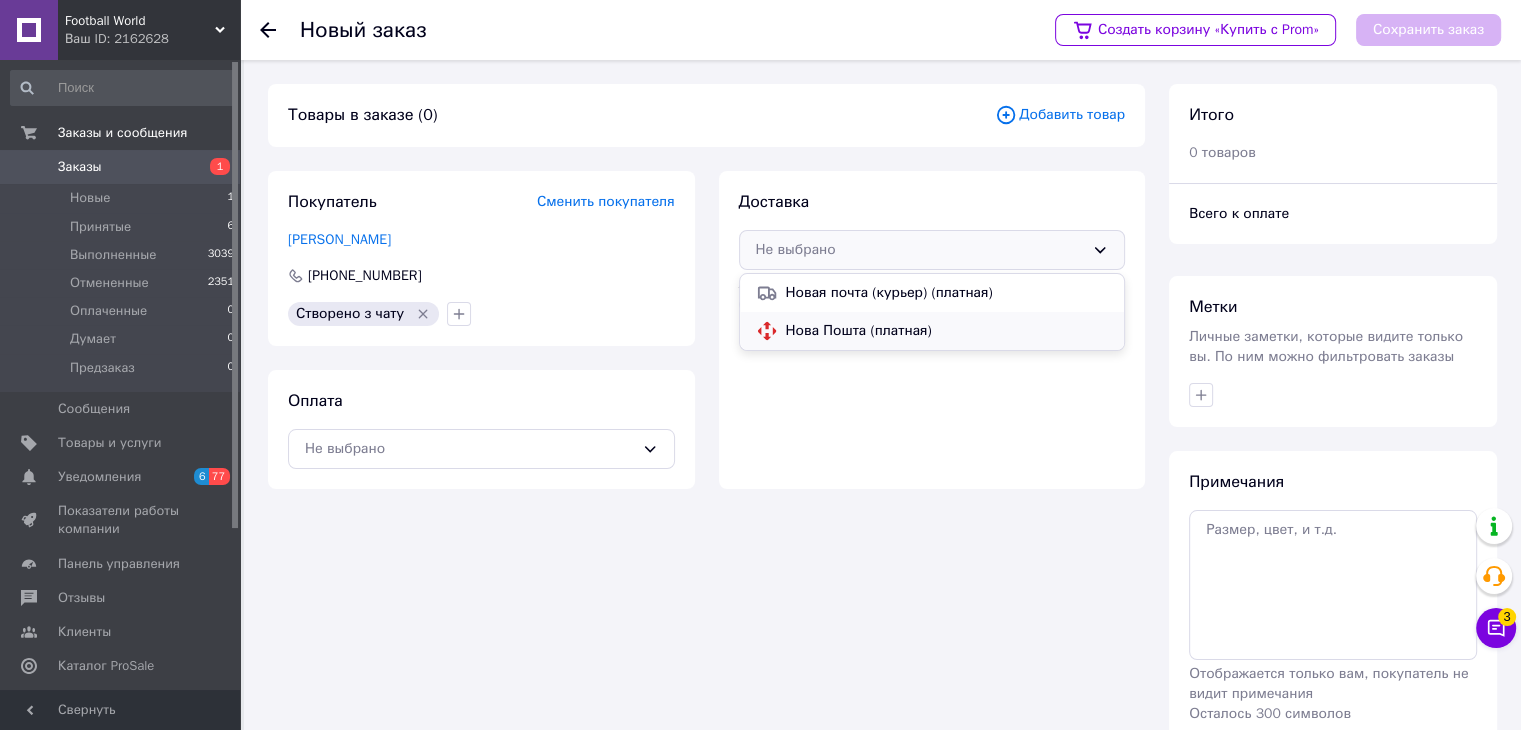 click on "Нова Пошта (платная)" at bounding box center [947, 331] 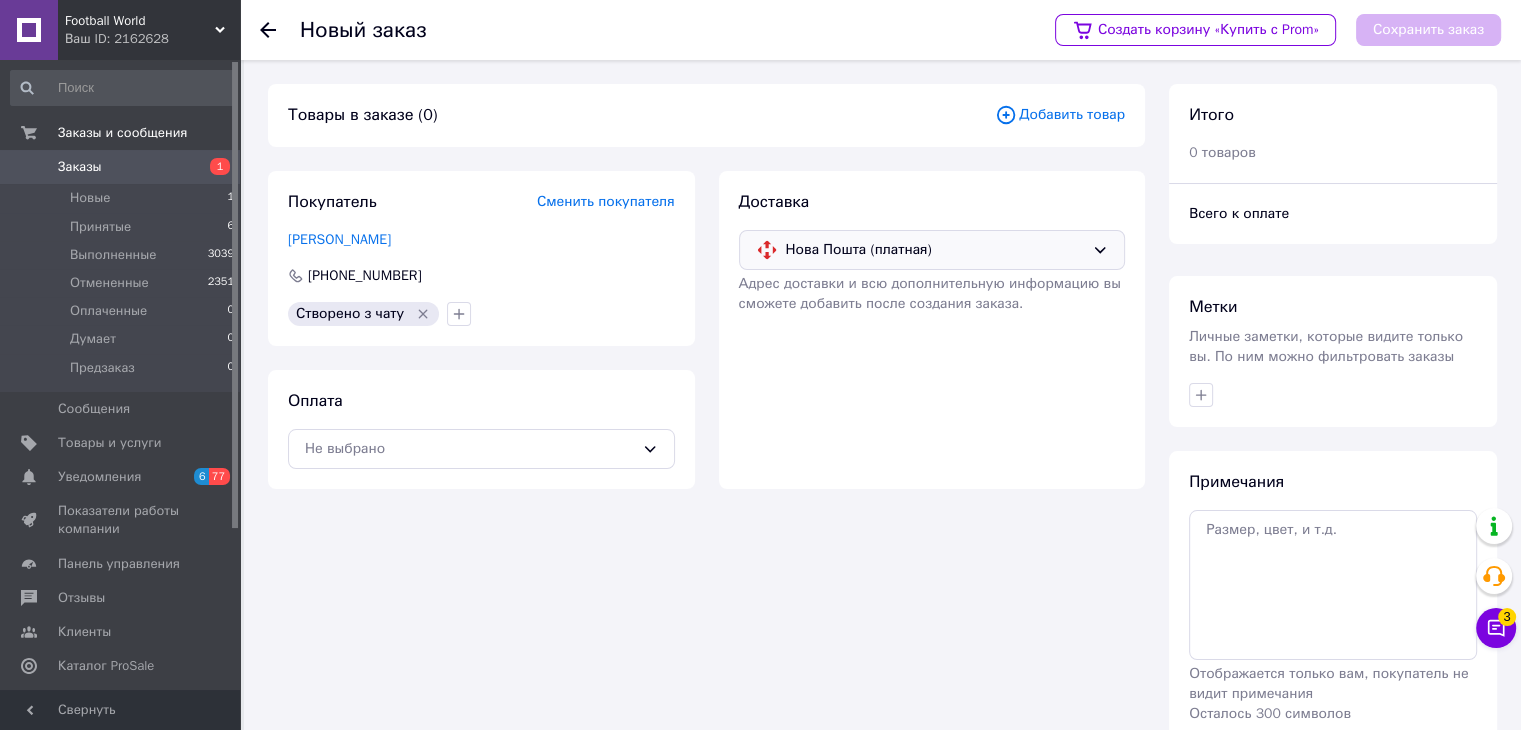 click on "Добавить товар" at bounding box center [1060, 115] 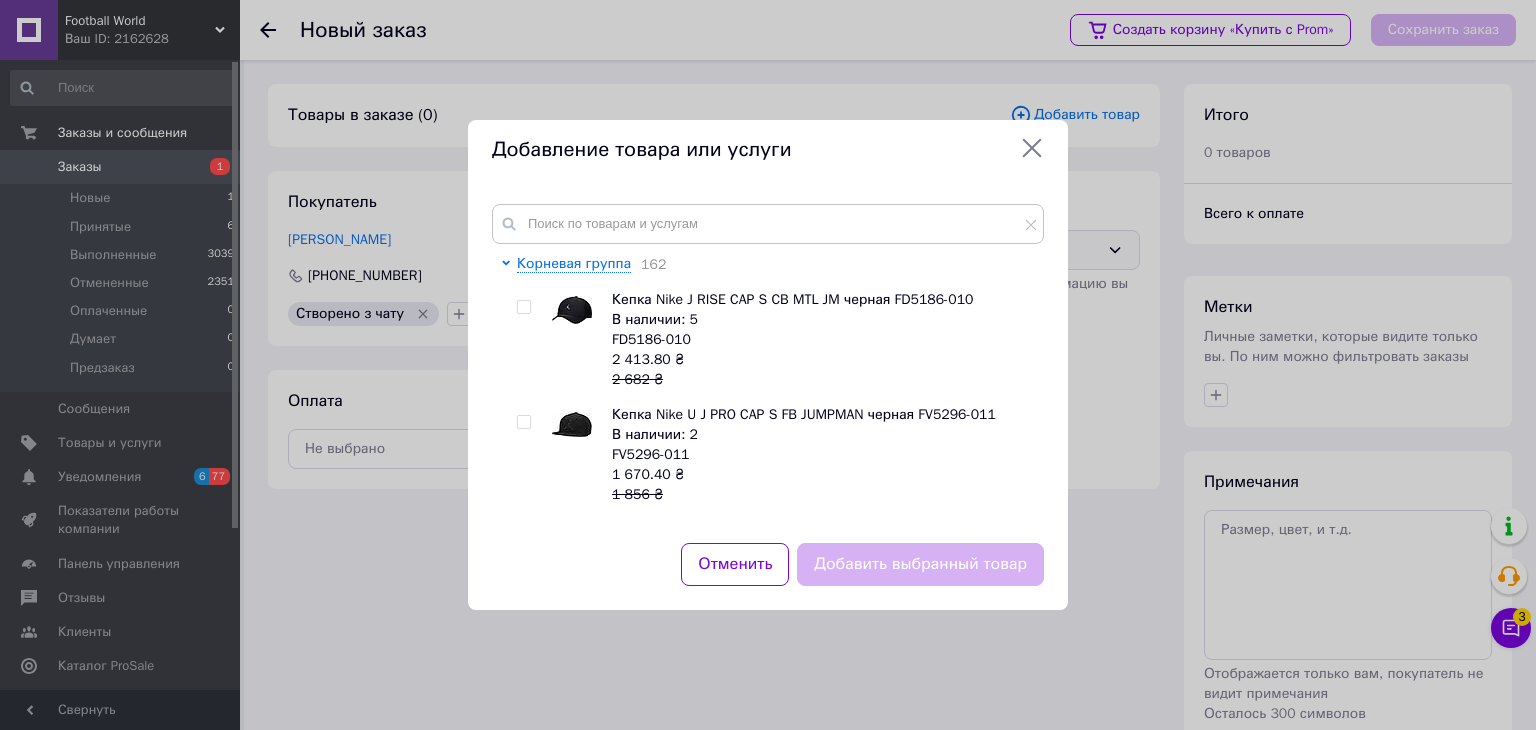 click on "Отменить" at bounding box center [735, 564] 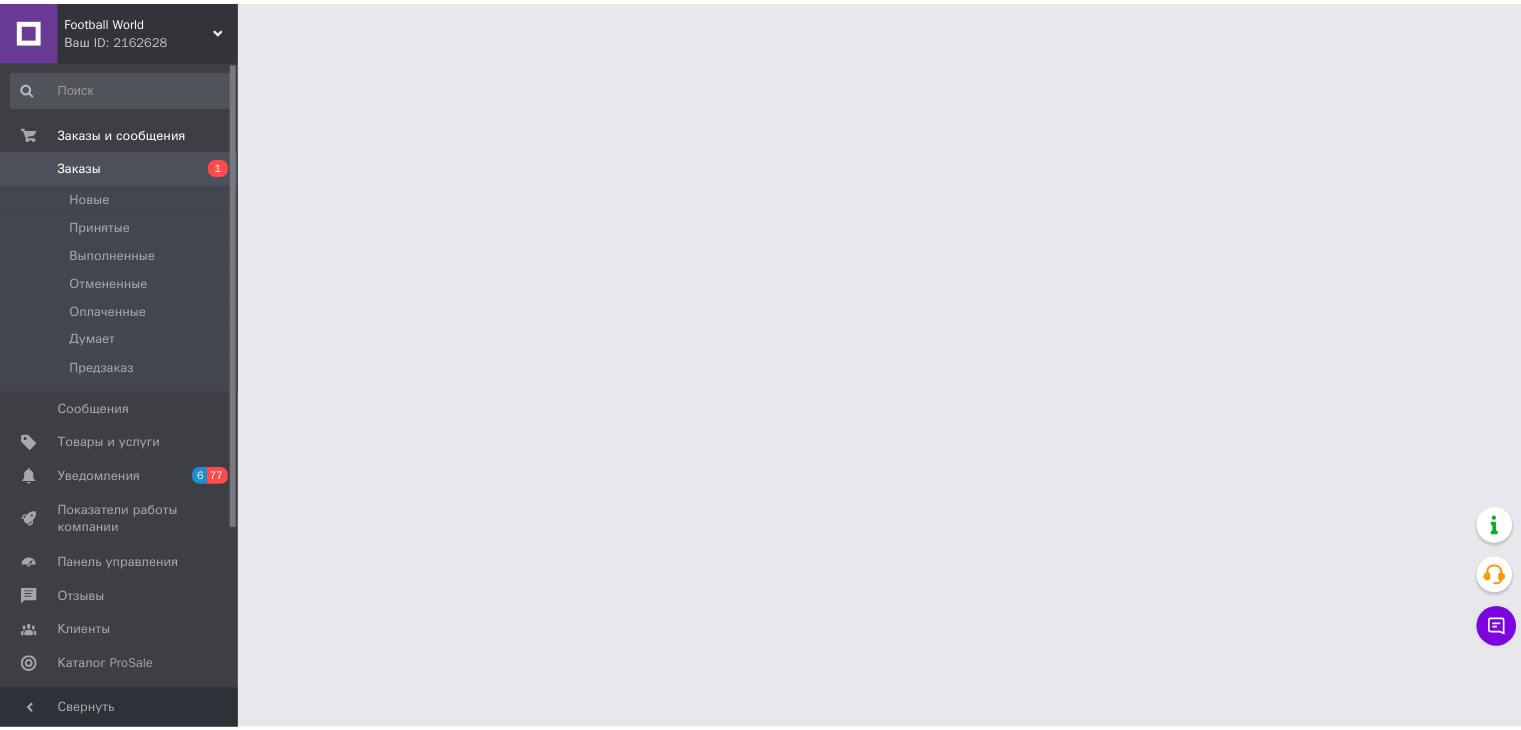 scroll, scrollTop: 0, scrollLeft: 0, axis: both 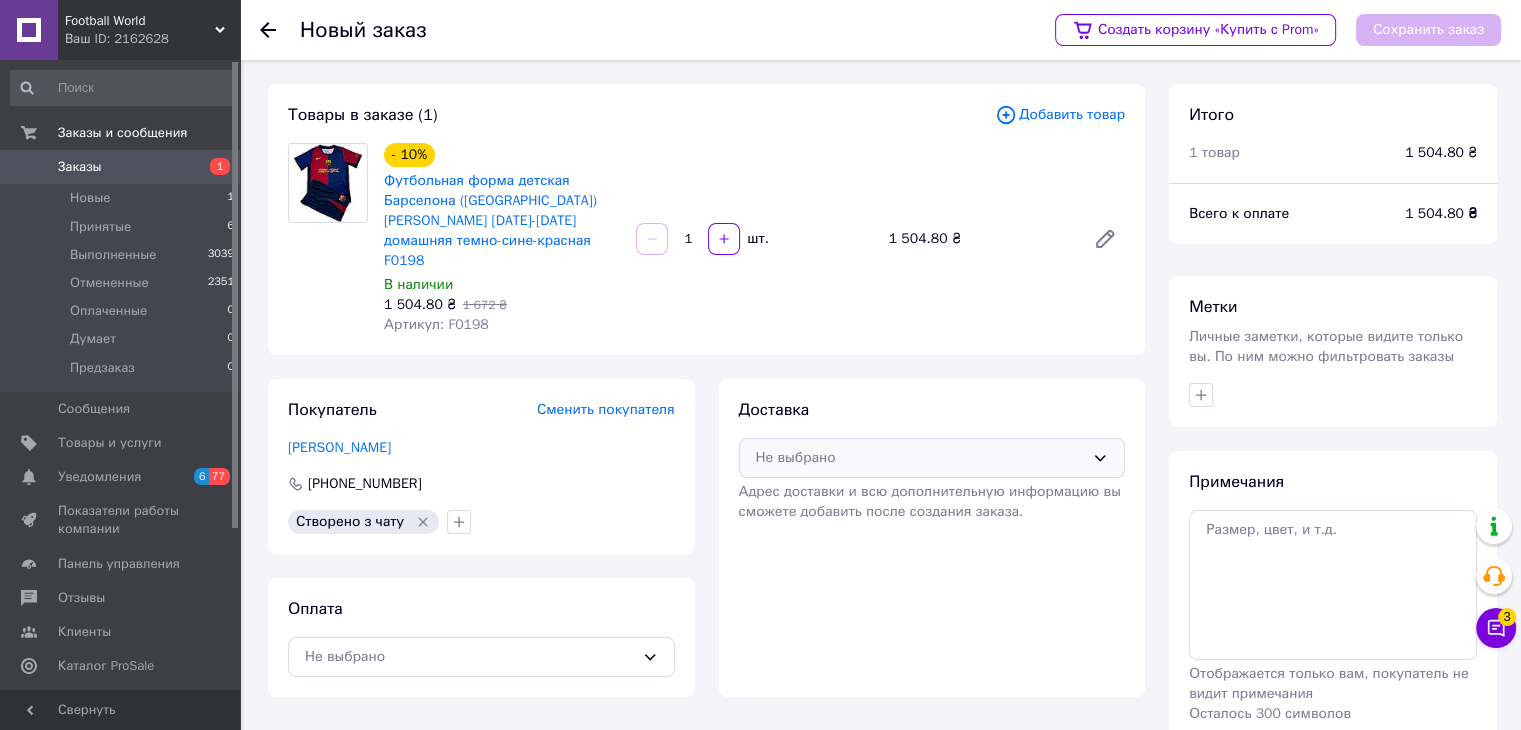 click on "Не выбрано" at bounding box center (920, 458) 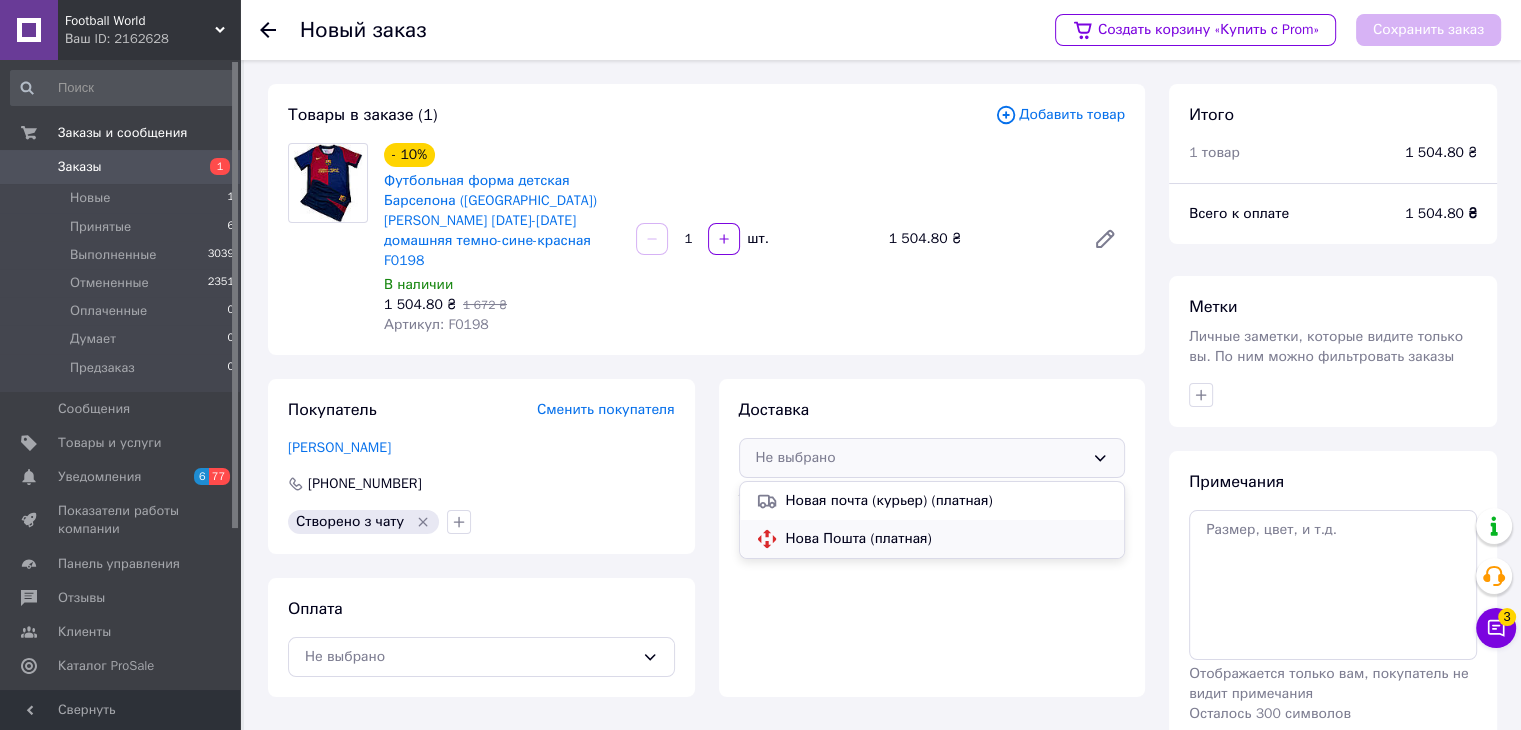 click on "Нова Пошта (платная)" at bounding box center (947, 539) 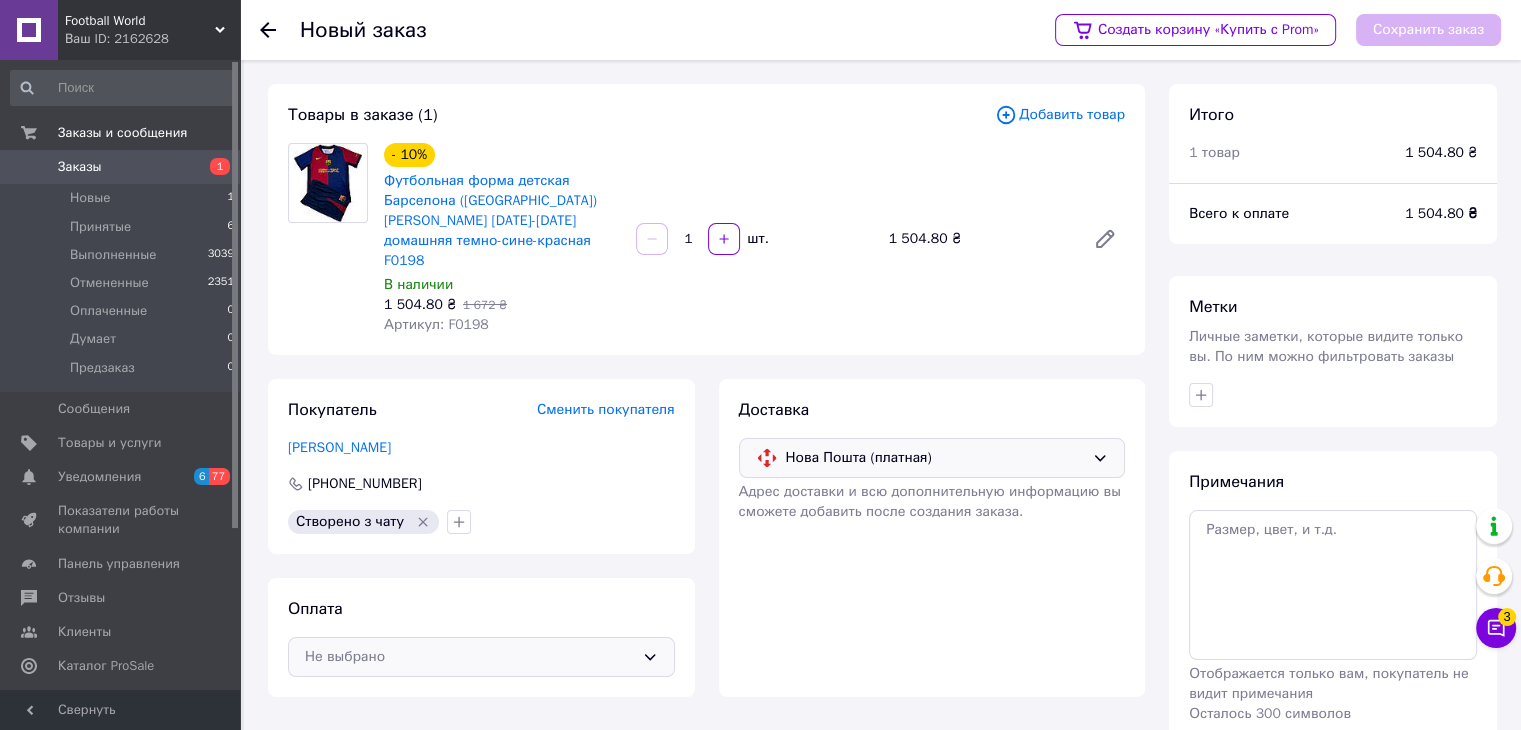 click on "Не выбрано" at bounding box center (469, 657) 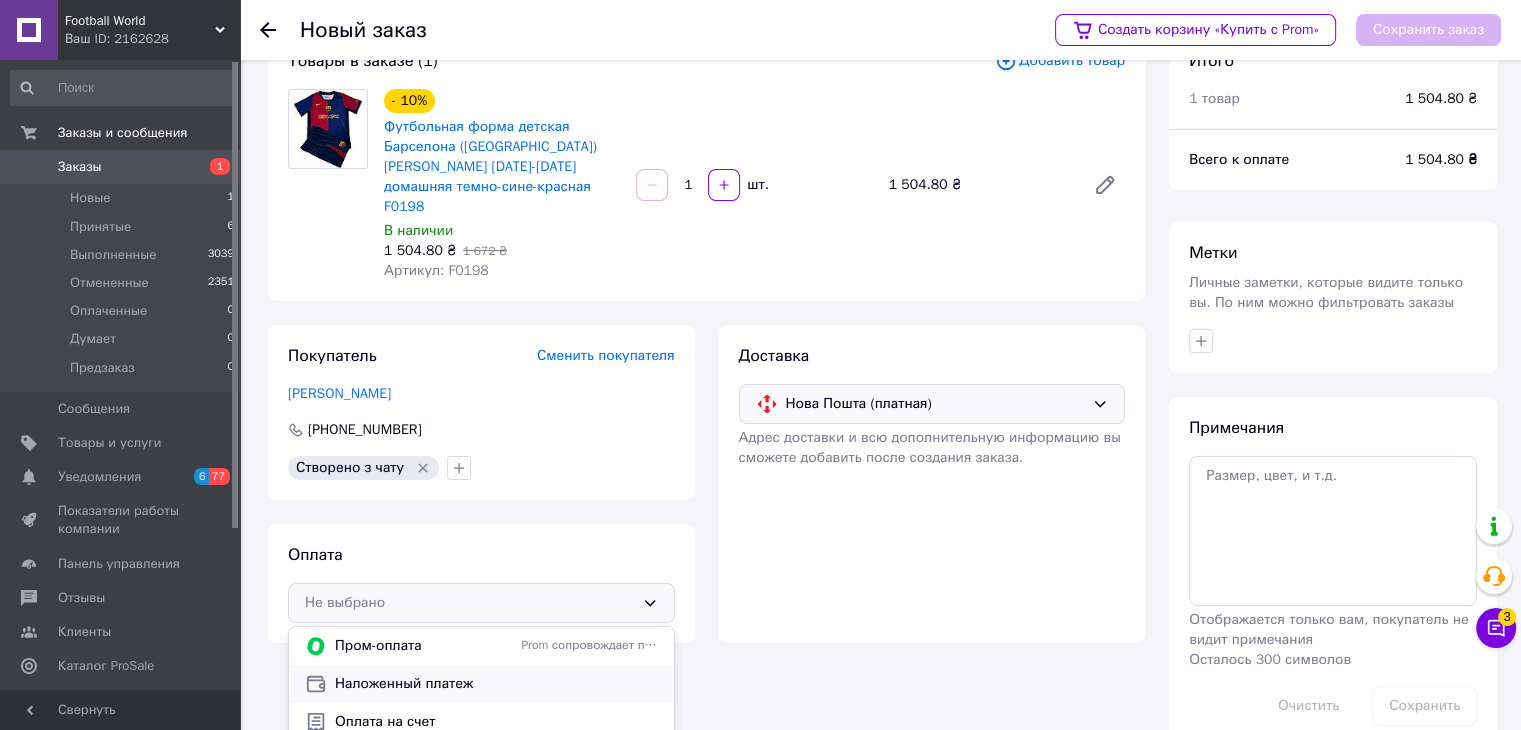 scroll, scrollTop: 104, scrollLeft: 0, axis: vertical 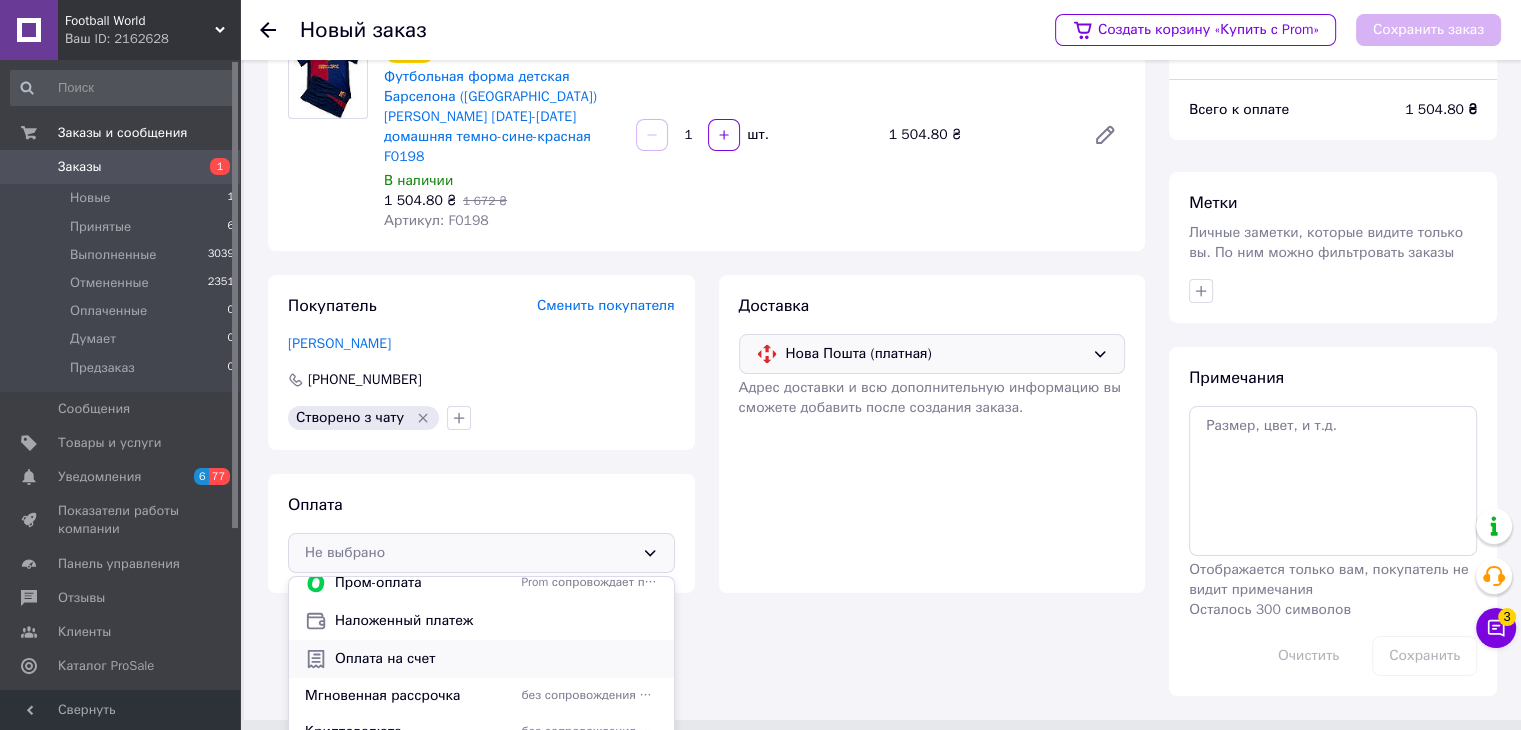 click on "Оплата на счет" at bounding box center (496, 659) 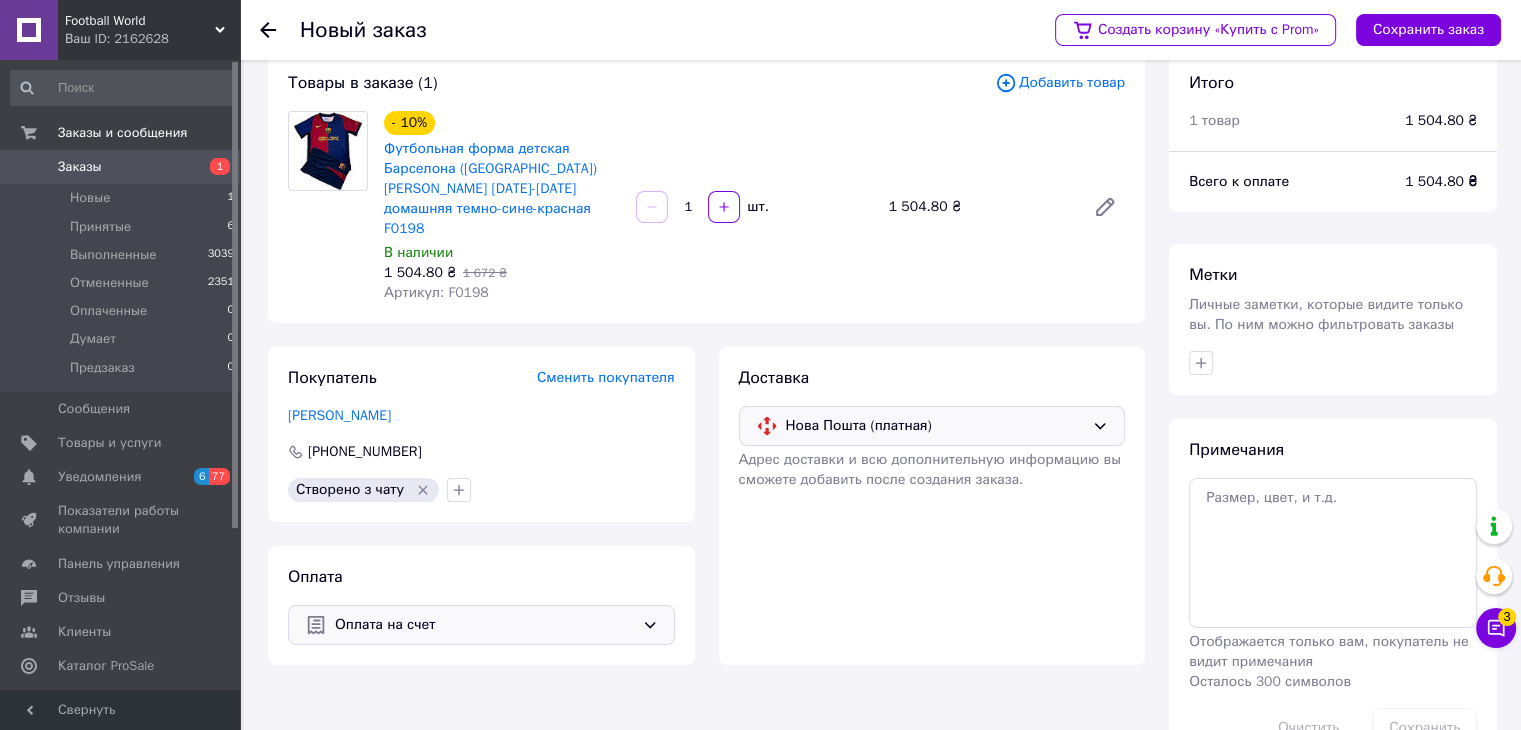 scroll, scrollTop: 0, scrollLeft: 0, axis: both 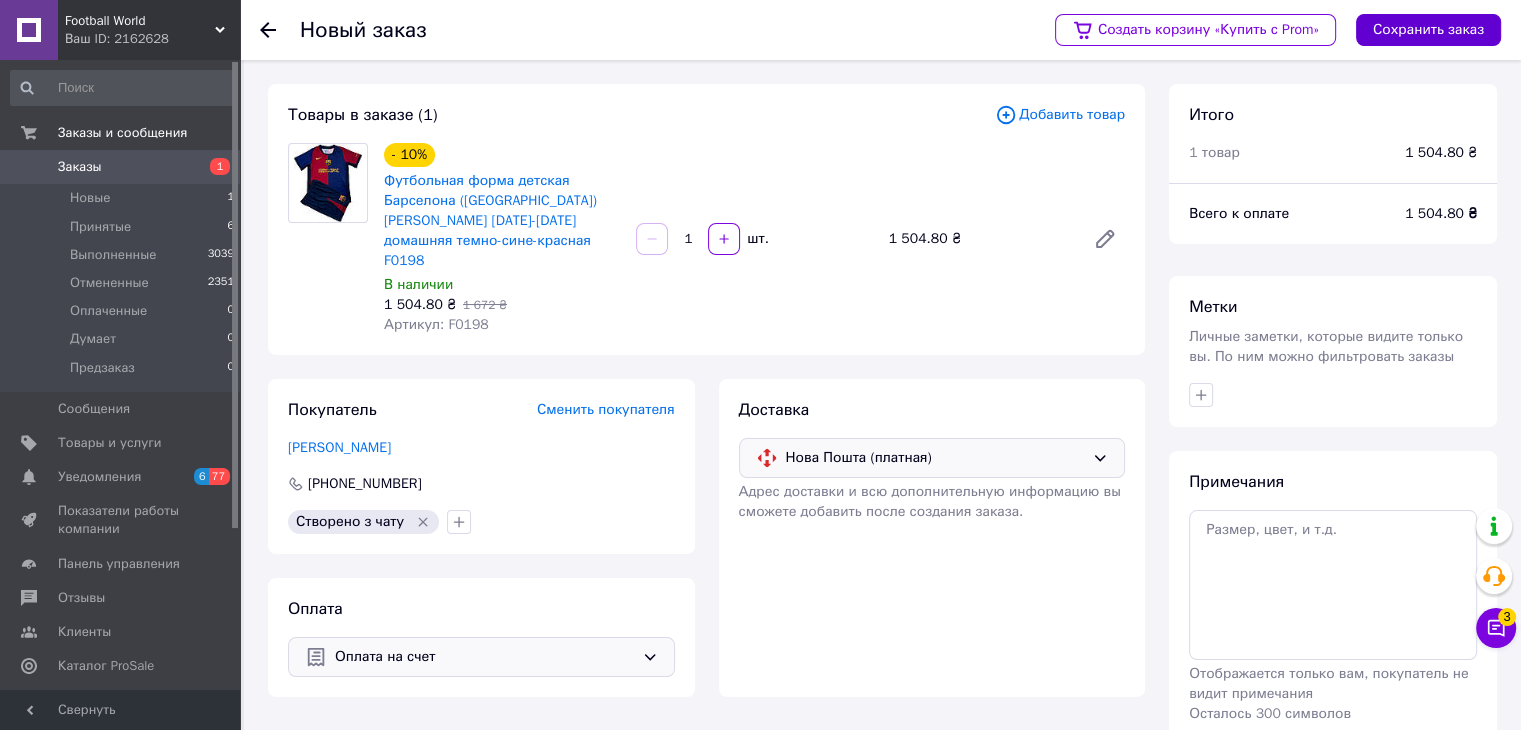 click on "Сохранить заказ" at bounding box center (1428, 30) 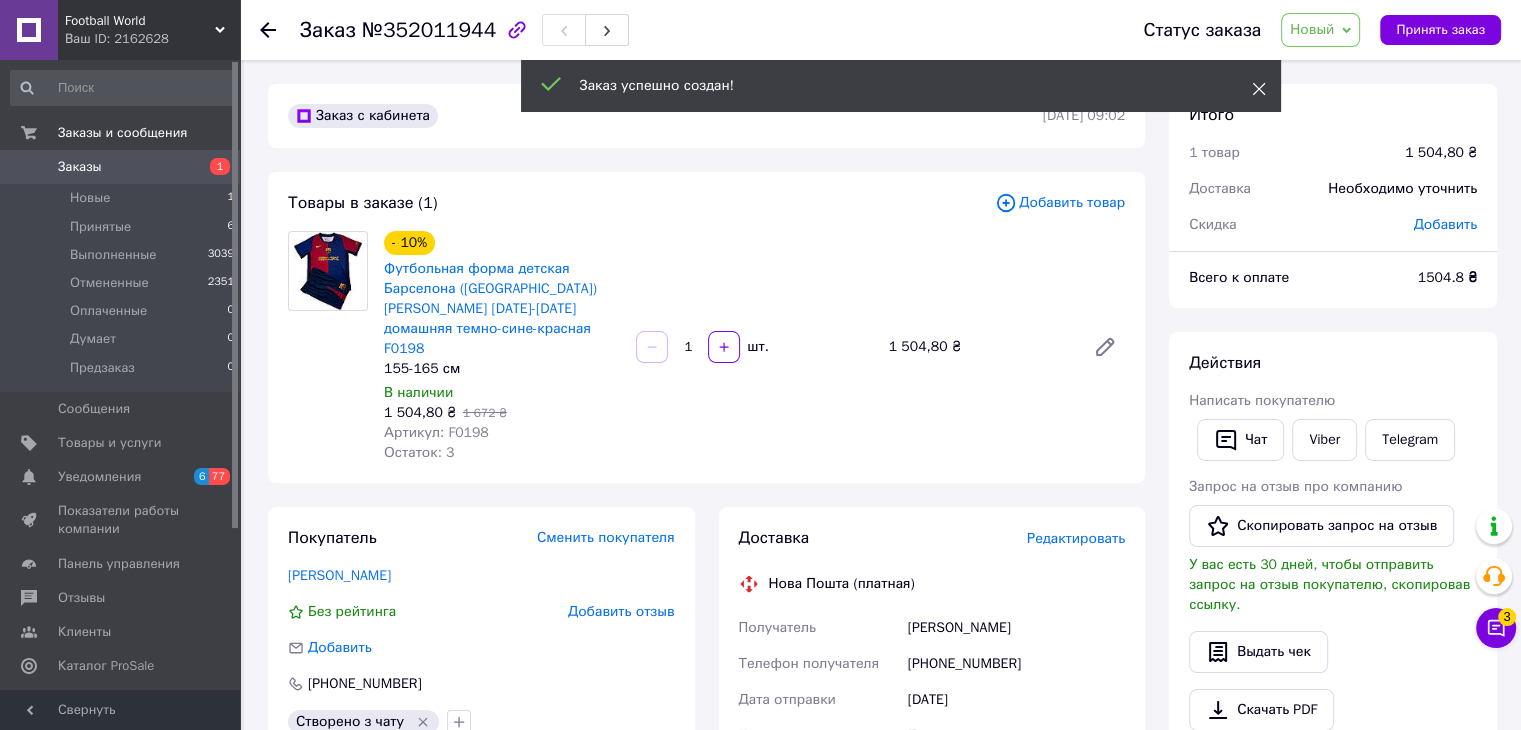 click 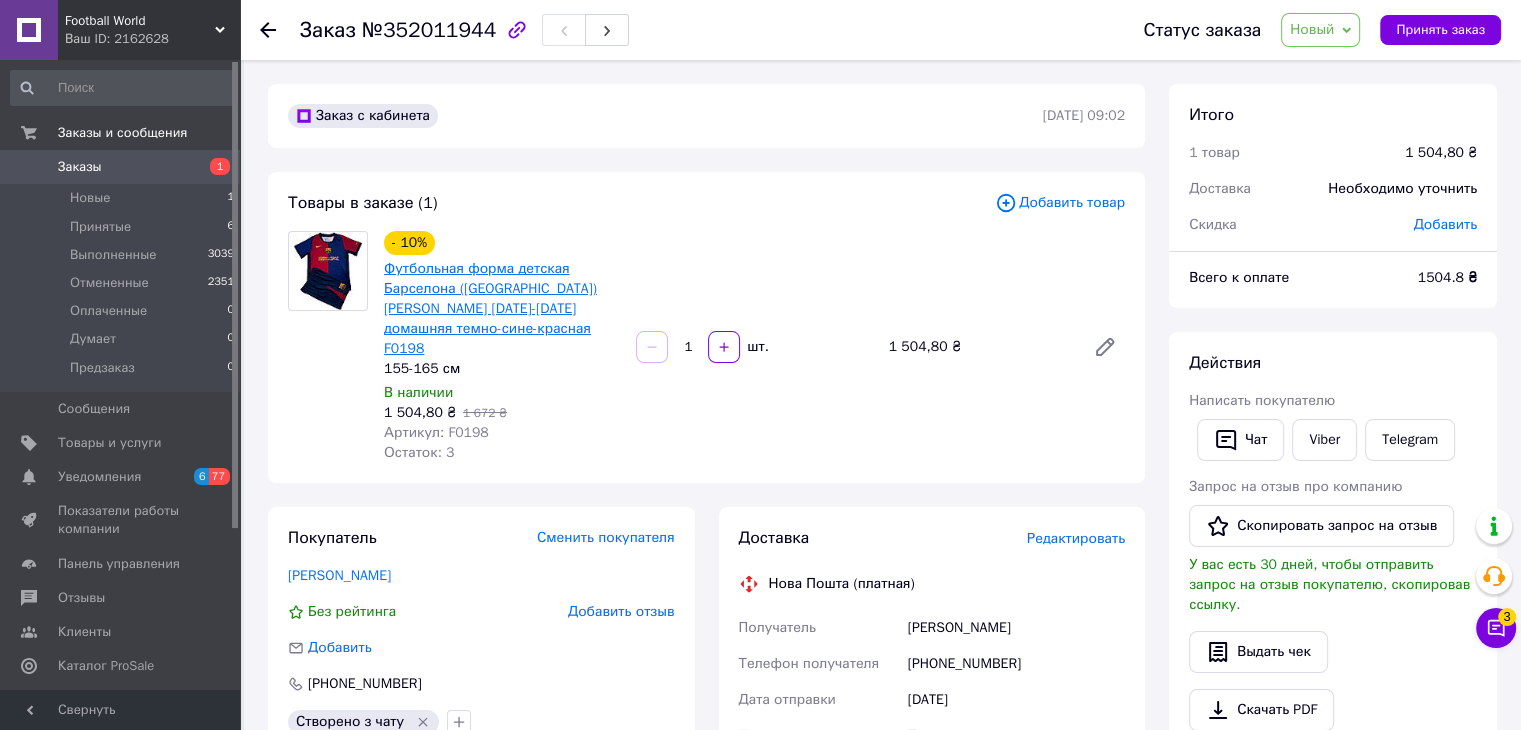 click on "Футбольная форма детская Барселона ([GEOGRAPHIC_DATA]) [PERSON_NAME] [DATE]-[DATE] домашняя темно-сине-красная F0198" at bounding box center [490, 308] 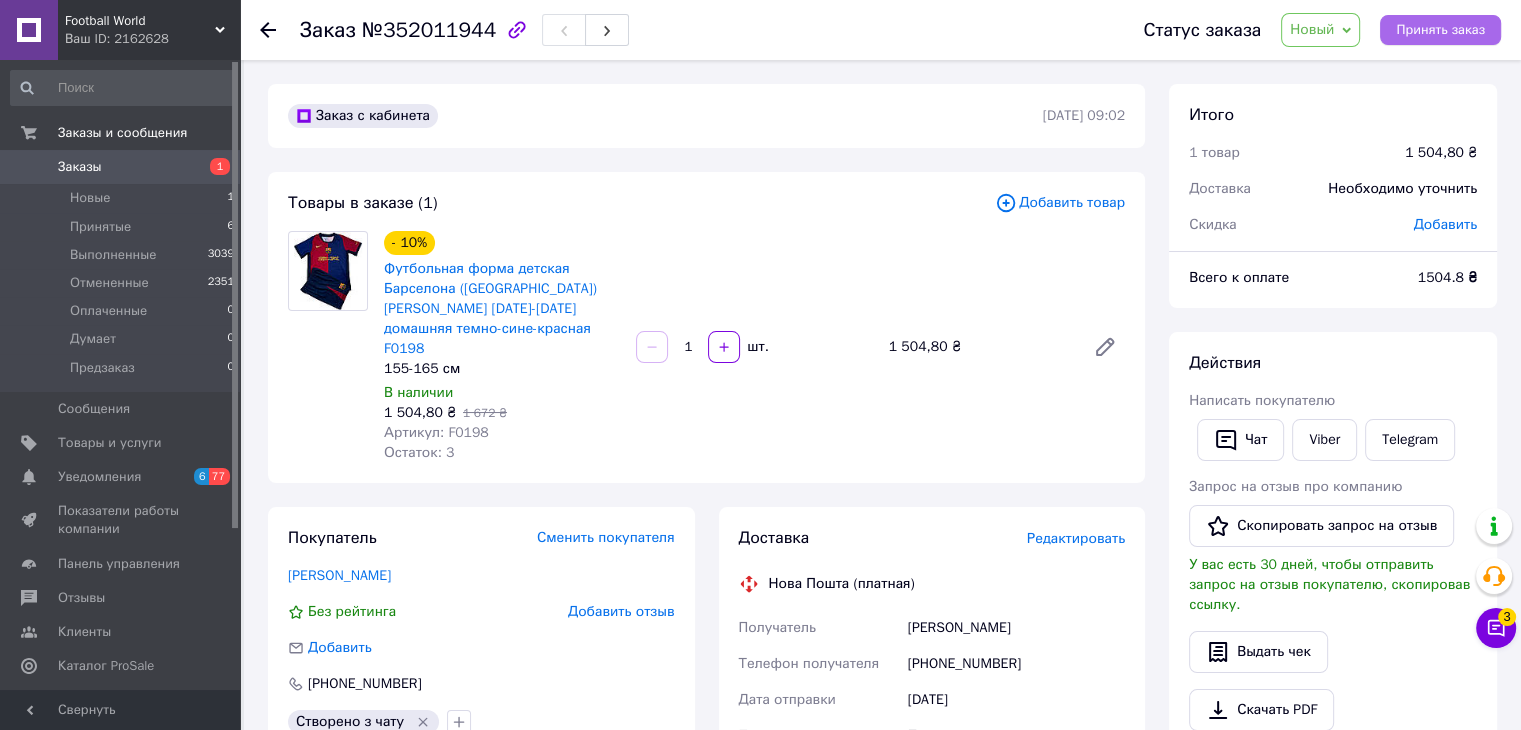 click on "Принять заказ" at bounding box center [1440, 30] 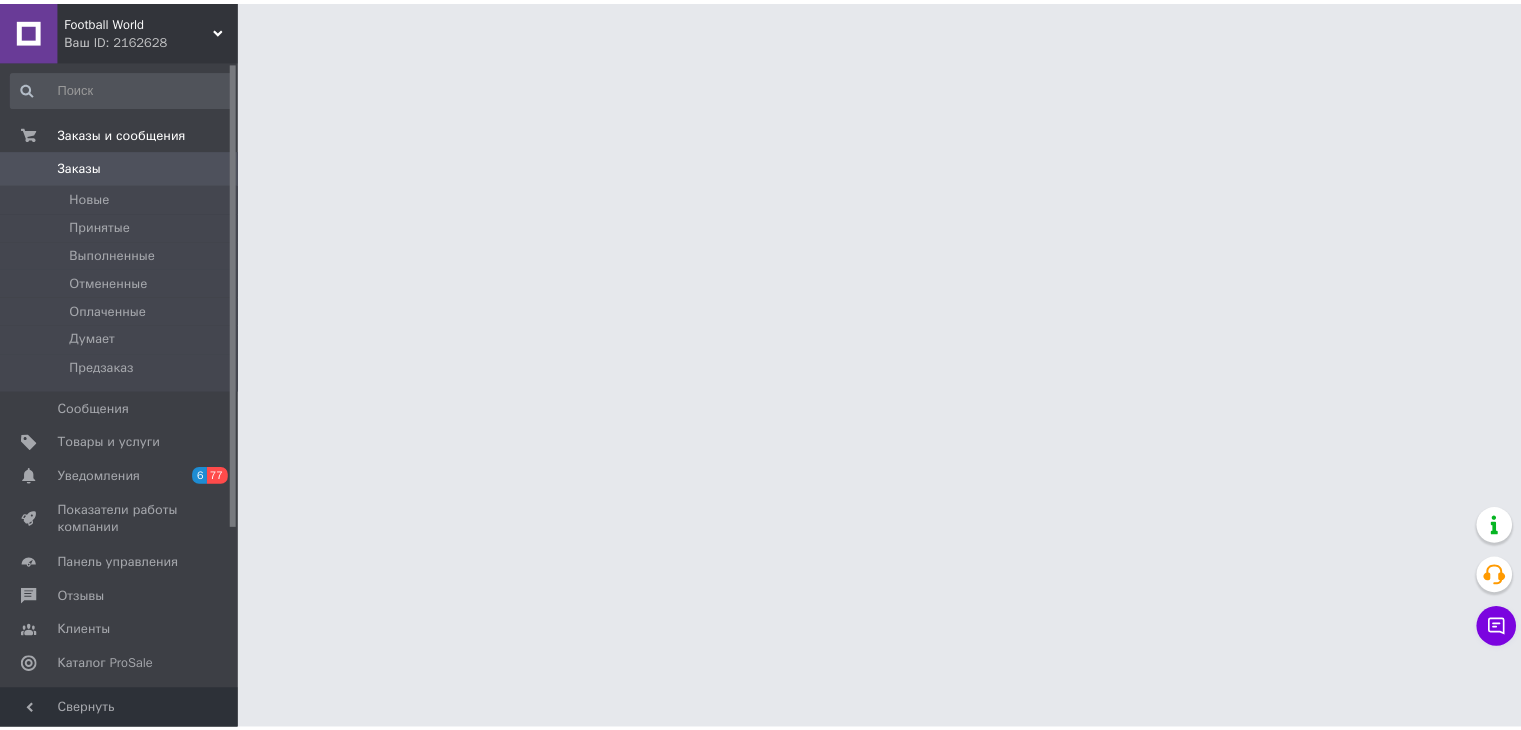 scroll, scrollTop: 0, scrollLeft: 0, axis: both 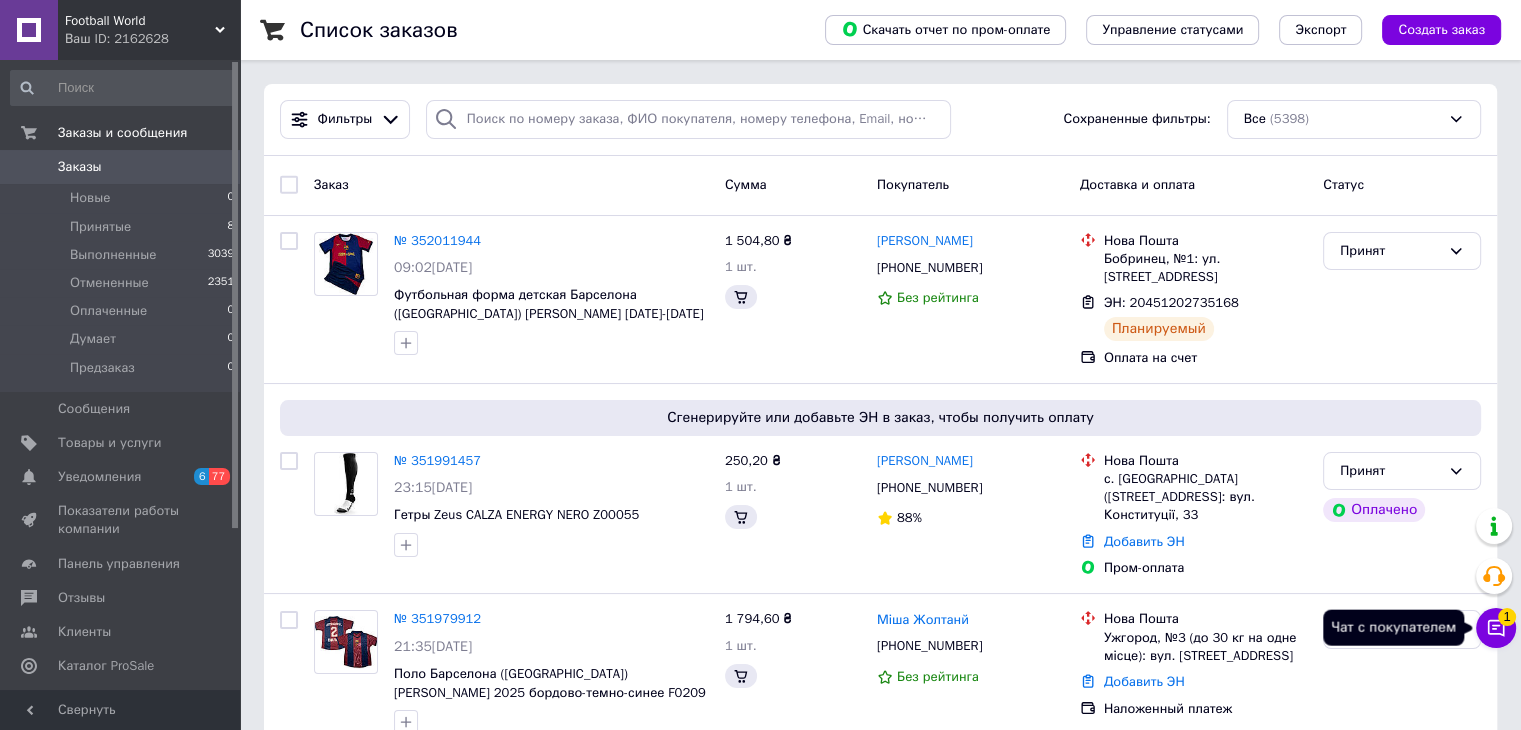 click on "Чат с покупателем 1" at bounding box center [1496, 628] 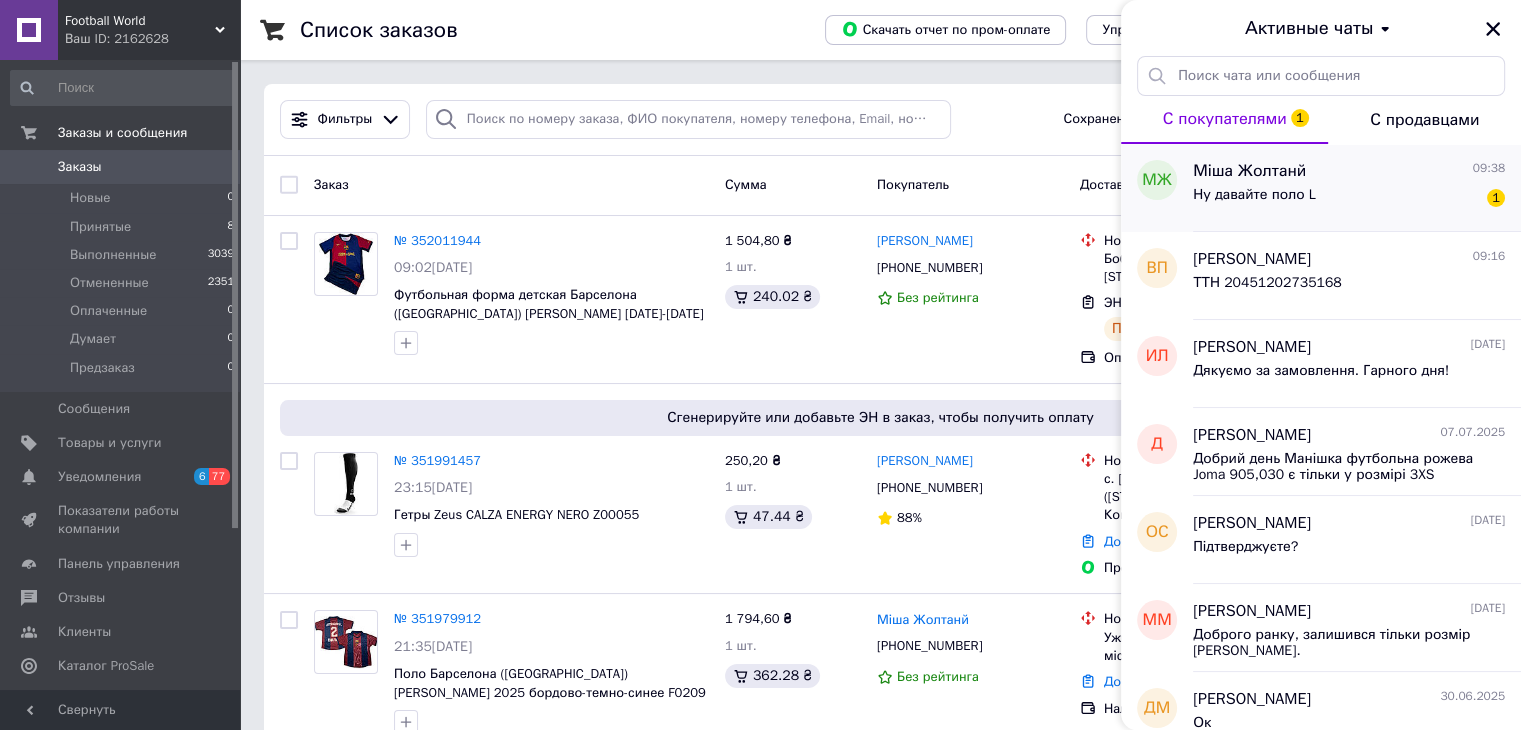 click on "Міша Жолтанй 09:38" at bounding box center [1349, 171] 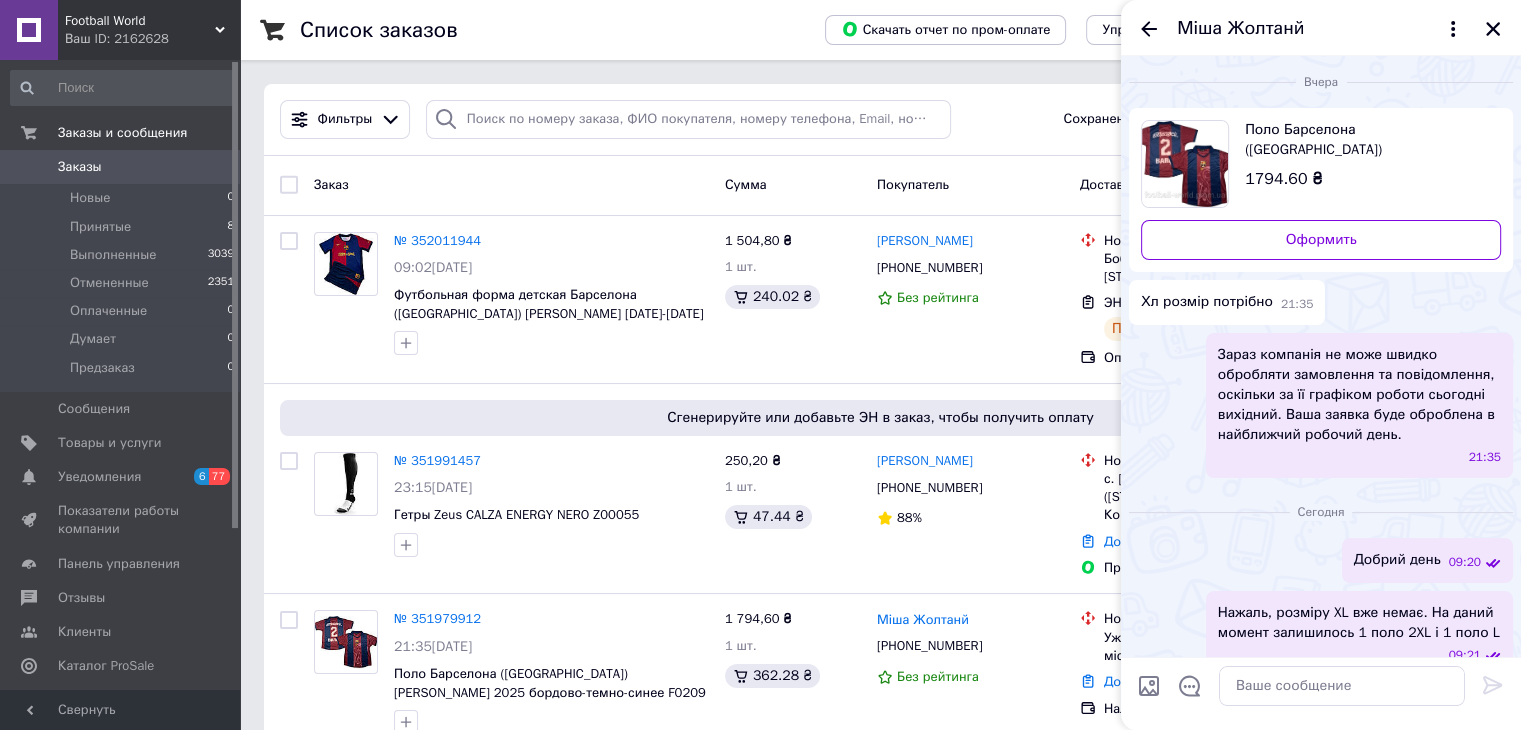 scroll, scrollTop: 0, scrollLeft: 0, axis: both 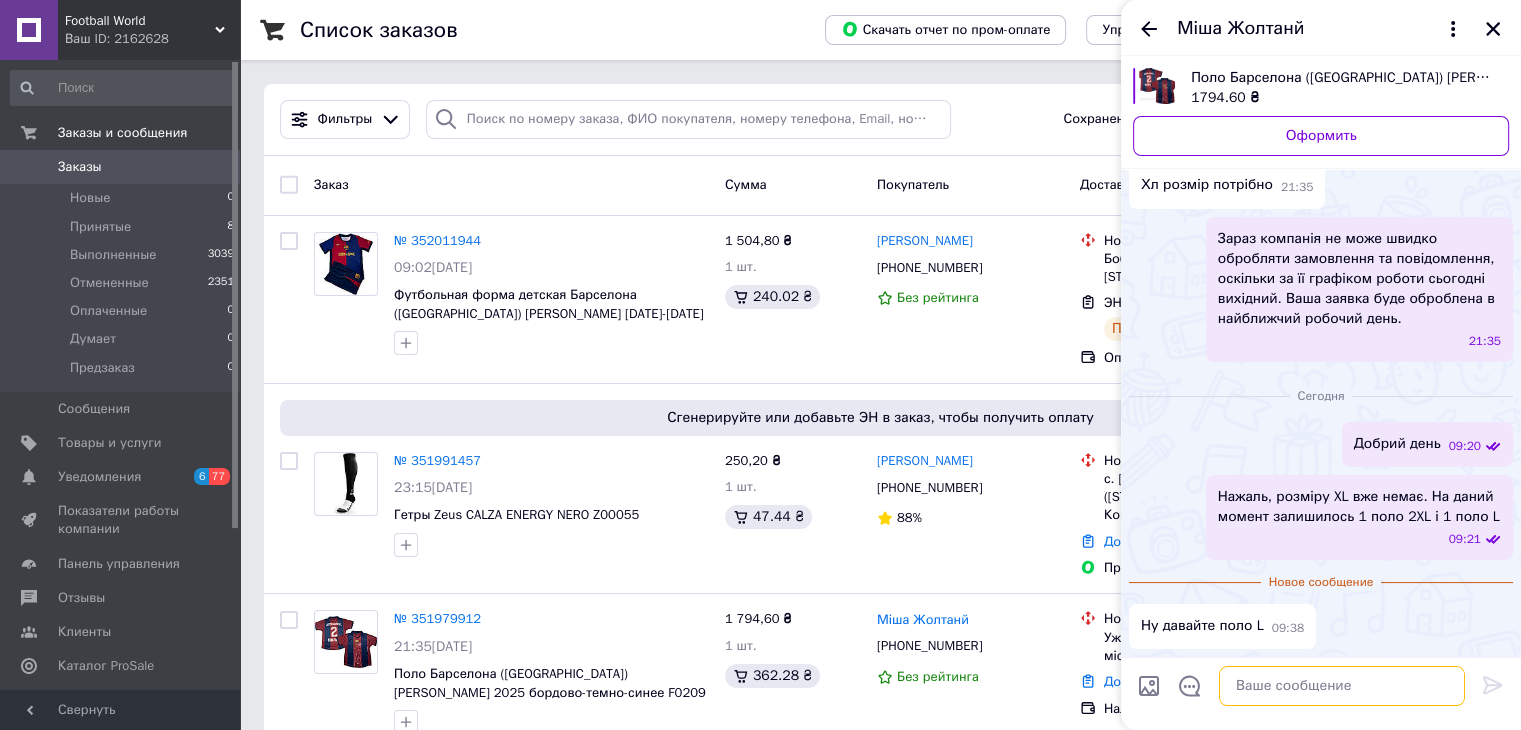 click at bounding box center (1342, 686) 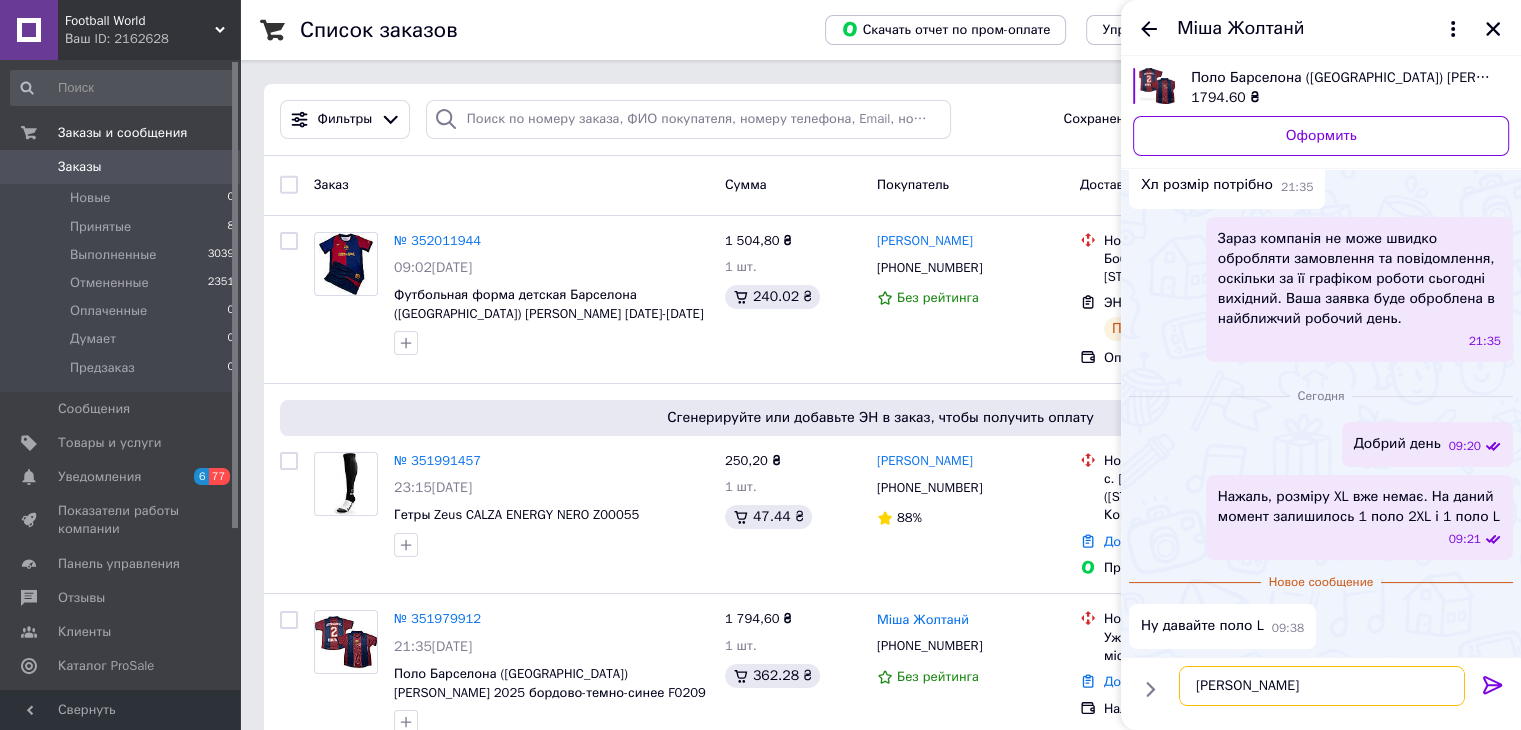 type on "Т" 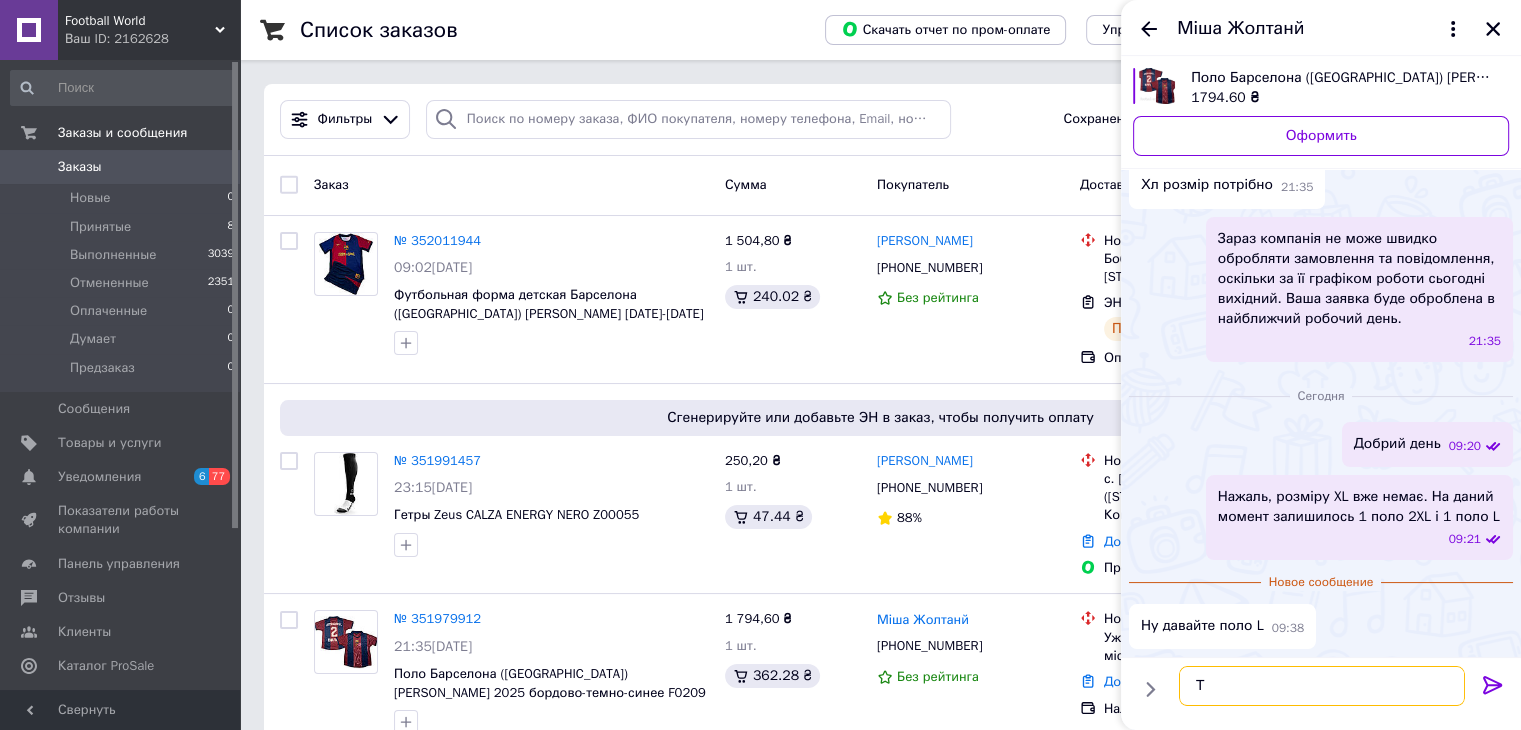 type 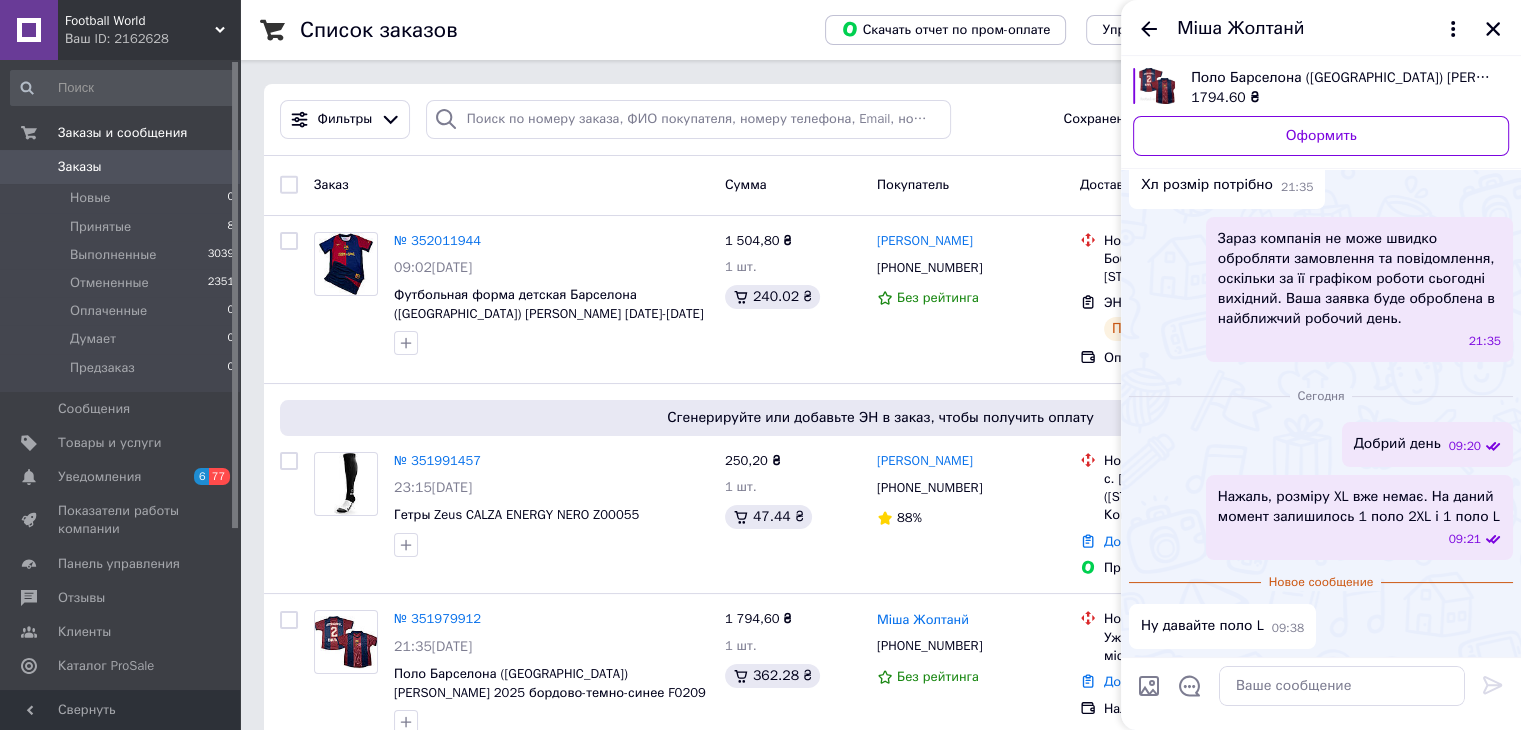 click at bounding box center (1149, 686) 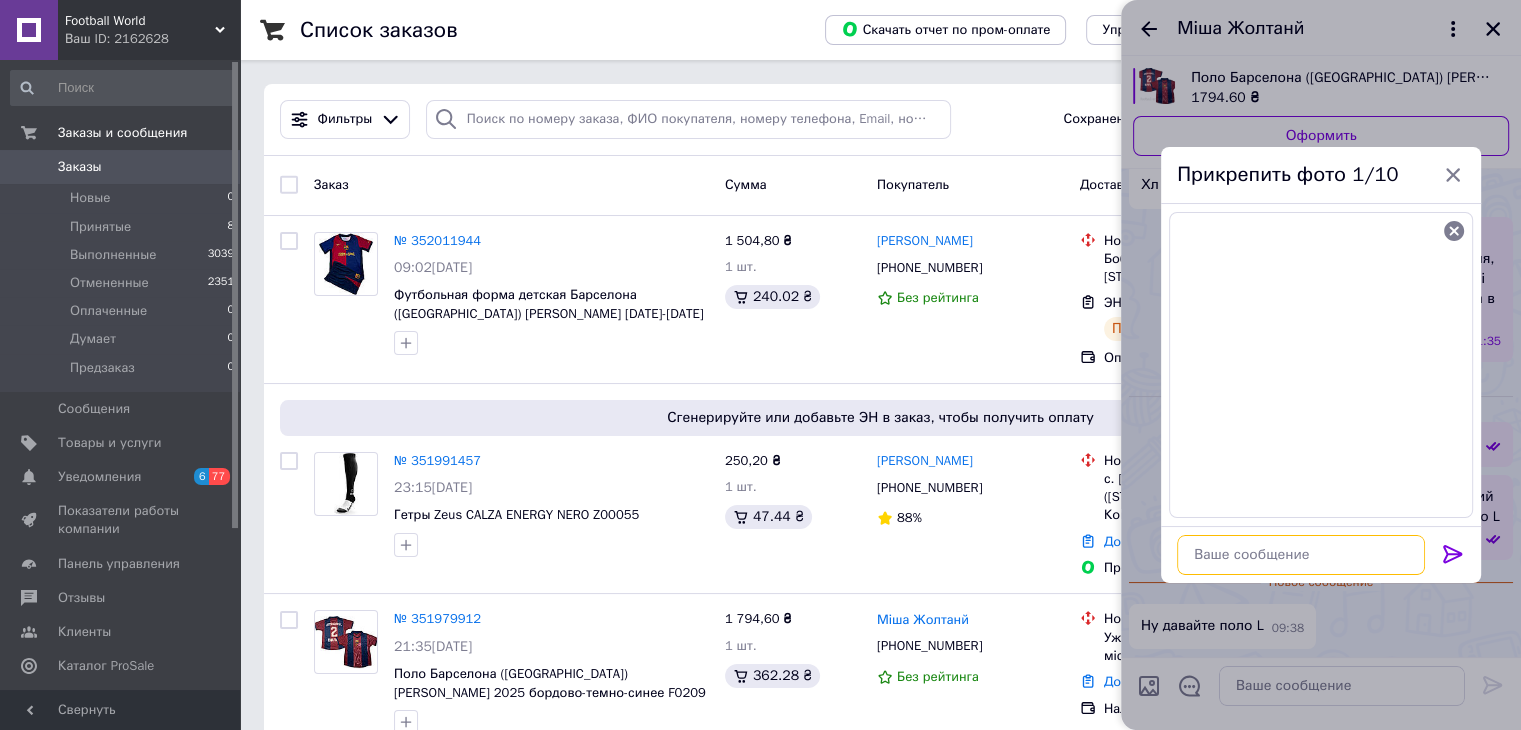click at bounding box center (1301, 555) 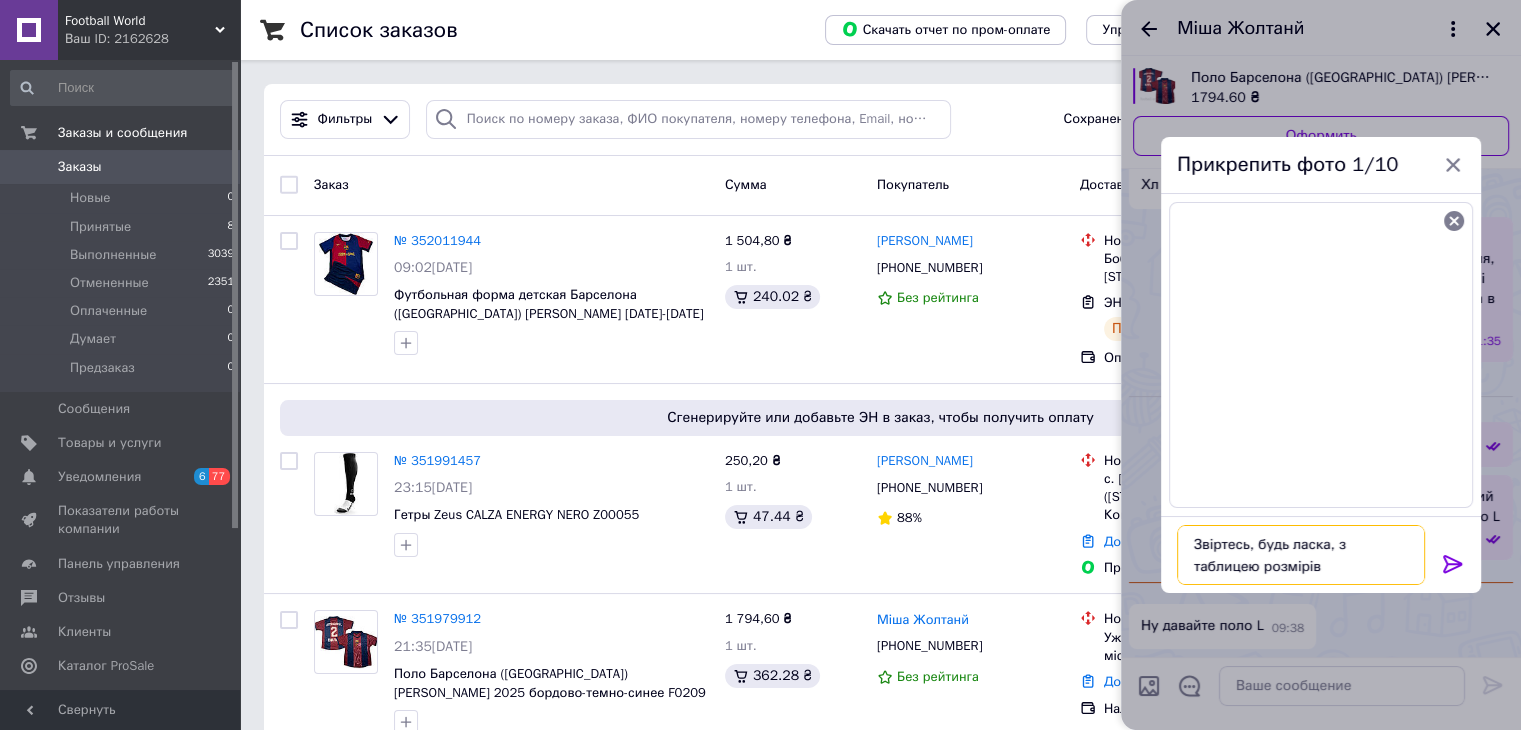 type on "Звіртесь, будь ласка, з таблицею розмірів" 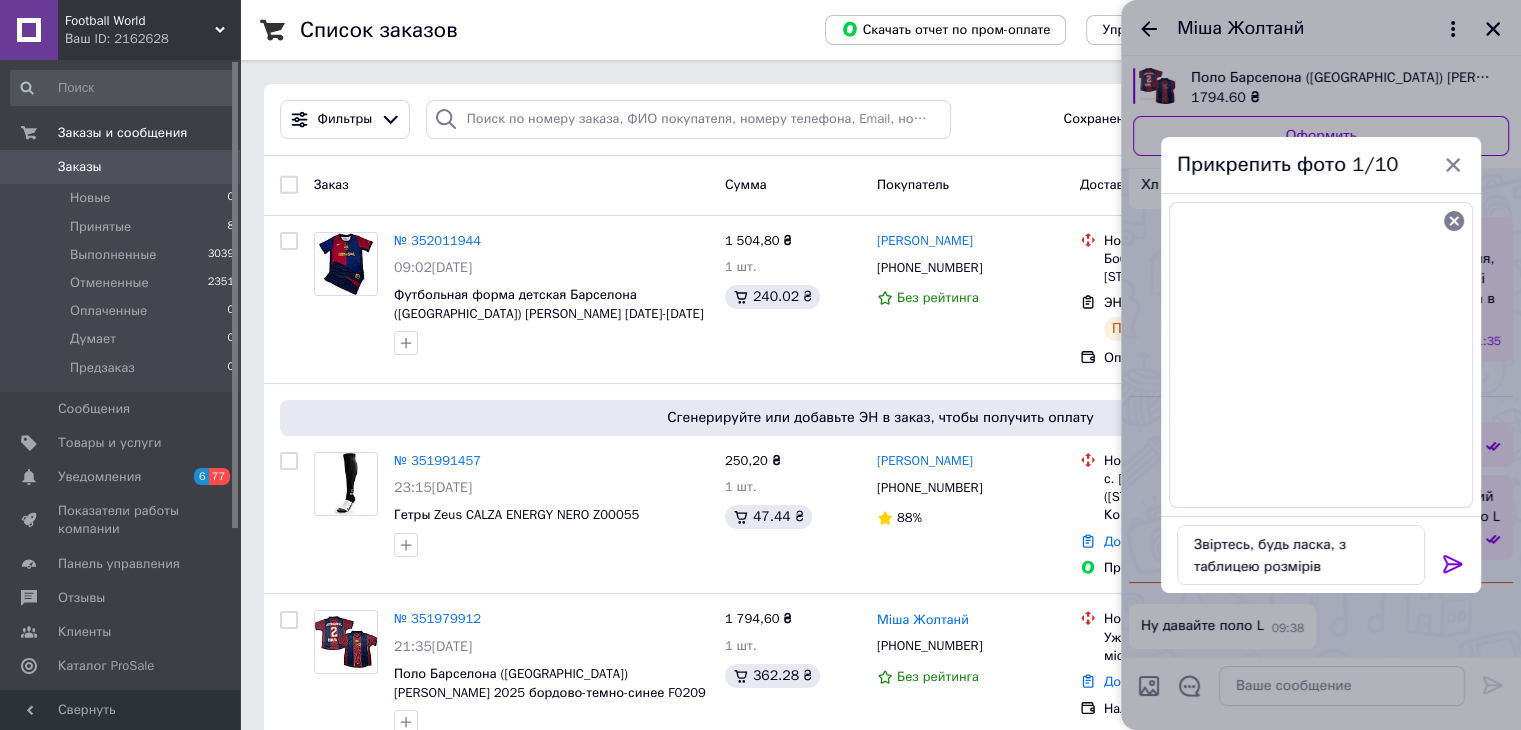 click 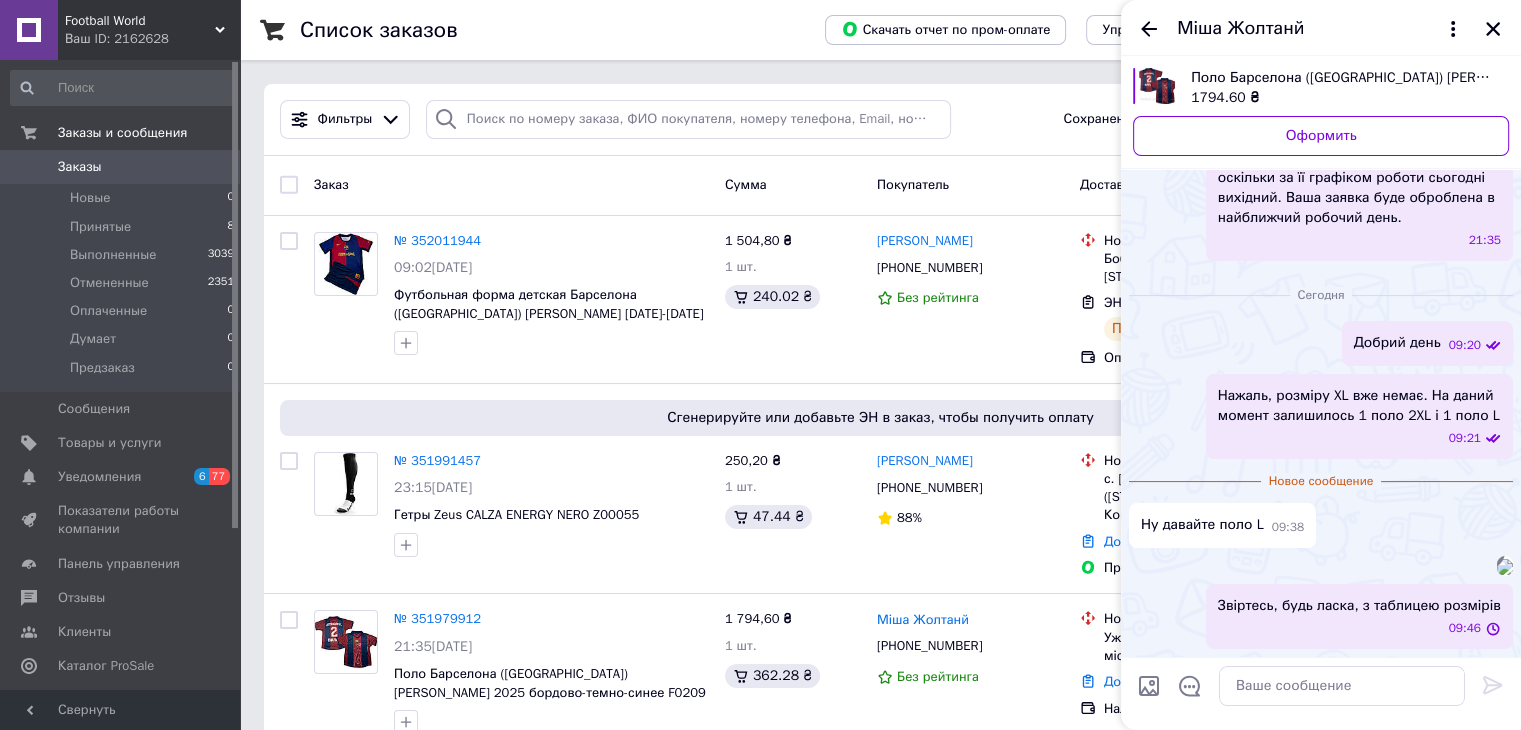 scroll, scrollTop: 282, scrollLeft: 0, axis: vertical 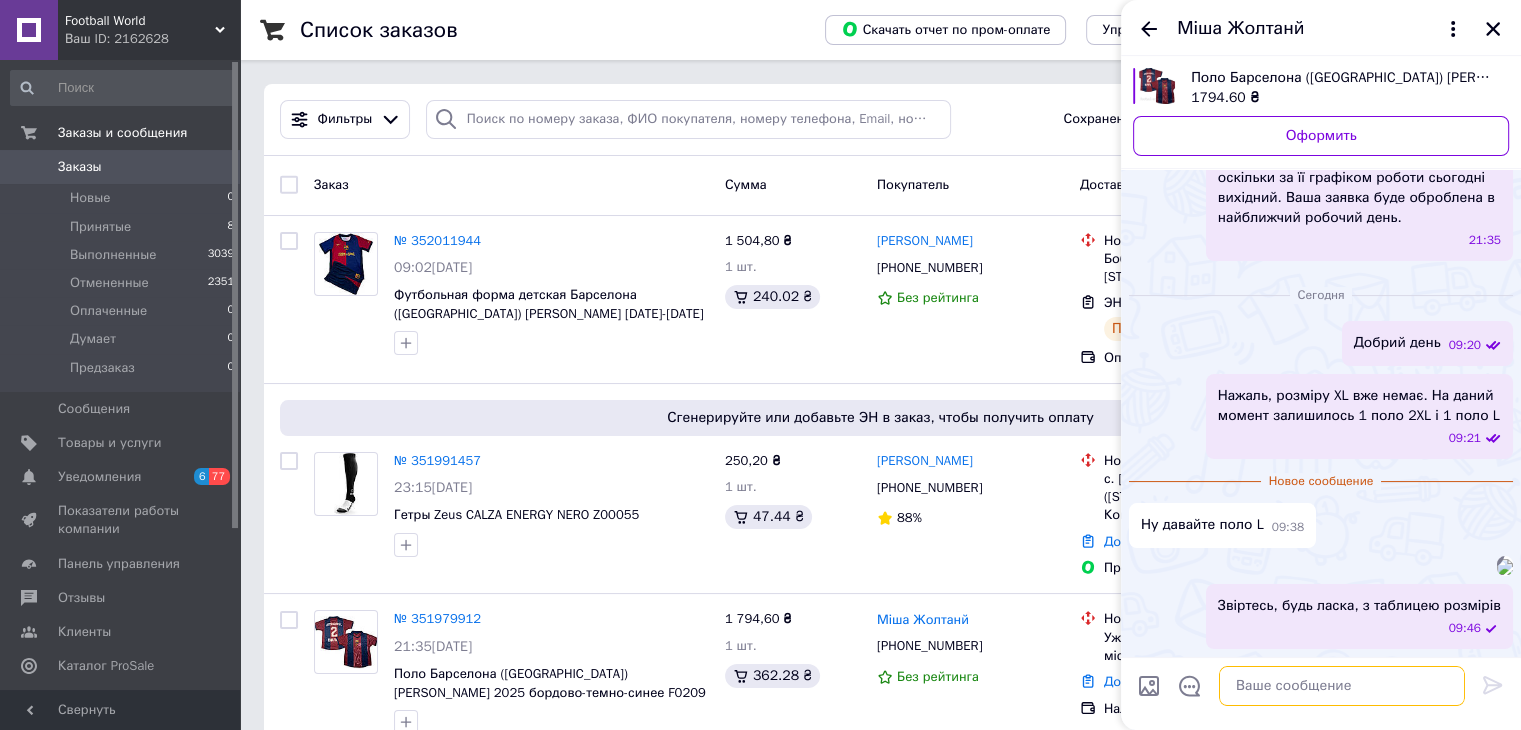 click at bounding box center (1342, 686) 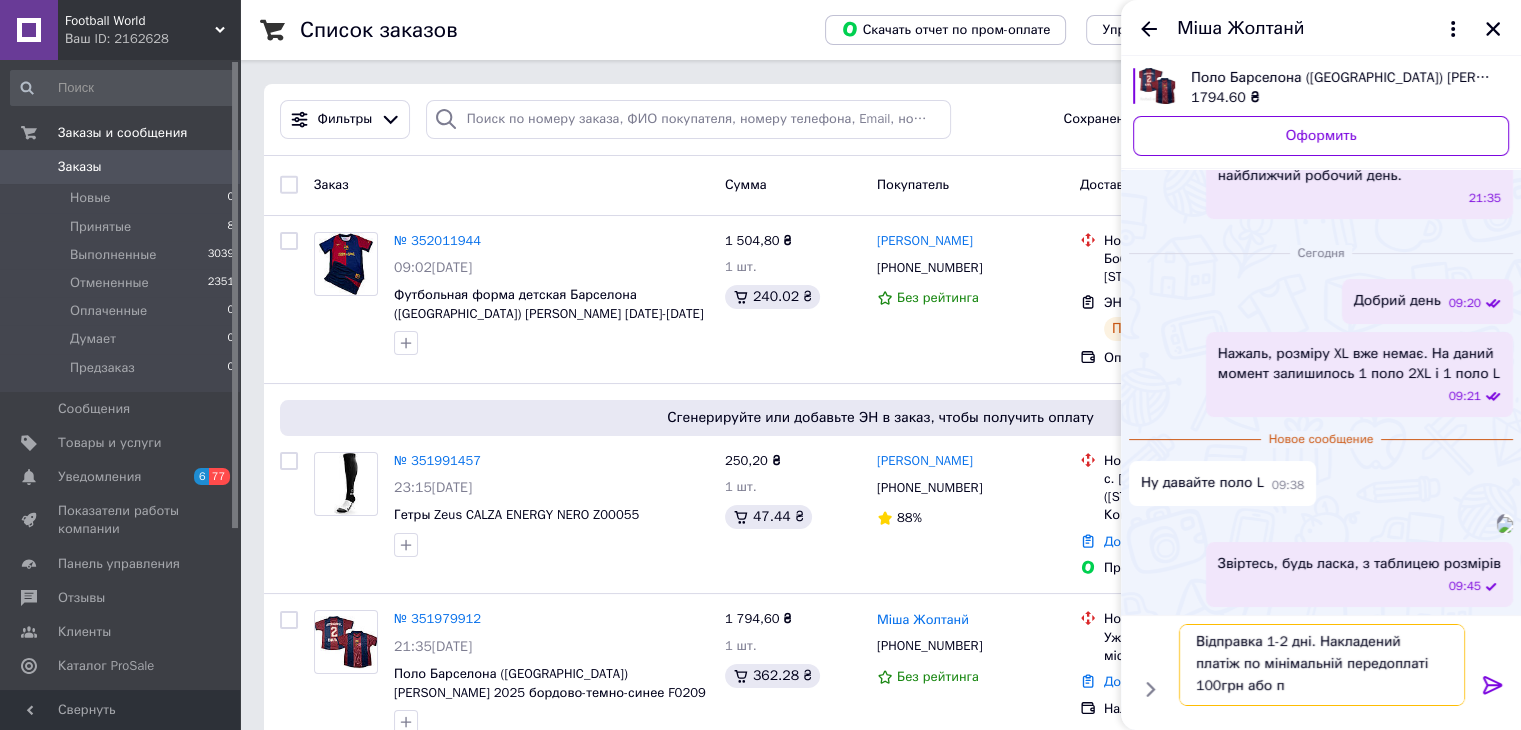 scroll, scrollTop: 1, scrollLeft: 0, axis: vertical 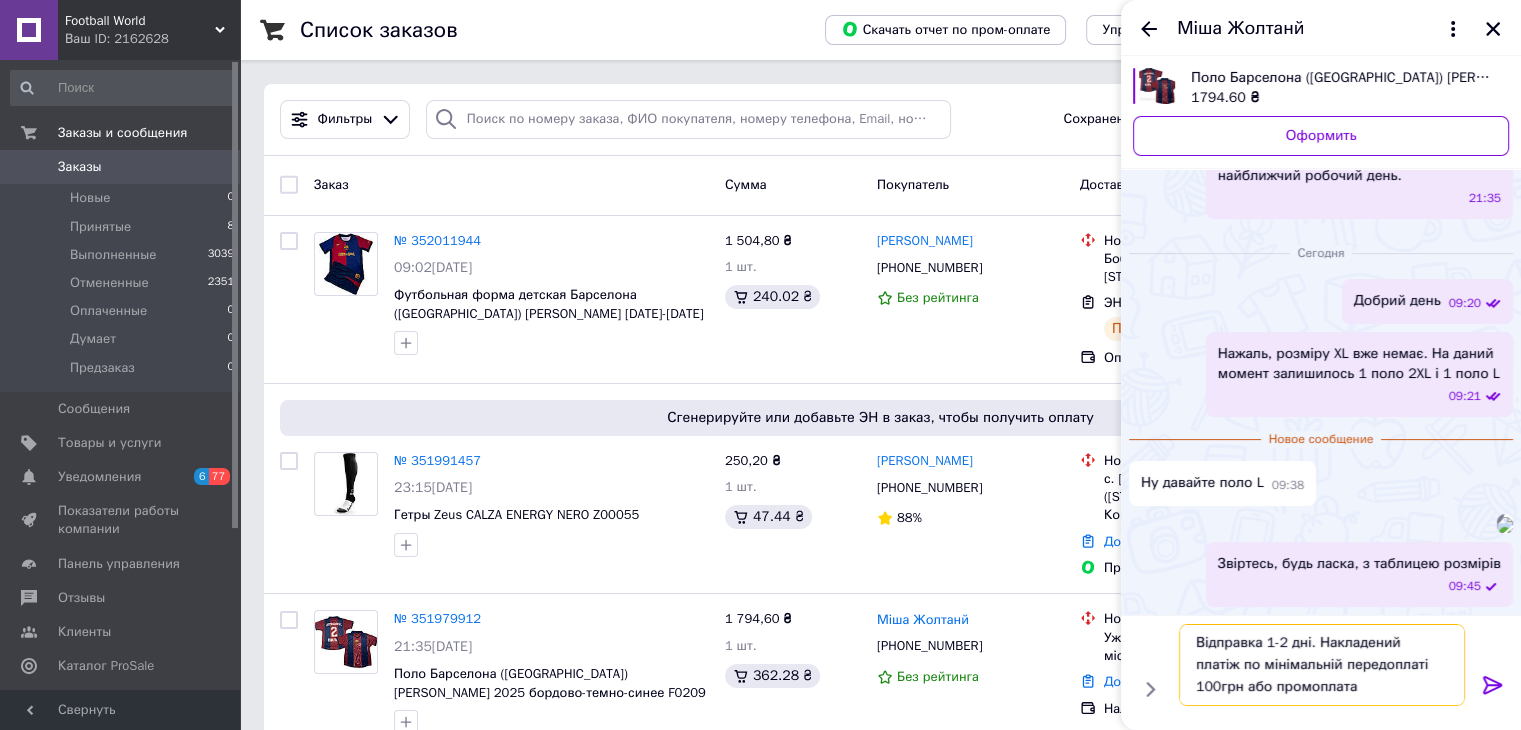 click on "Відправка 1-2 дні. Накладений платіж по мінімальній передоплаті 100грн або промоплата" at bounding box center [1322, 665] 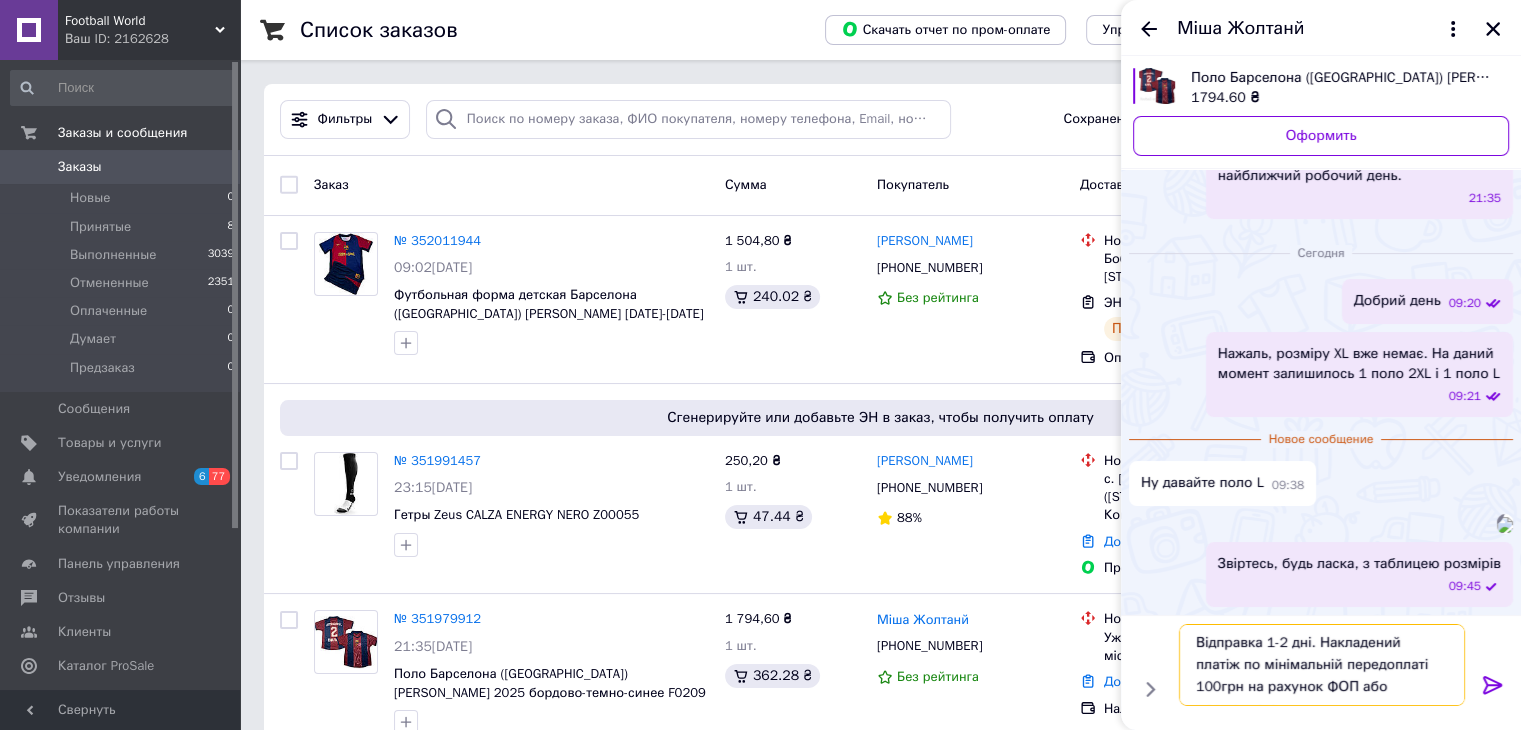 type on "Відправка 1-2 дні. Накладений платіж по мінімальній передоплаті 100грн на рахунок ФОП або промоплата" 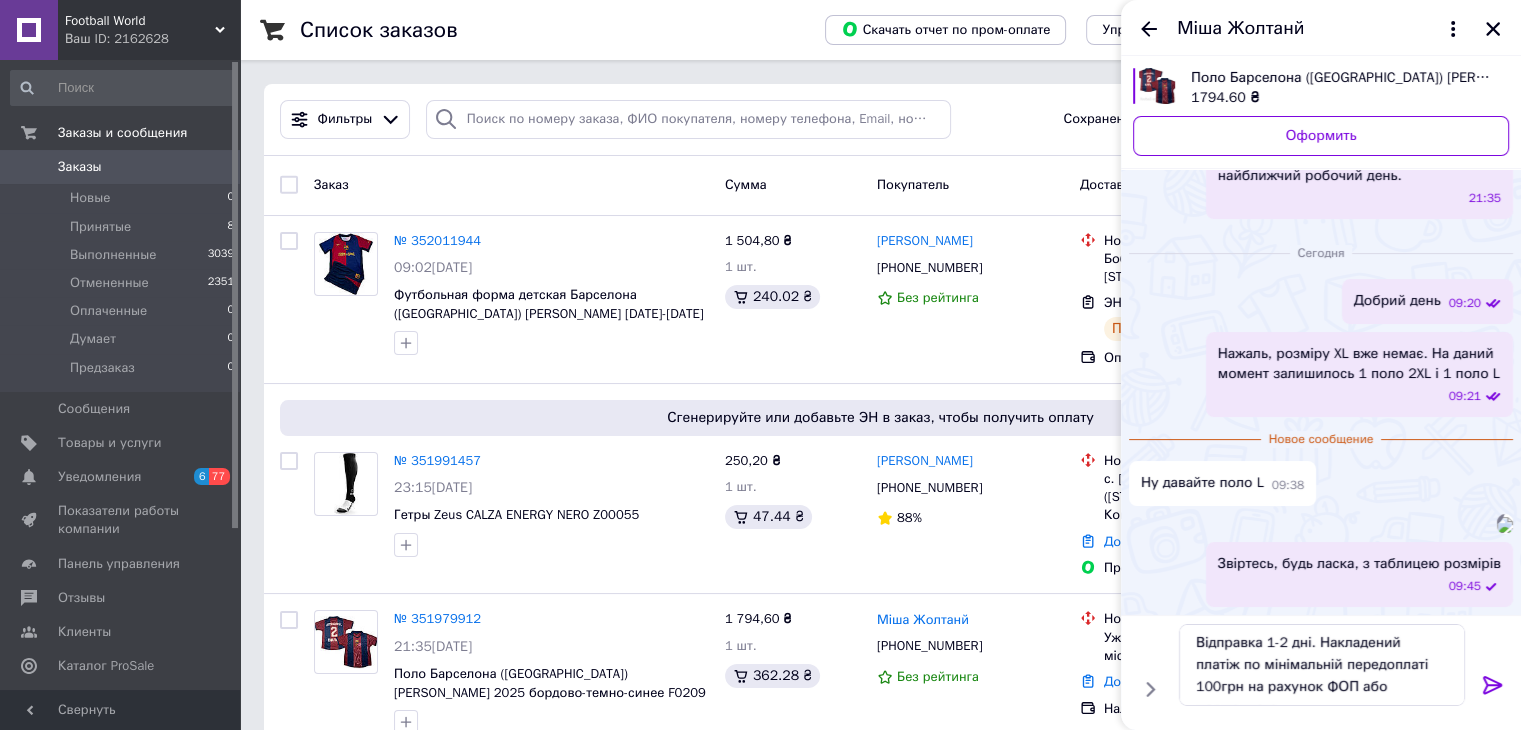 click 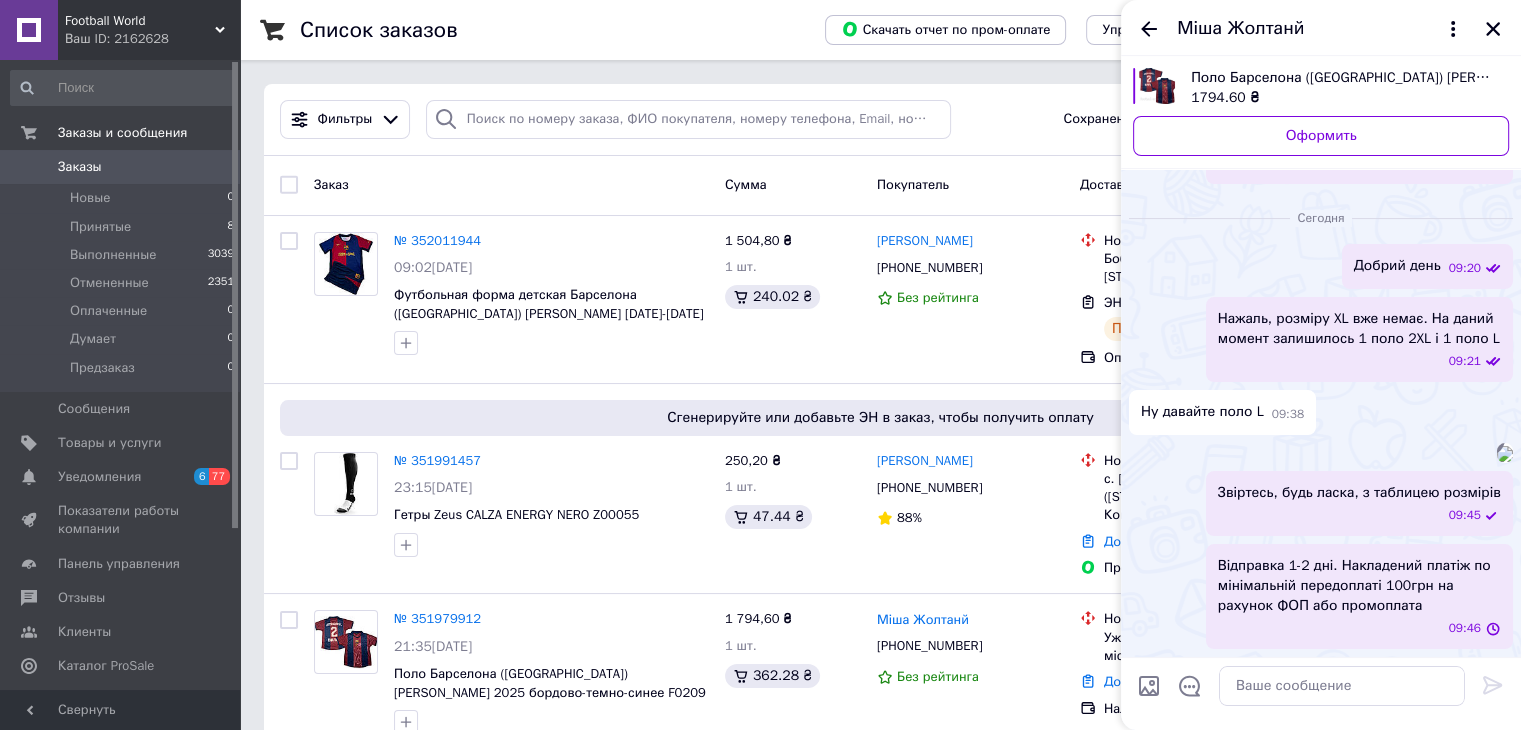 scroll, scrollTop: 0, scrollLeft: 0, axis: both 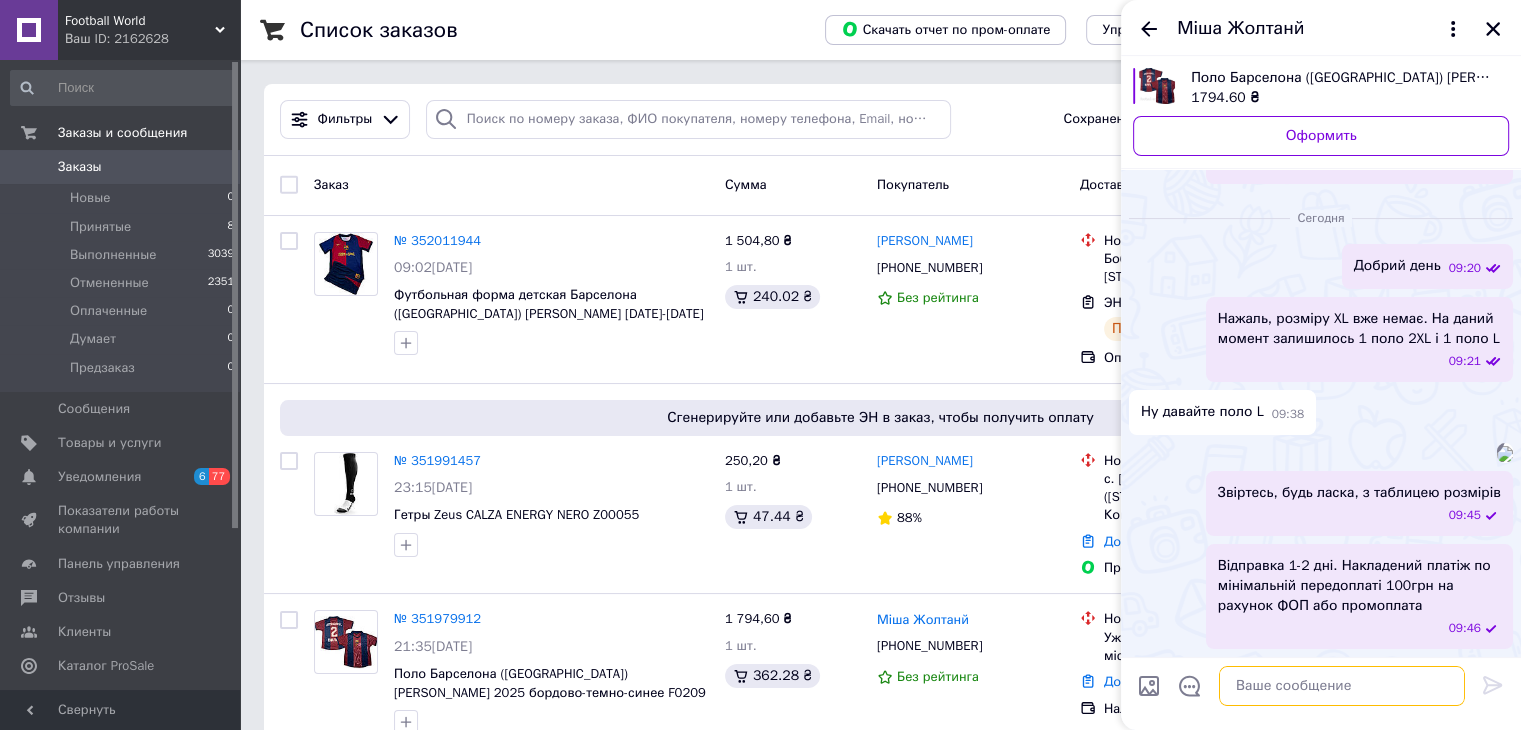 click at bounding box center (1342, 686) 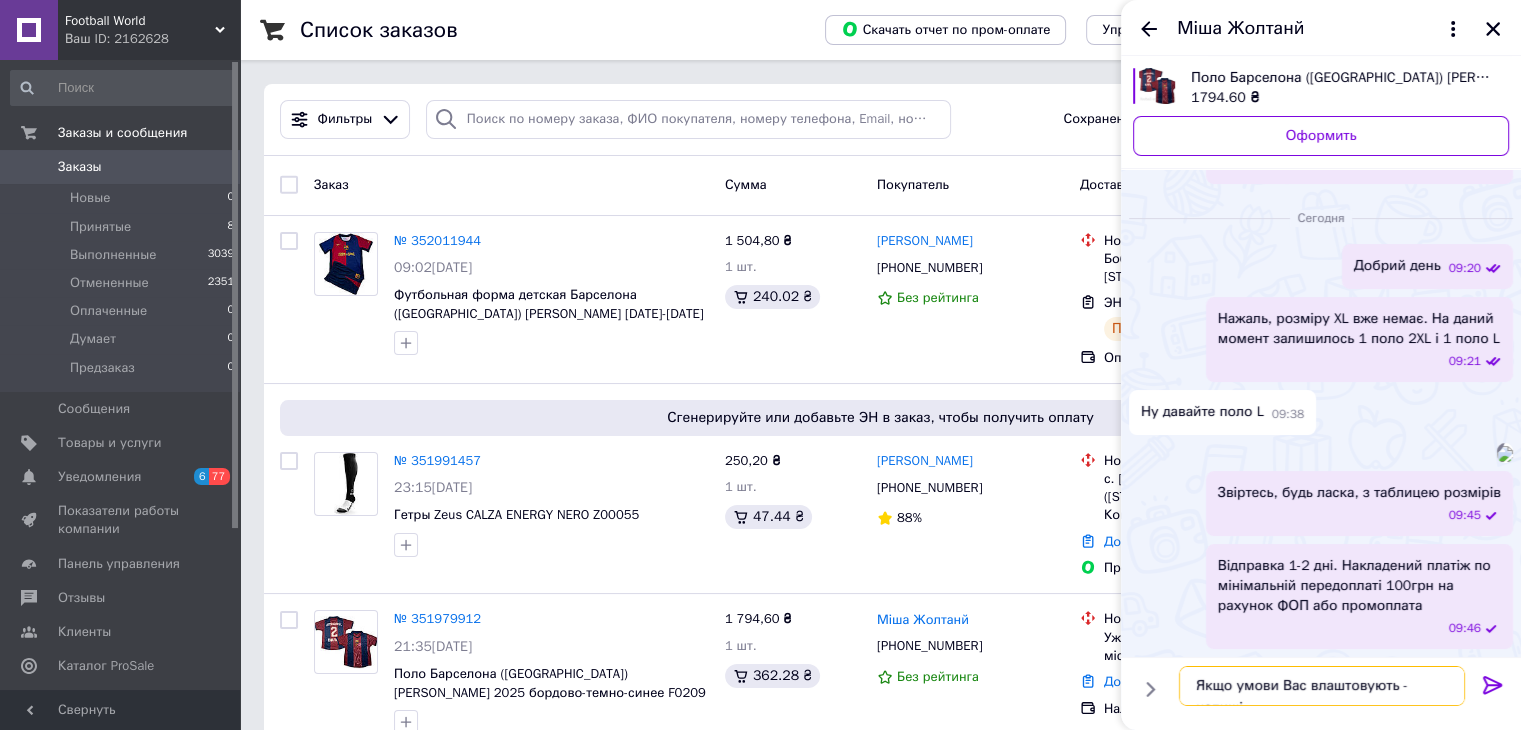 scroll, scrollTop: 1, scrollLeft: 0, axis: vertical 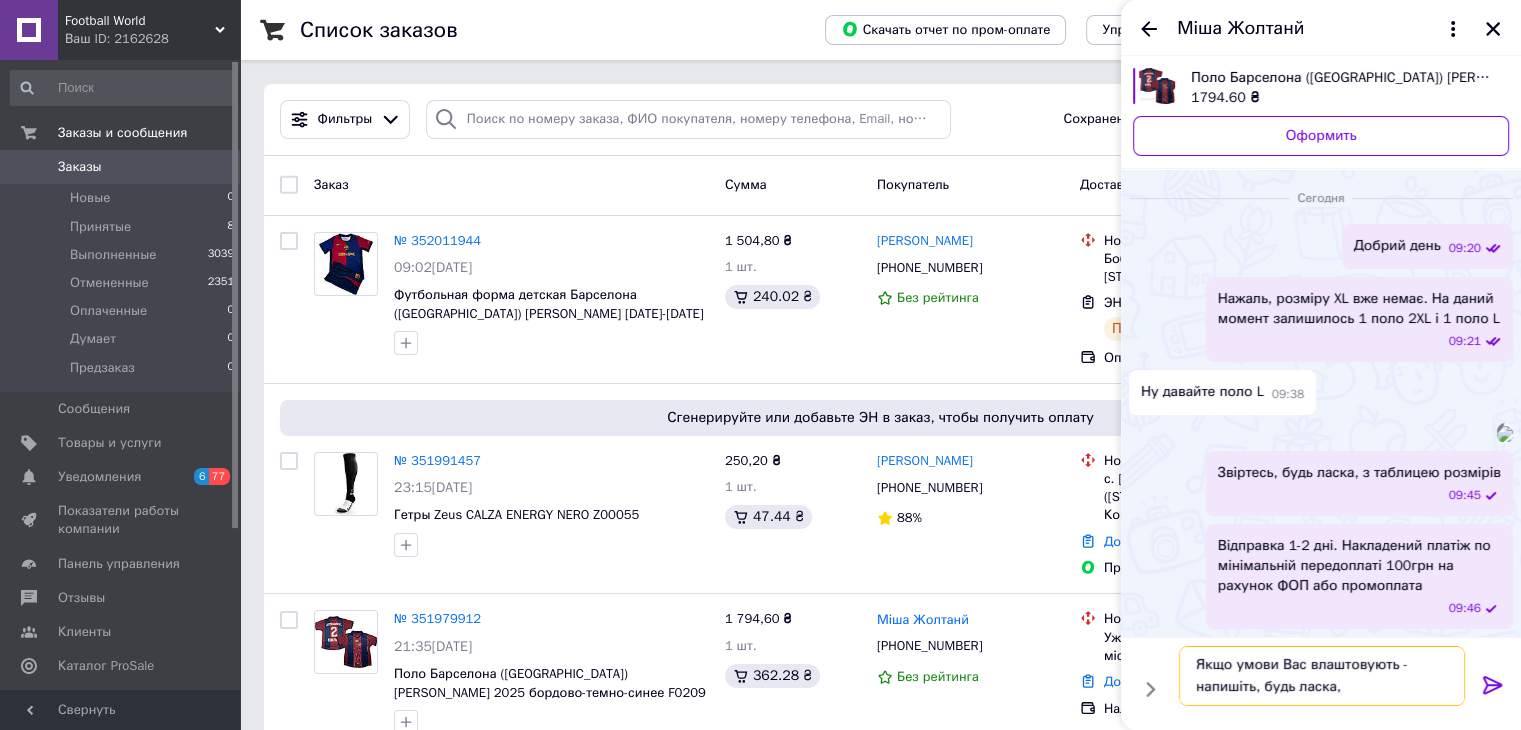 paste on ", дані для відправки: нас. пункт, відд. Нової Пошти, ПІБ та тел.отримувача" 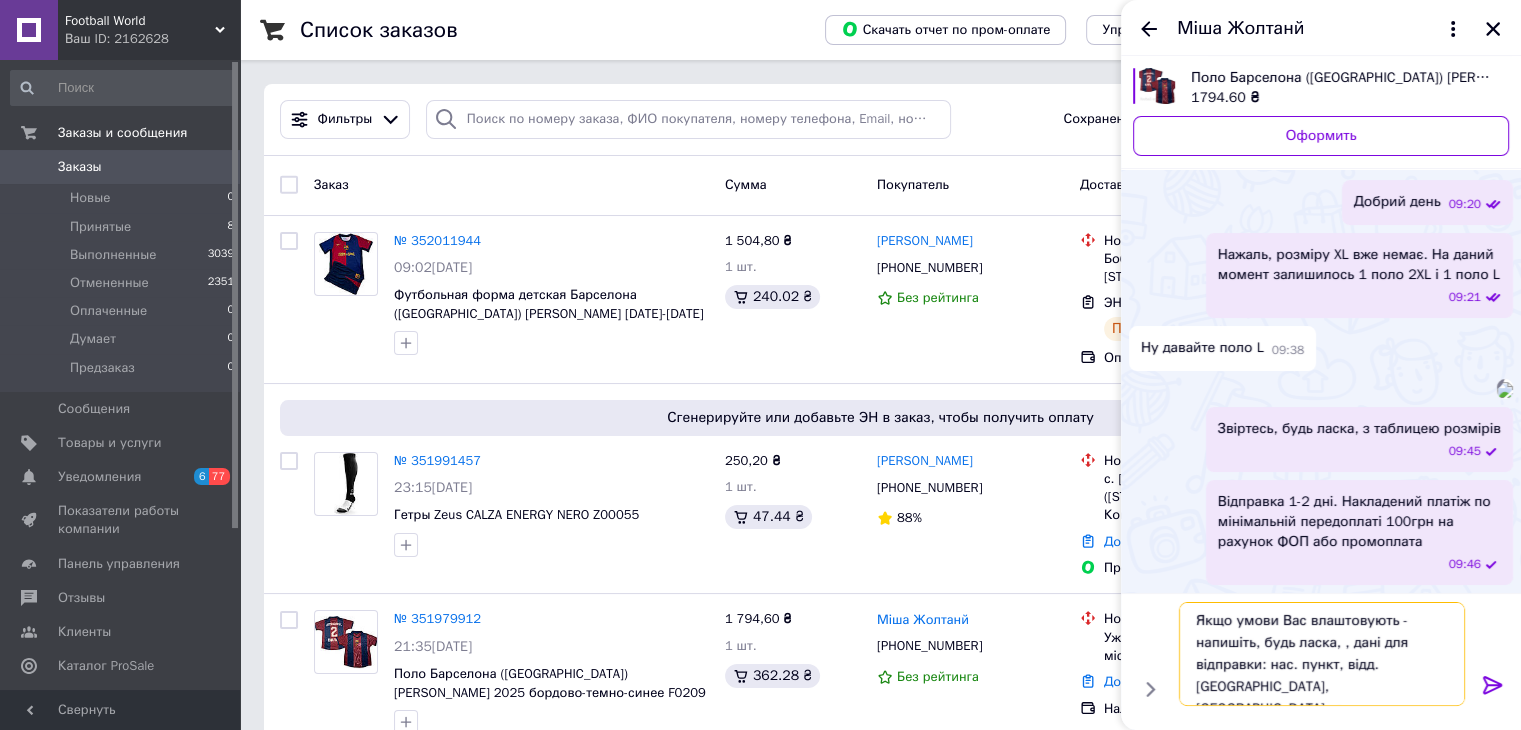 type on "Якщо умови Вас влаштовують - напишіть, будь ласка, , дані для відправки: нас. пункт, відд. Нової Пошти, ПІБ та тел.отримувача" 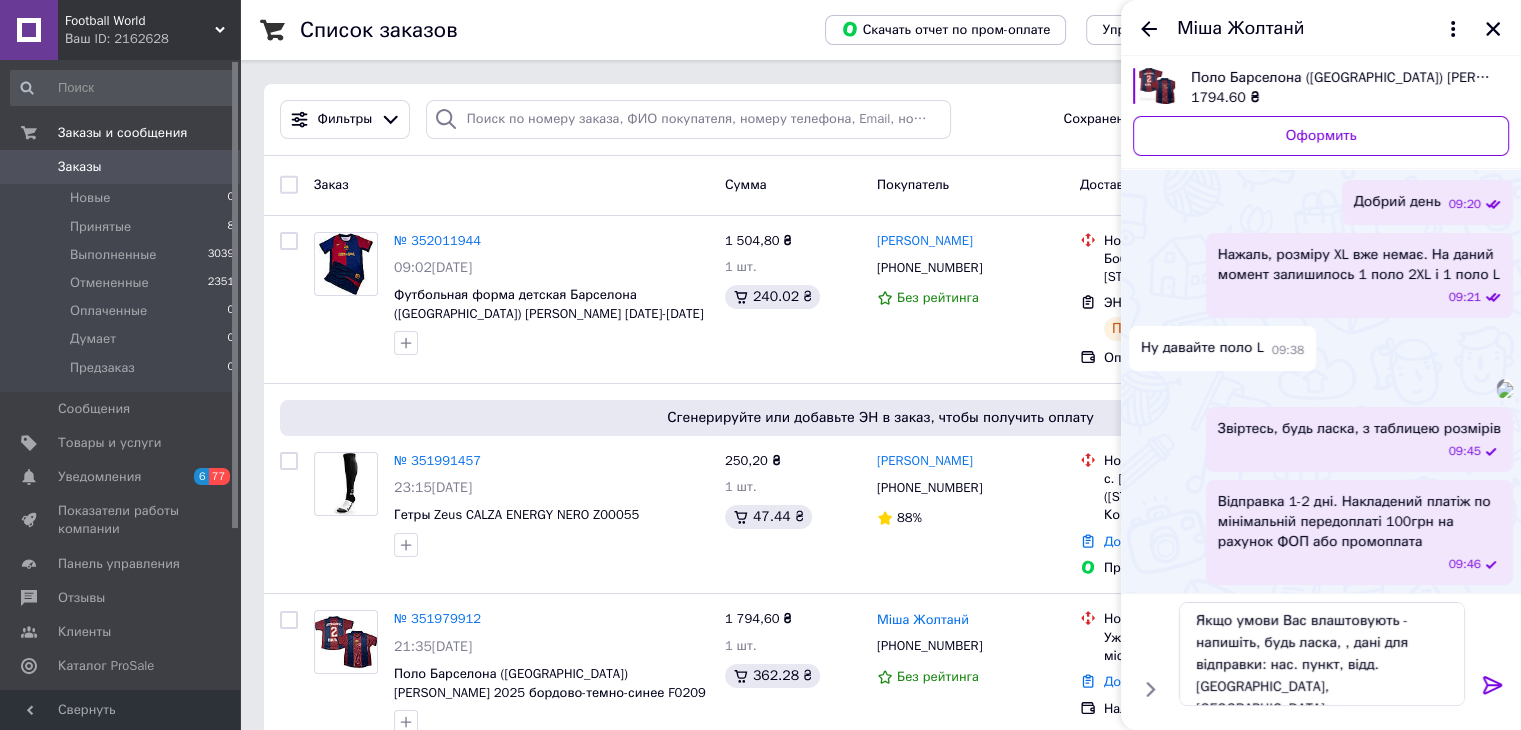 click 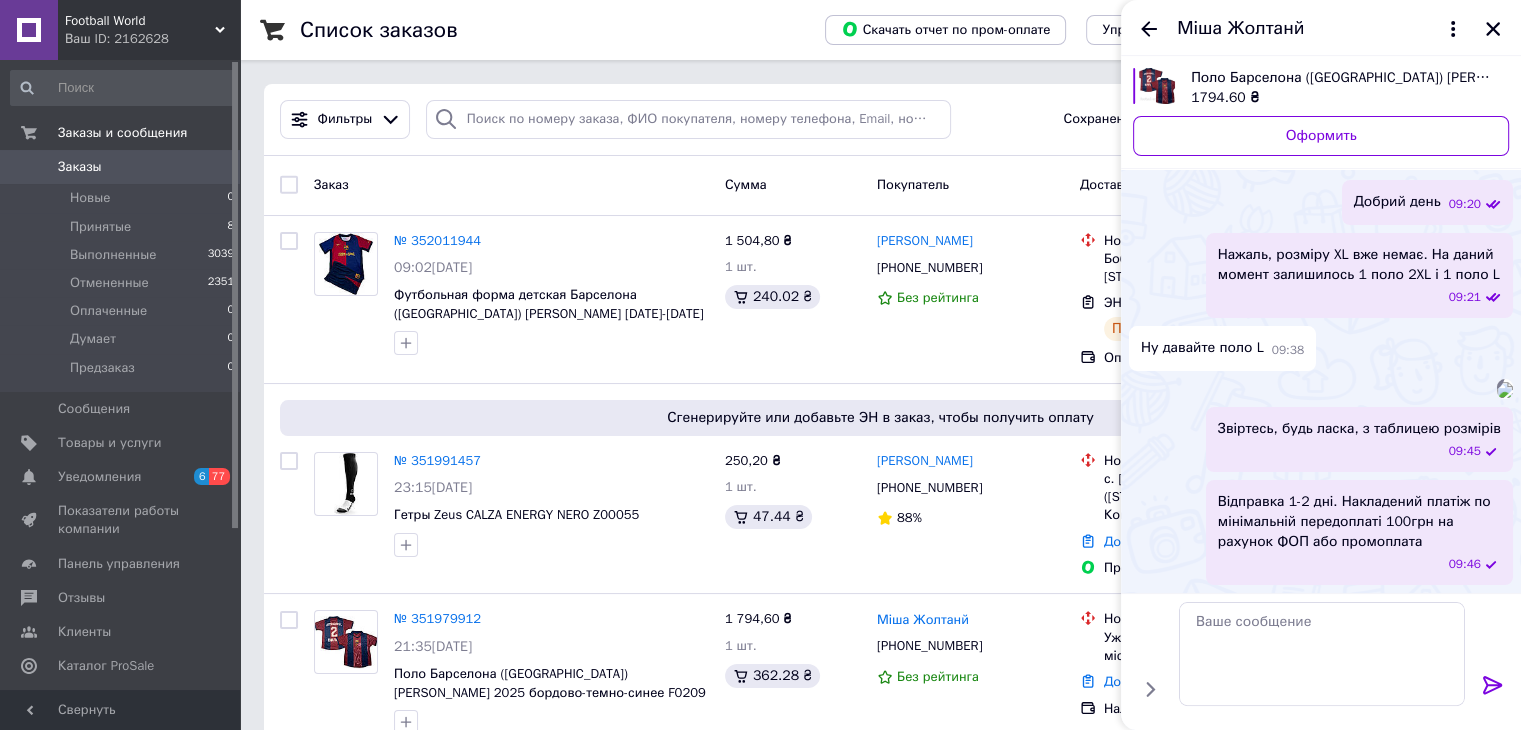 scroll, scrollTop: 0, scrollLeft: 0, axis: both 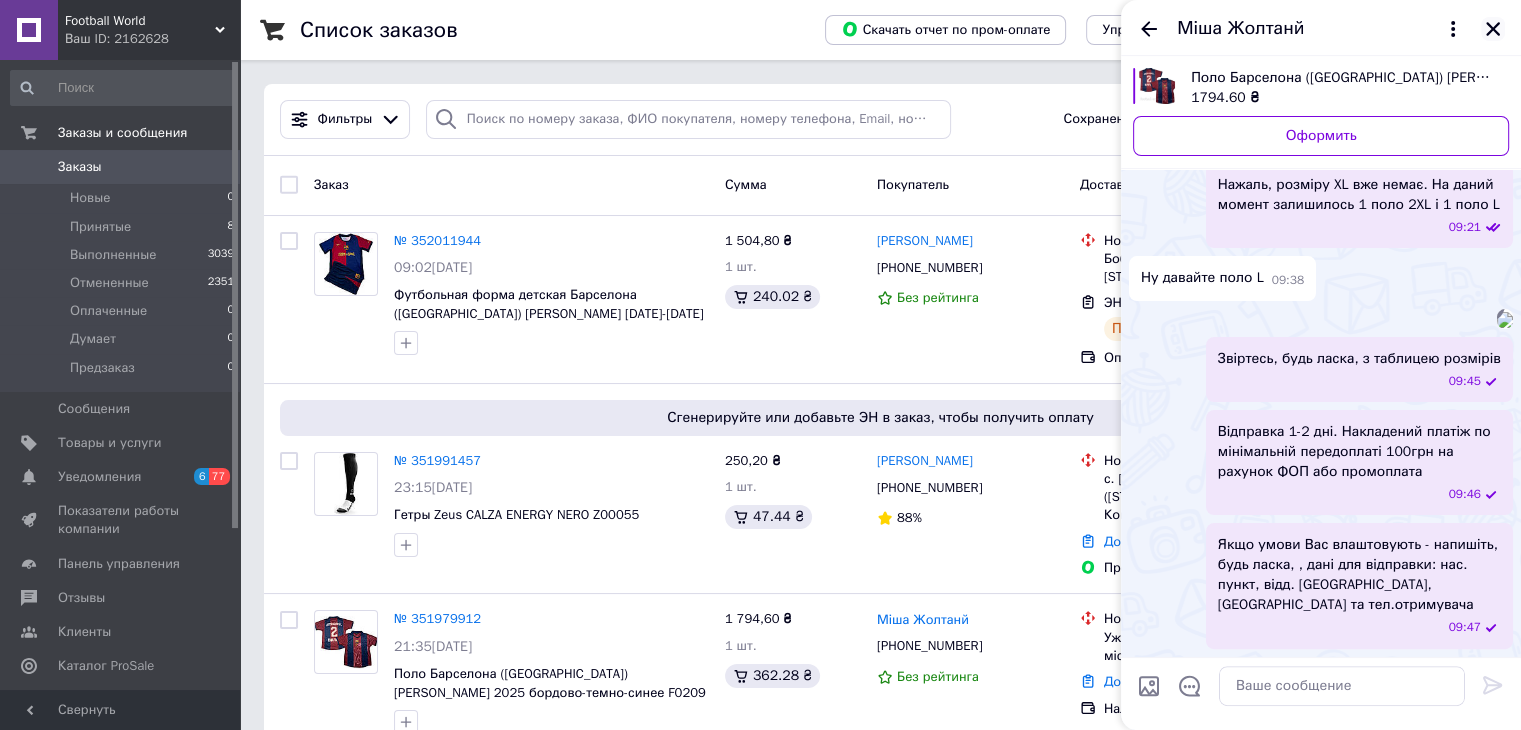 click 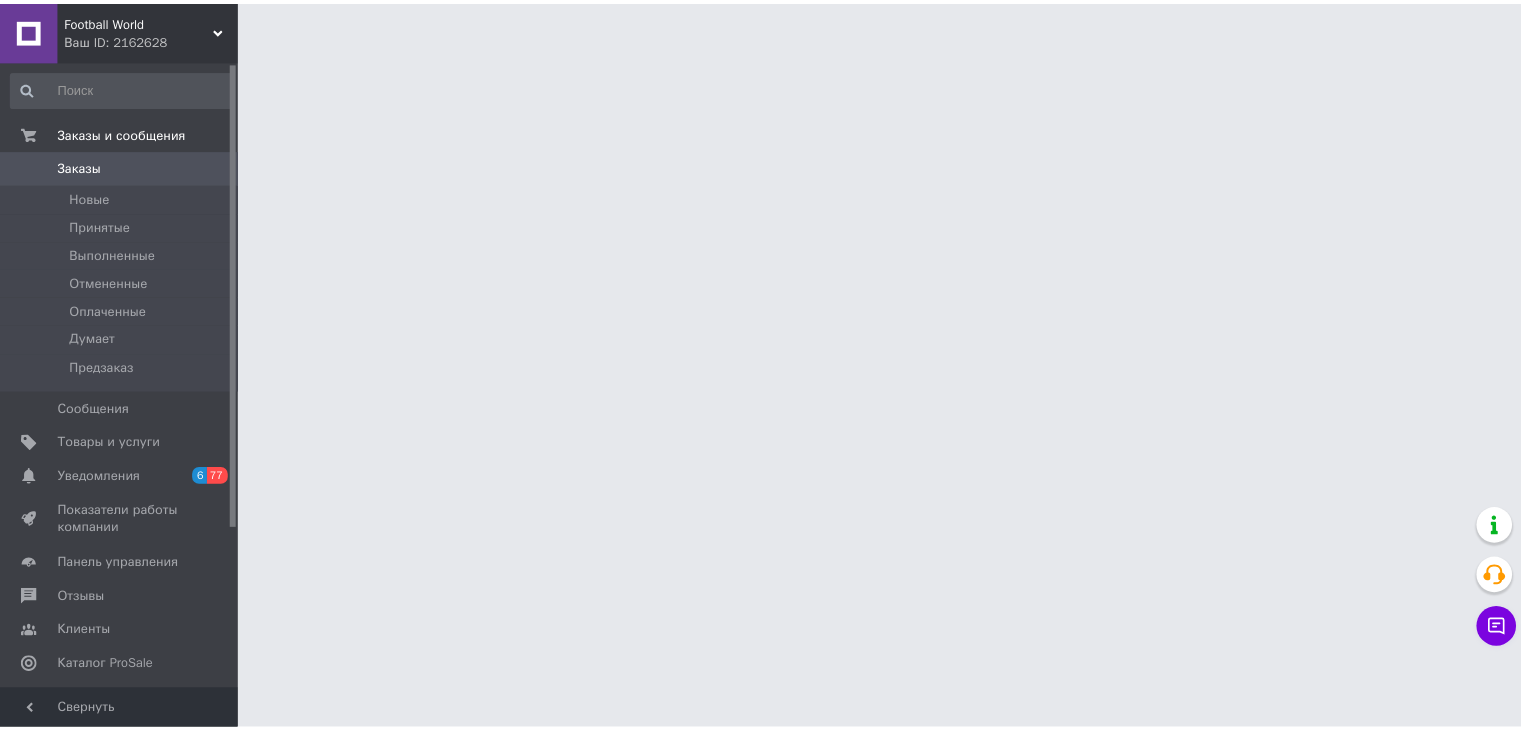 scroll, scrollTop: 0, scrollLeft: 0, axis: both 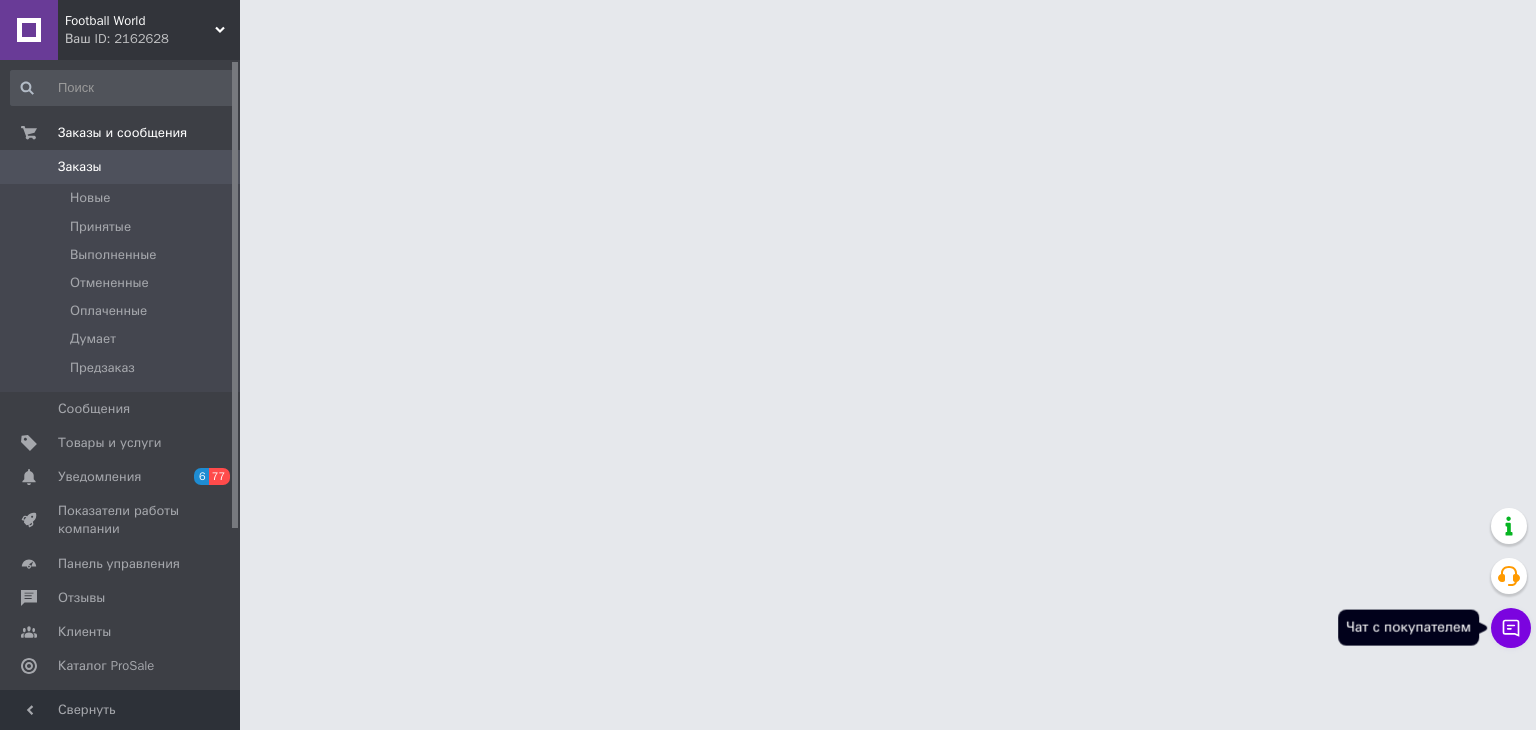click 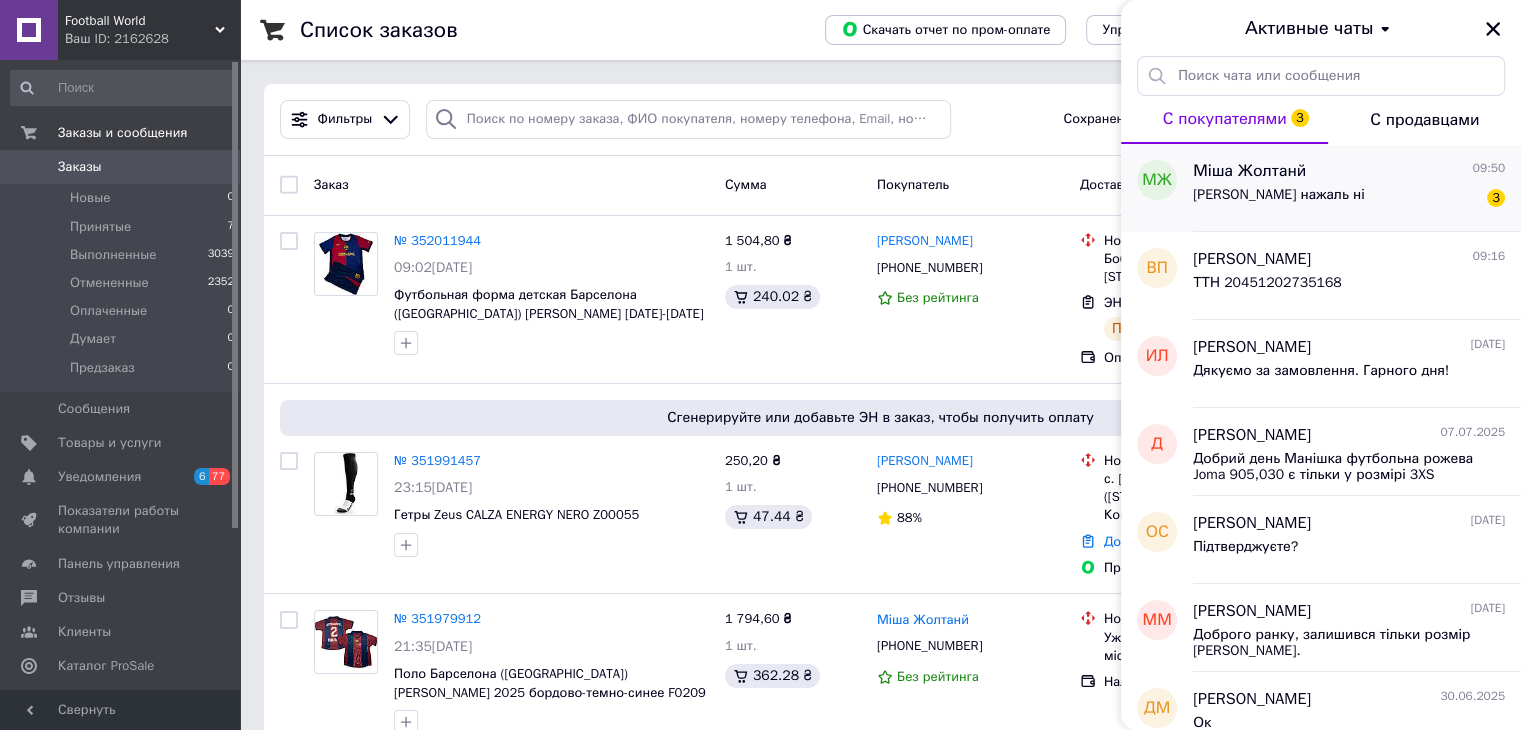 click on "Такшо нажаль ні 3" at bounding box center (1349, 199) 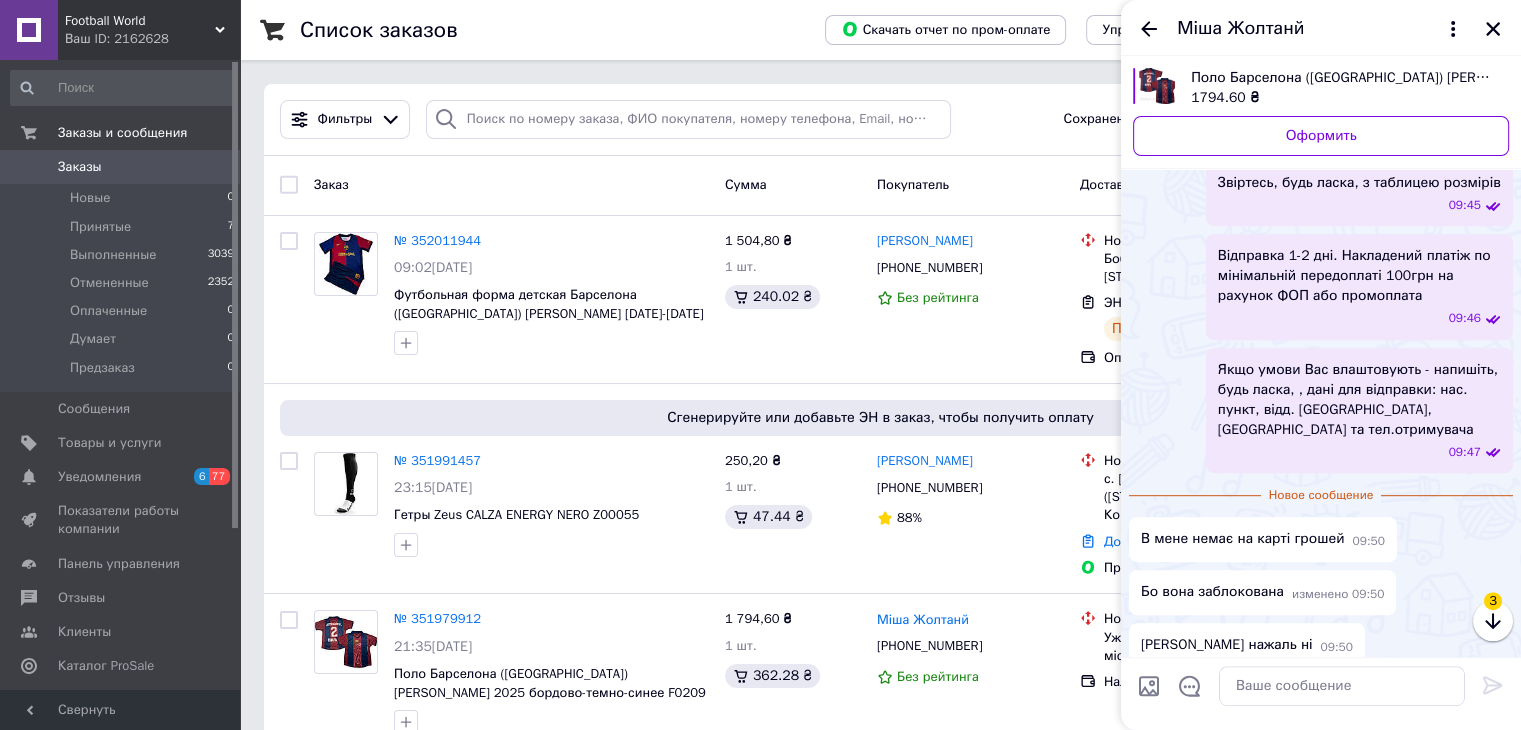 scroll, scrollTop: 668, scrollLeft: 0, axis: vertical 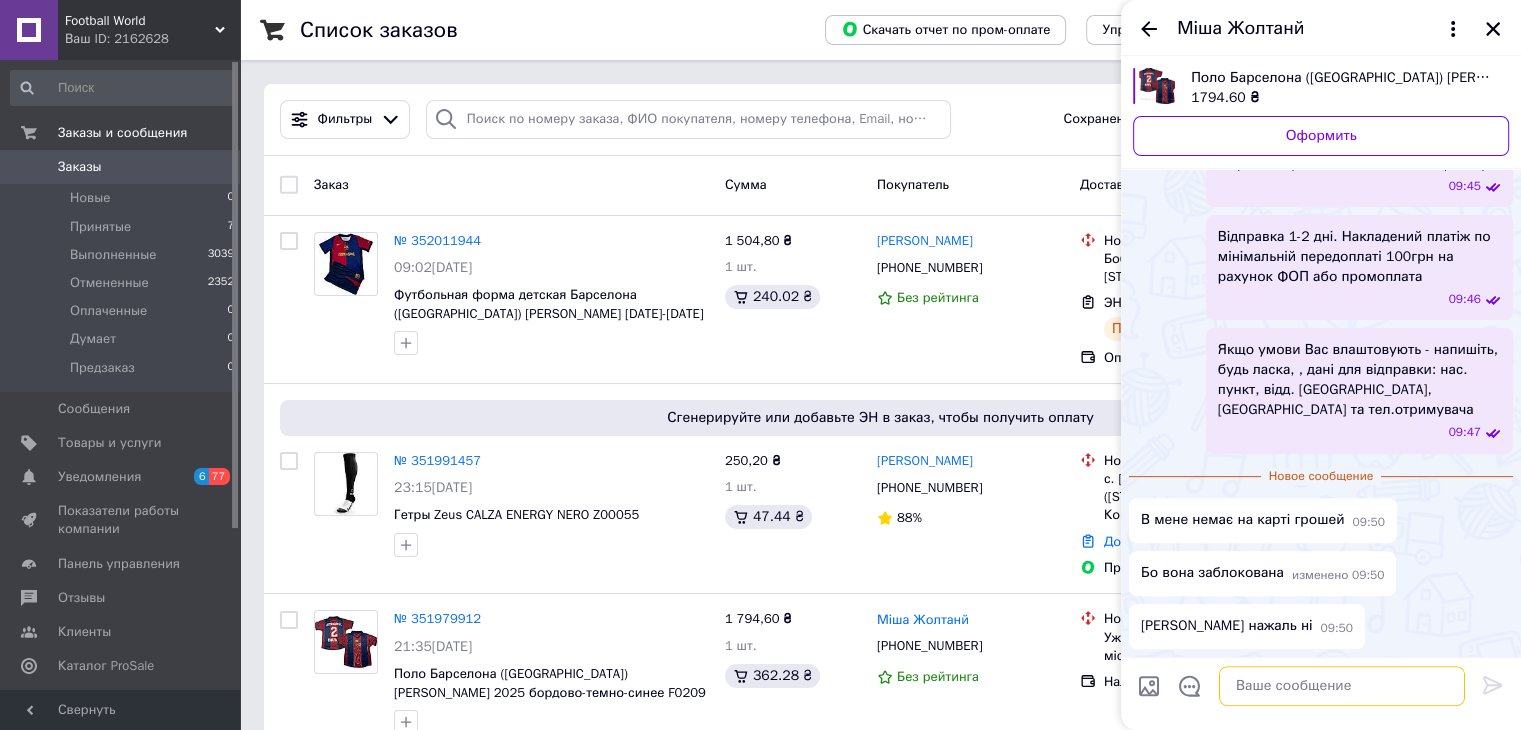 click at bounding box center (1342, 686) 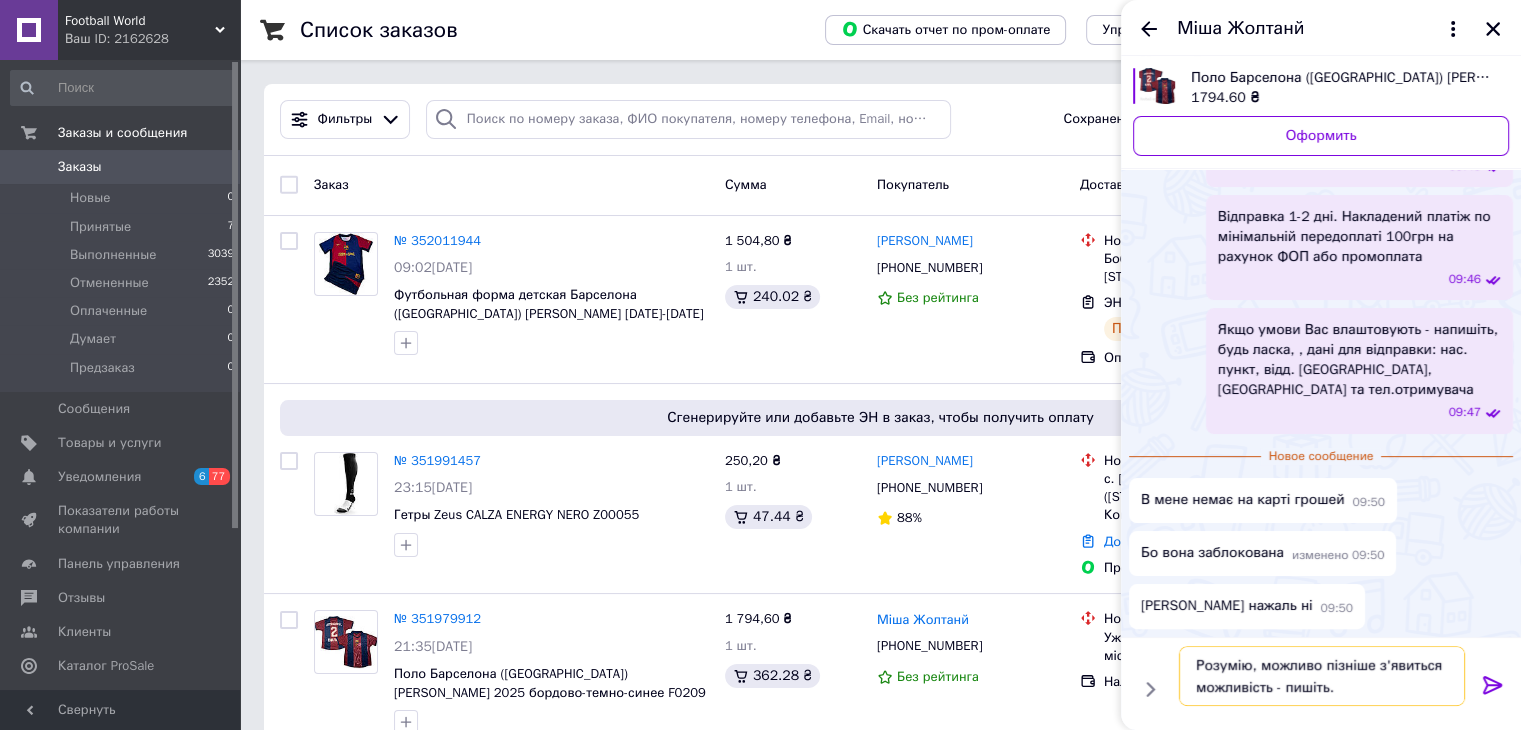 click on "Розумію, можливо пізніше з'явиться можливість - пишіть." at bounding box center [1322, 676] 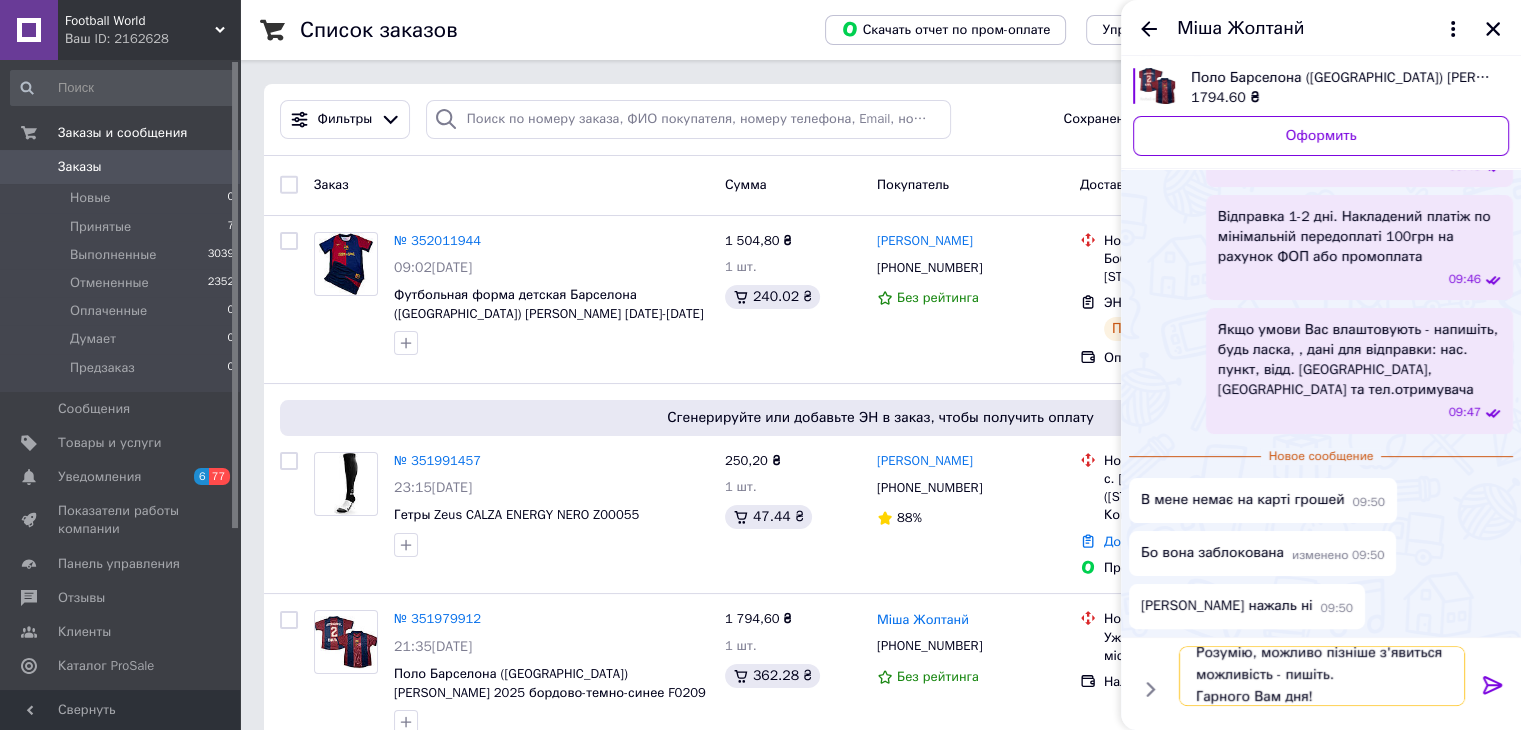 type on "Розумію, можливо пізніше з'явиться можливість - пишіть.
Гарного Вам дня!" 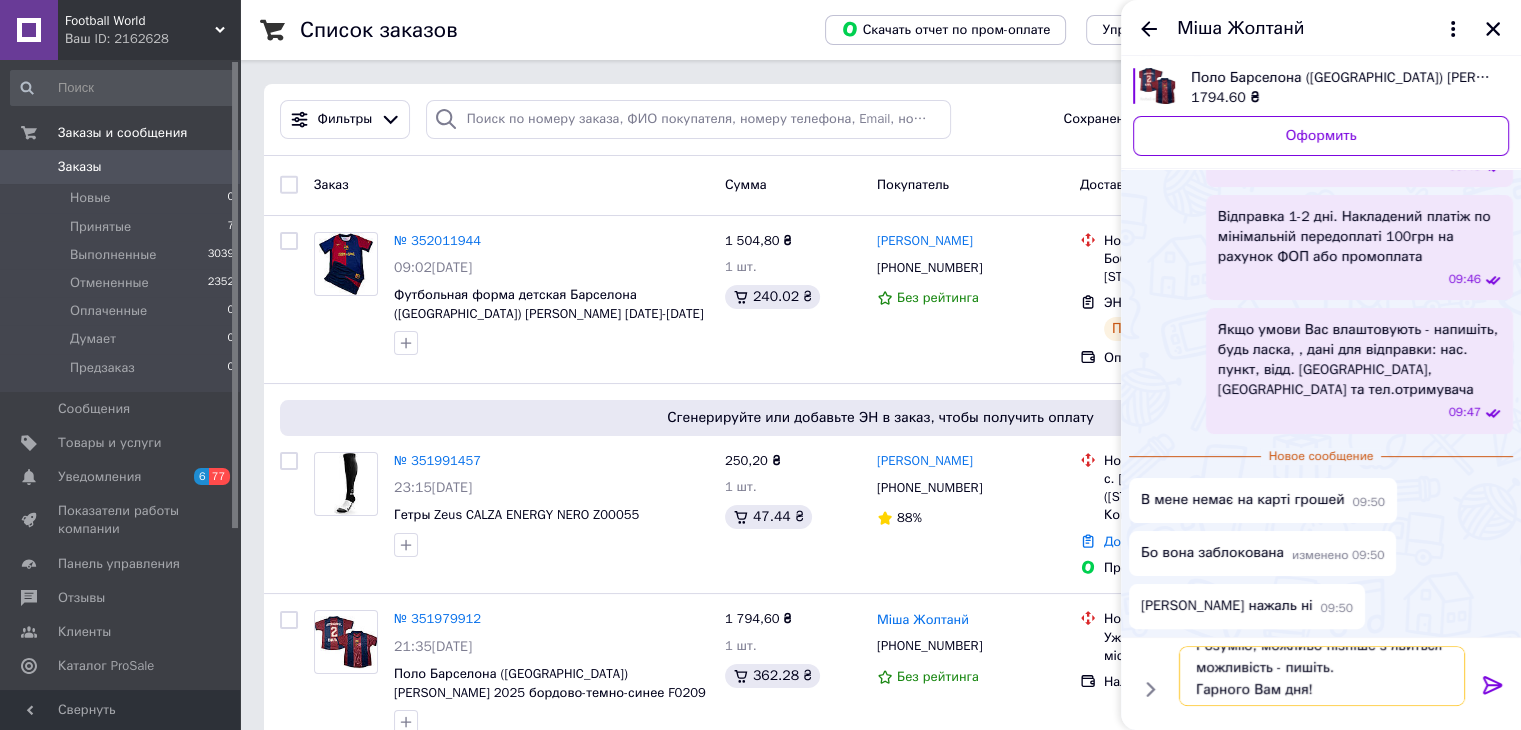 scroll, scrollTop: 24, scrollLeft: 0, axis: vertical 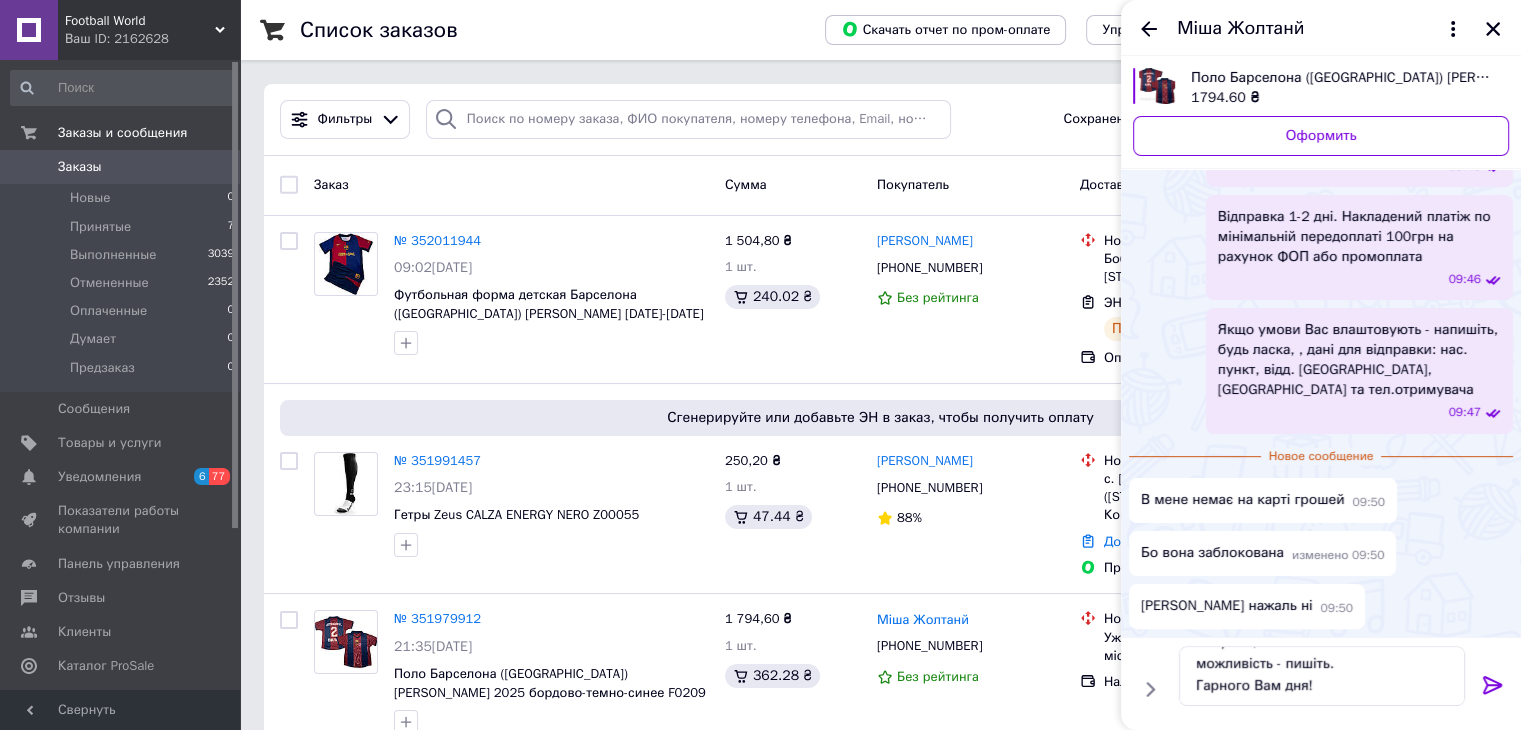 click 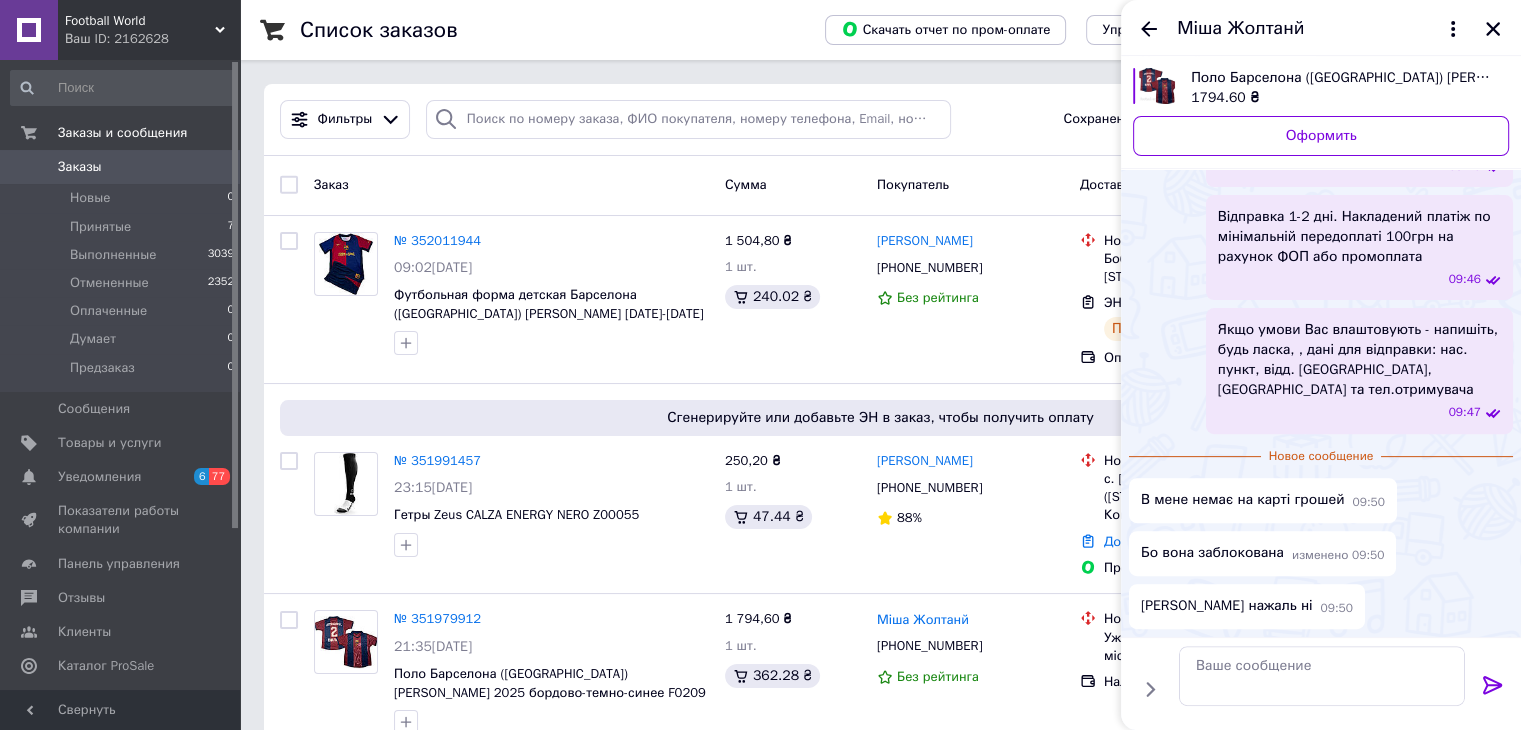 scroll, scrollTop: 0, scrollLeft: 0, axis: both 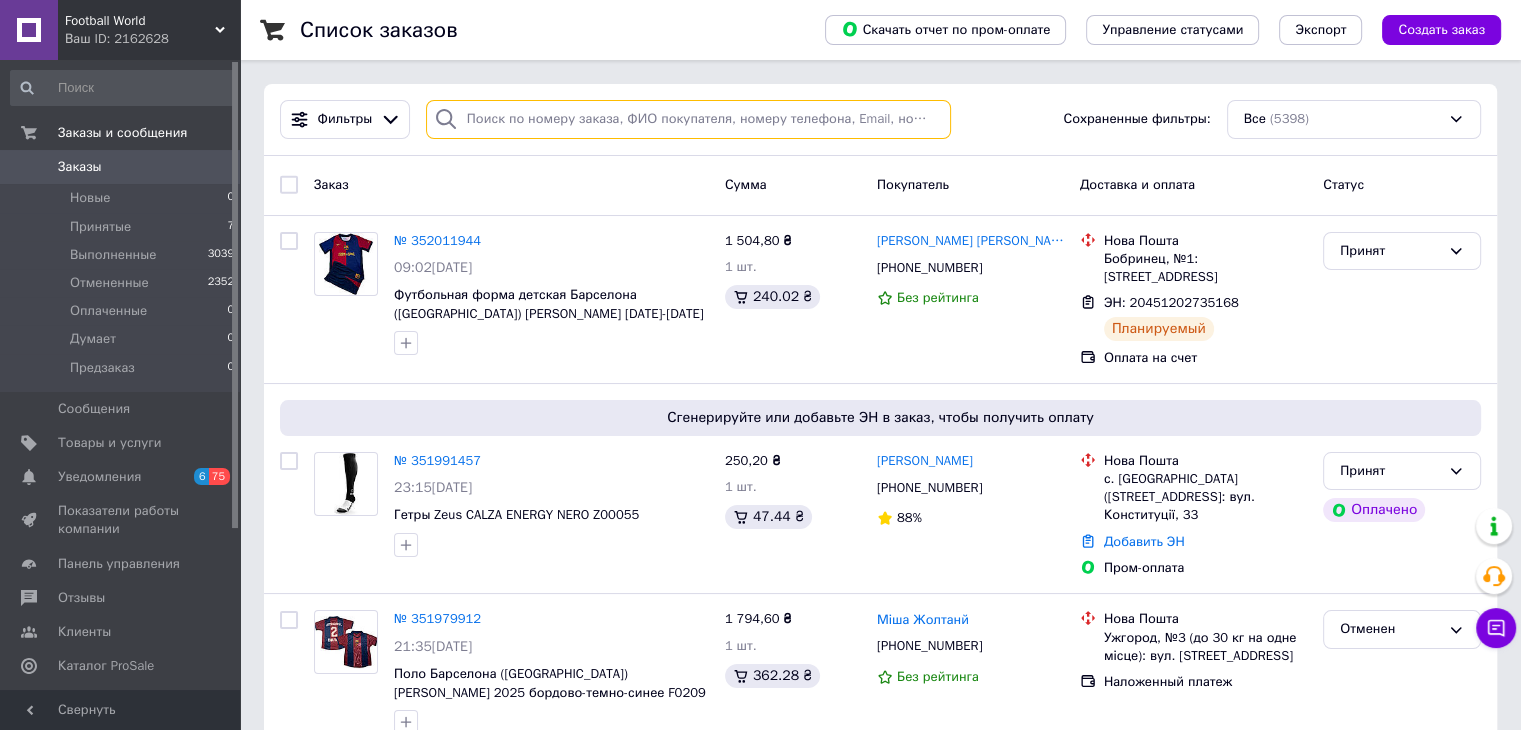 click at bounding box center [688, 119] 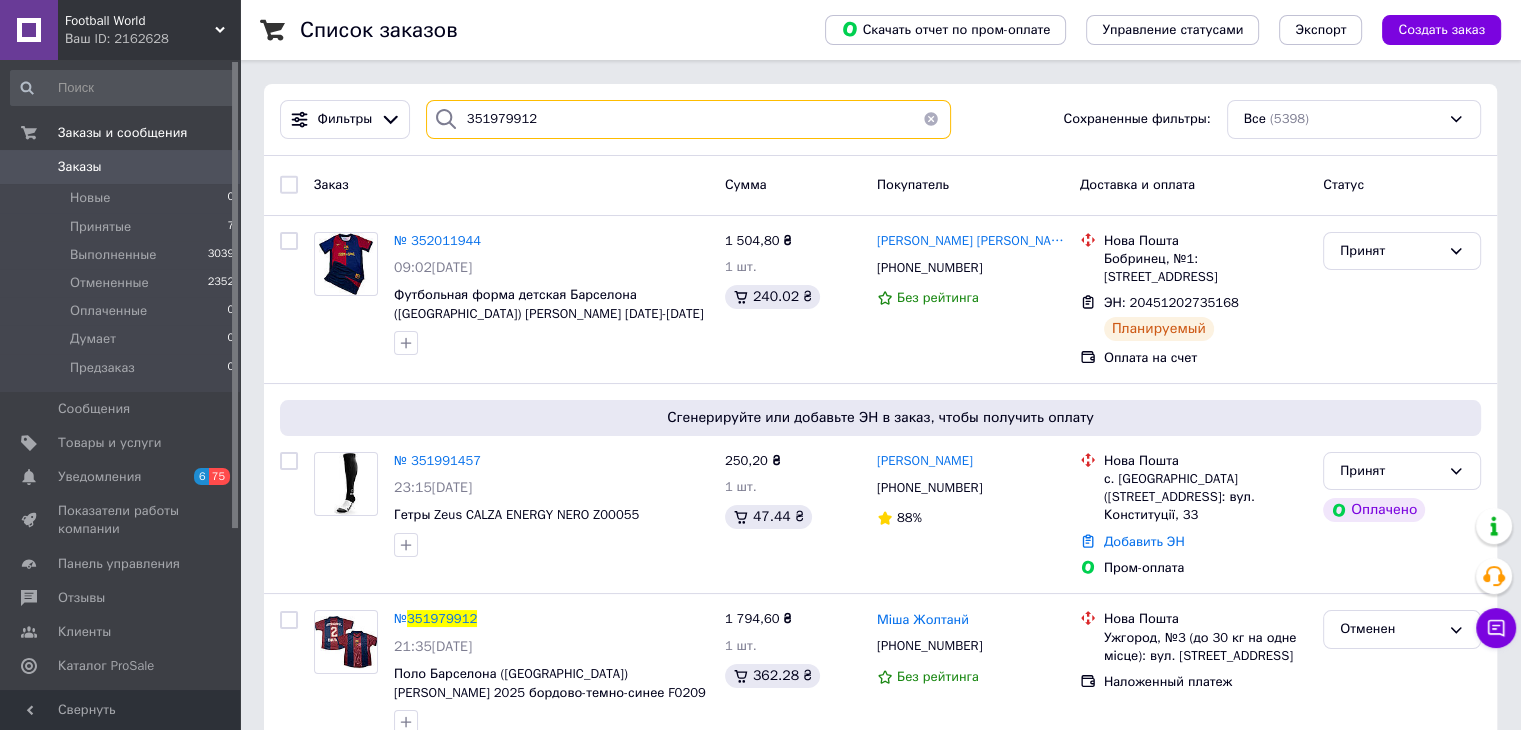 type on "351979912" 